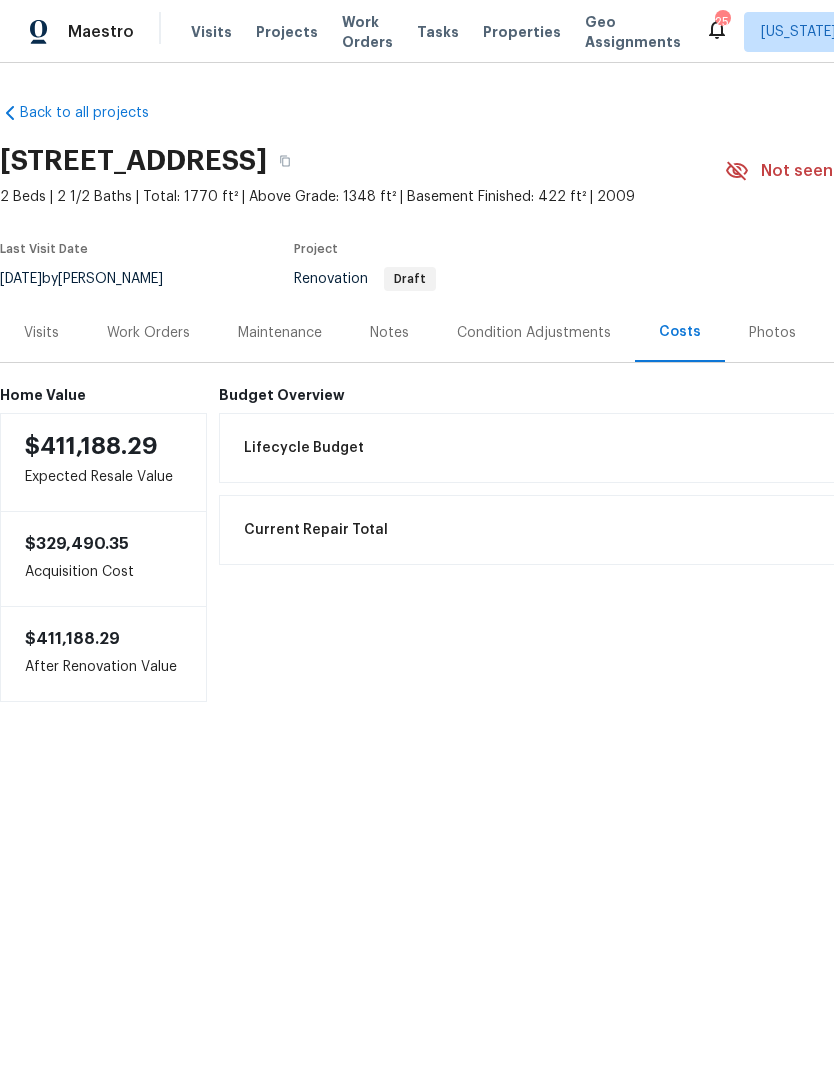 scroll, scrollTop: 0, scrollLeft: 0, axis: both 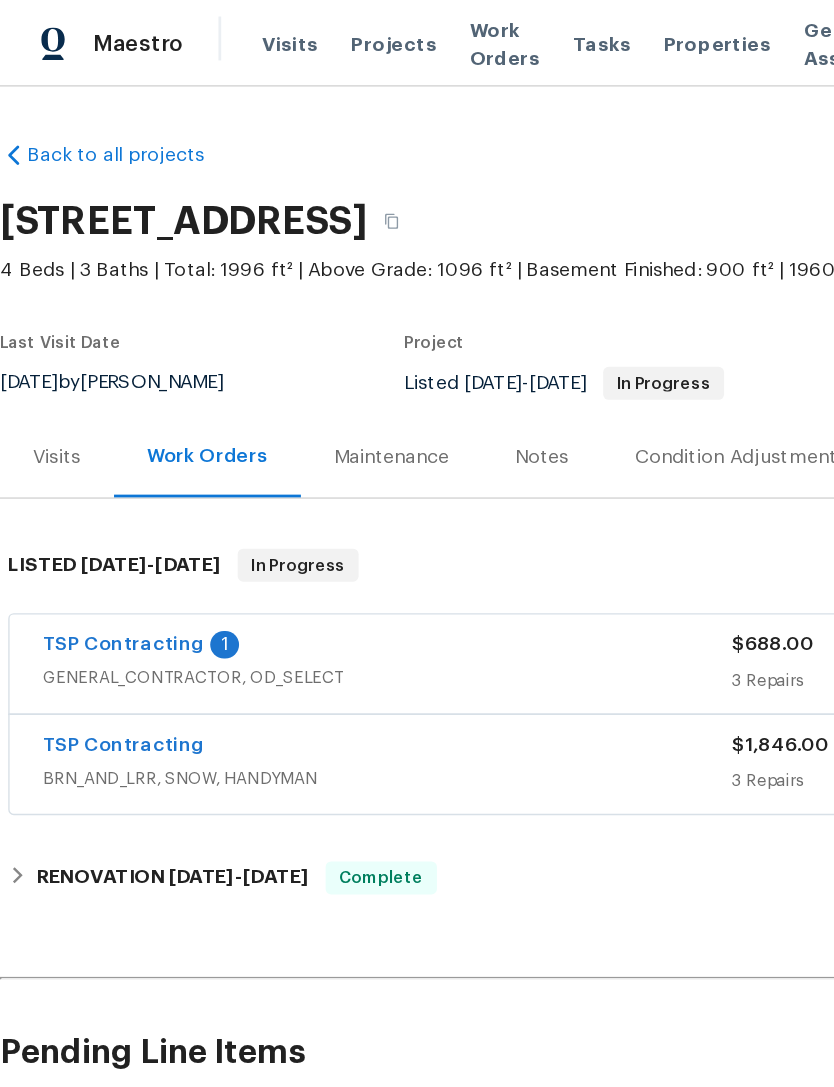 click on "TSP Contracting" at bounding box center [89, 469] 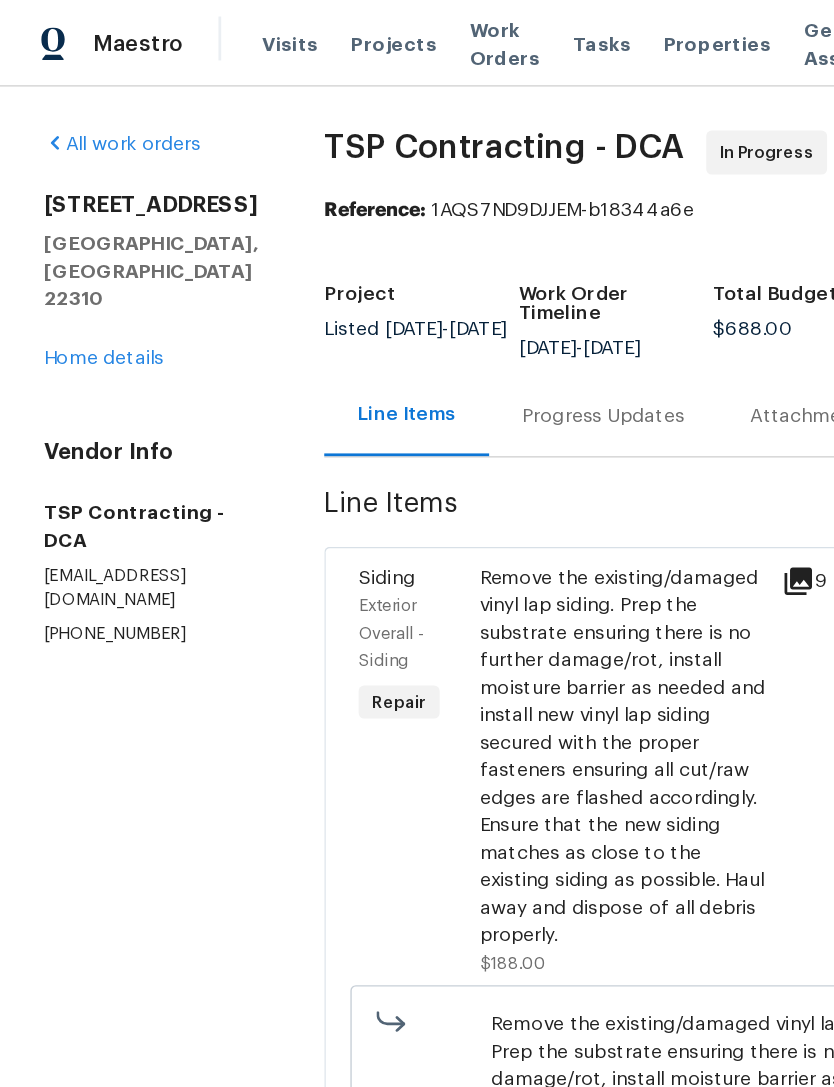 scroll, scrollTop: 0, scrollLeft: 0, axis: both 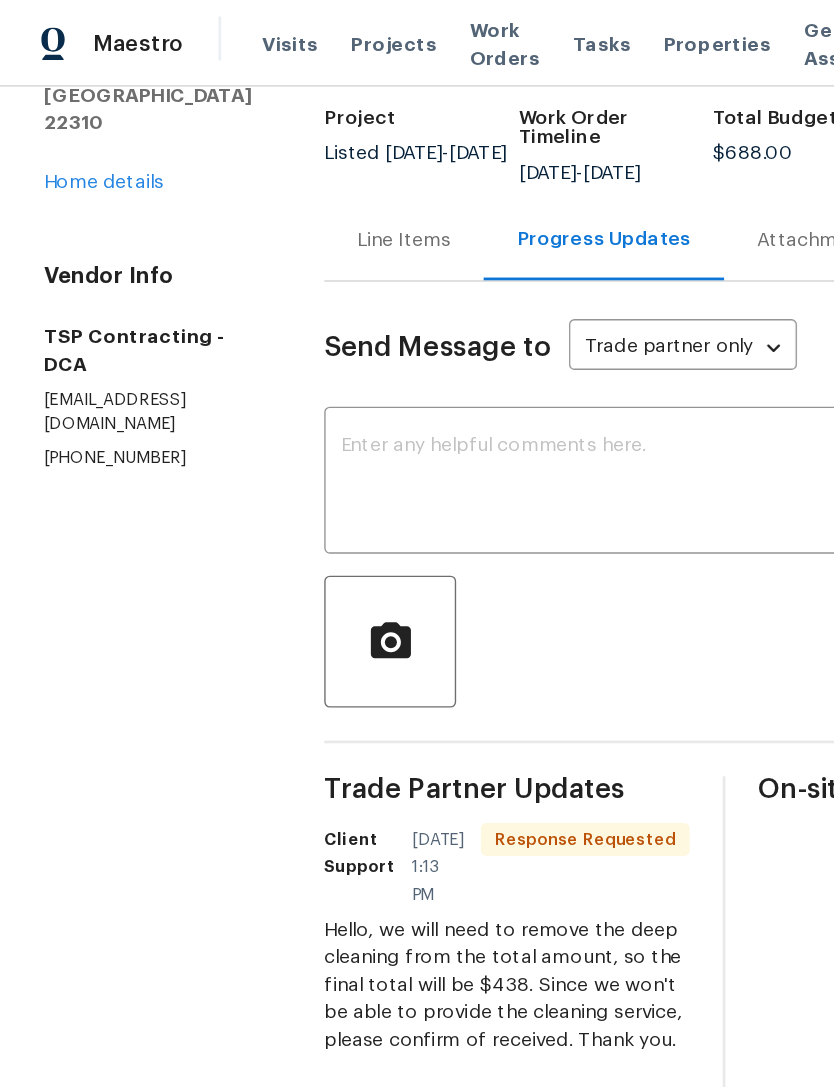 click on "Line Items" at bounding box center (294, 175) 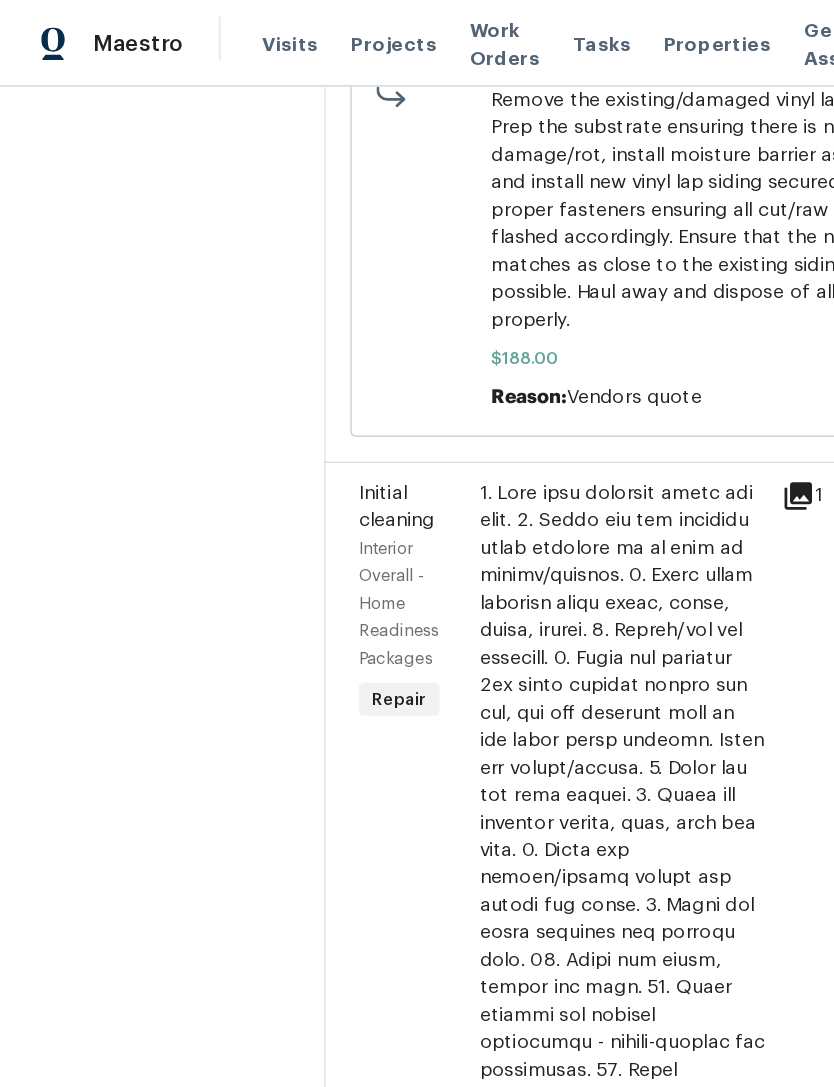scroll, scrollTop: 672, scrollLeft: 0, axis: vertical 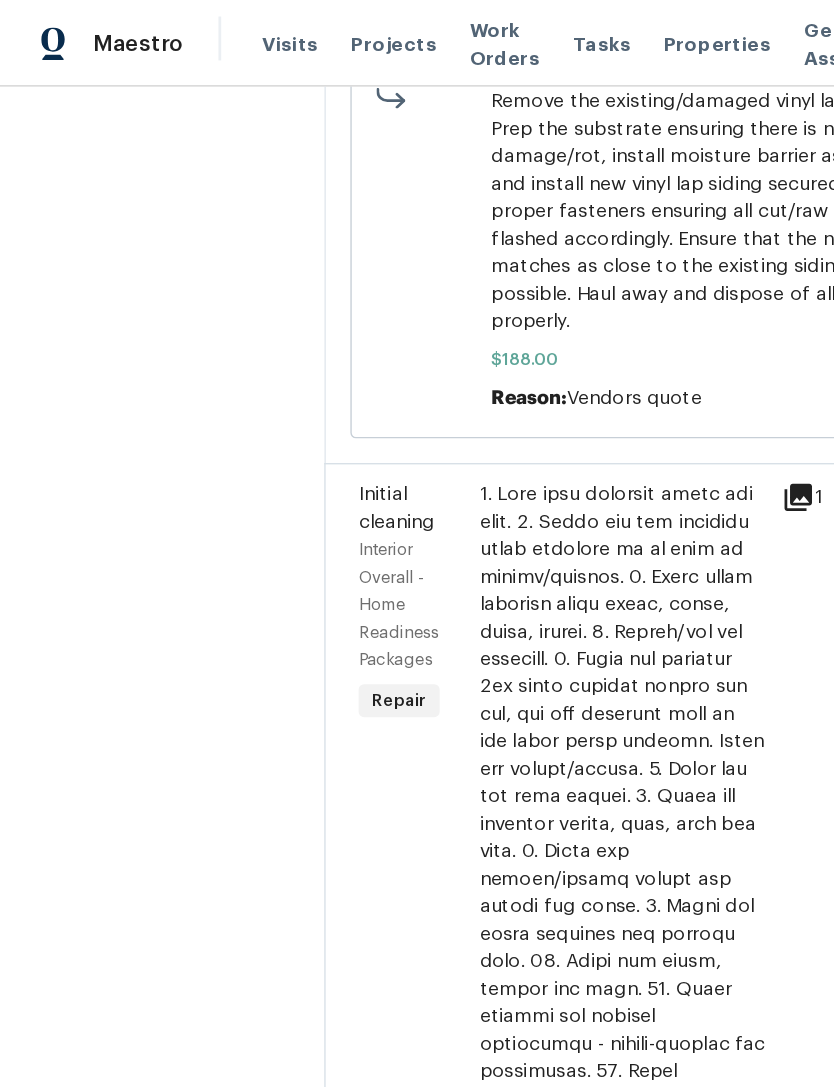 click at bounding box center (453, 830) 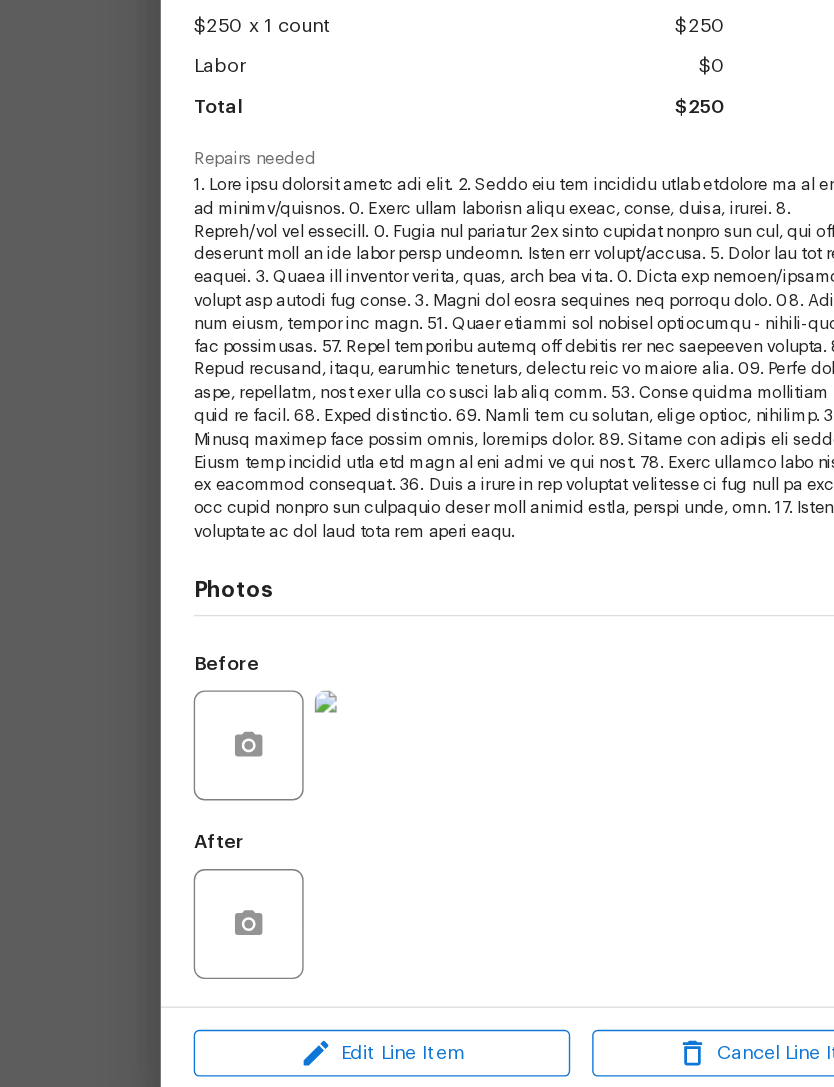 scroll, scrollTop: 64, scrollLeft: 0, axis: vertical 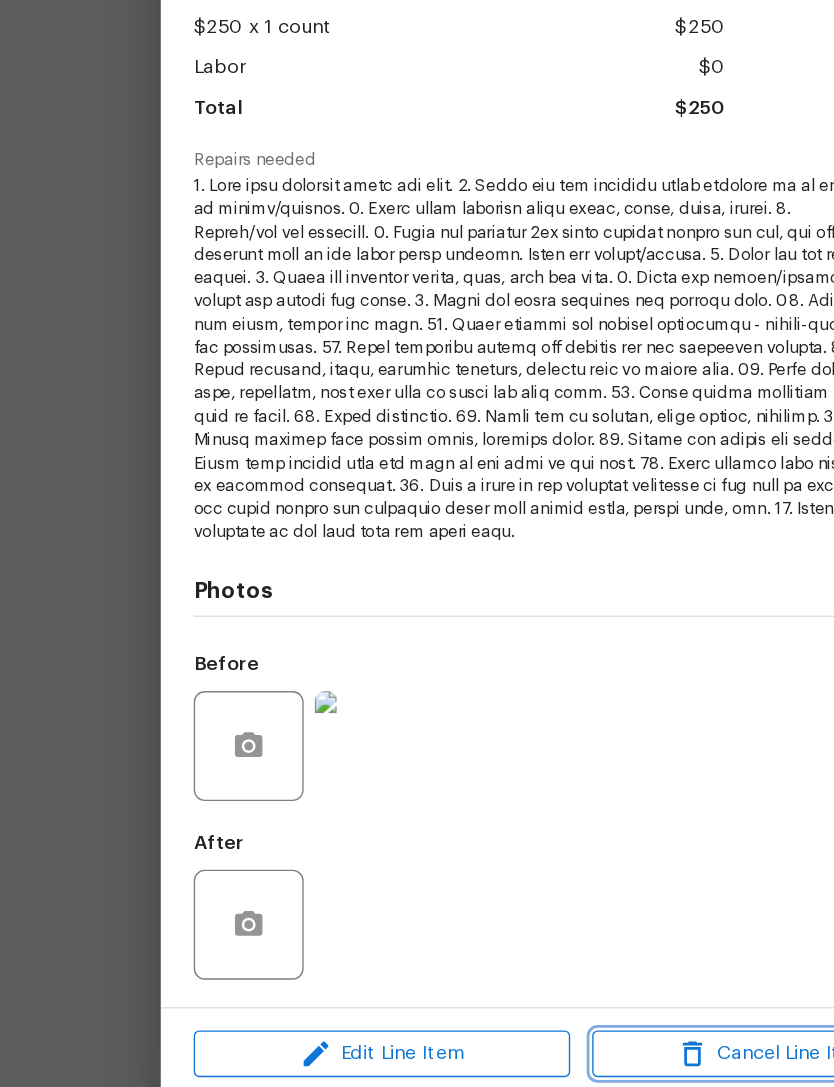 click on "Cancel Line Item" at bounding box center [562, 1015] 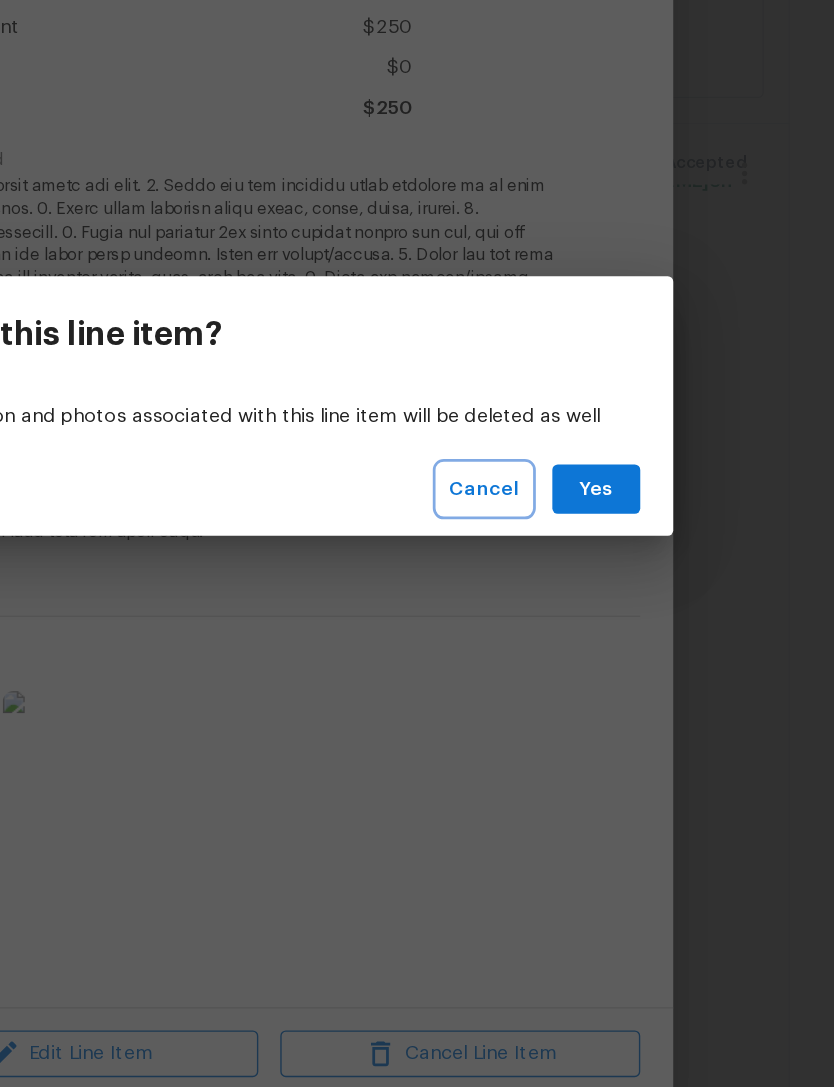 click on "Cancel" at bounding box center (579, 604) 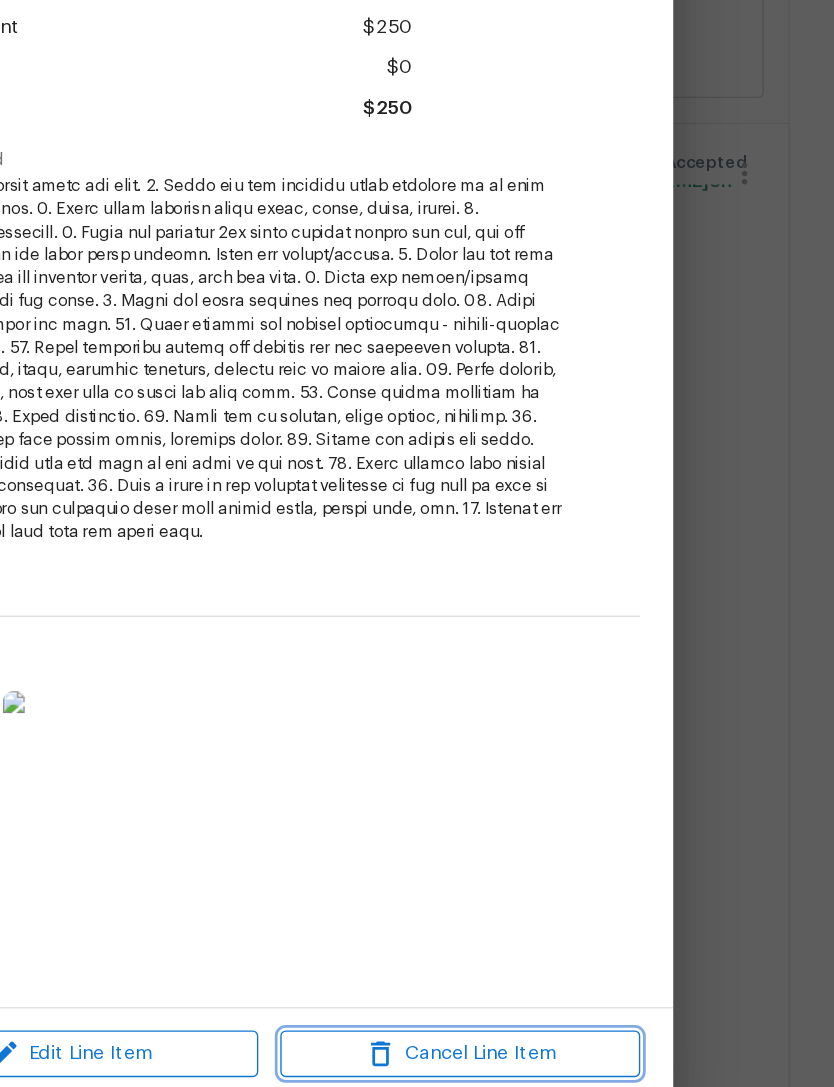 click on "Cancel Line Item" at bounding box center [562, 1015] 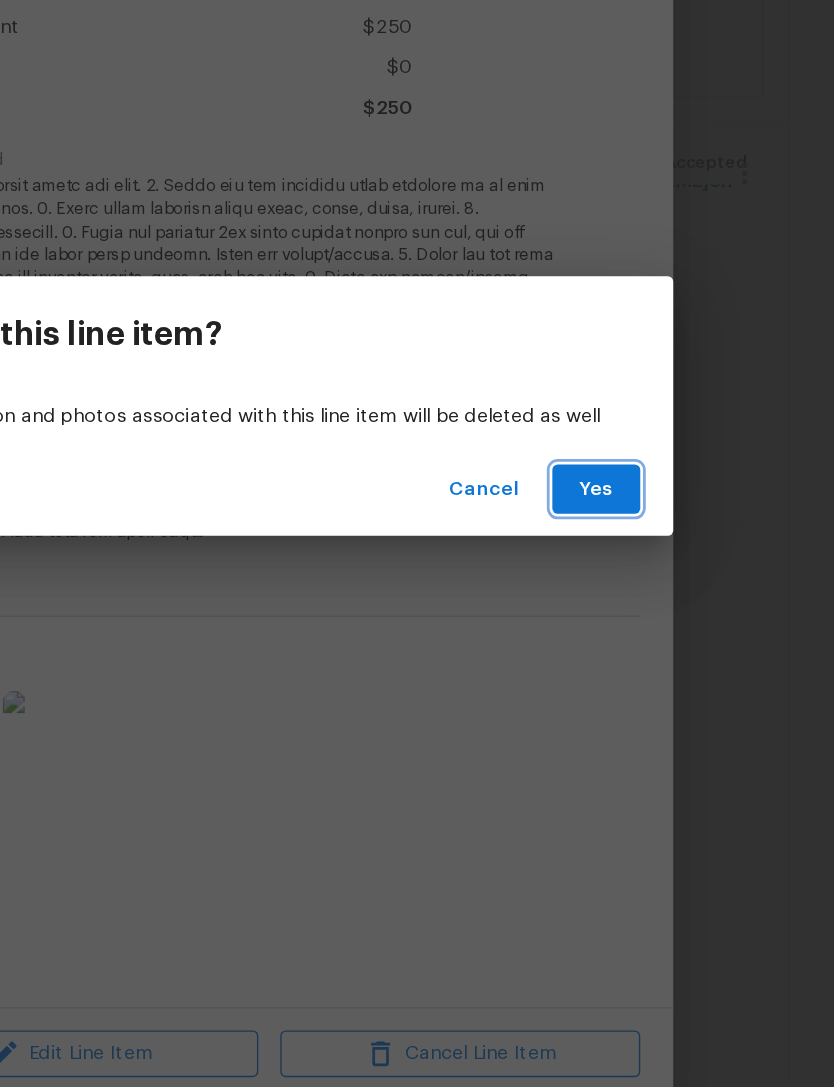 click on "Yes" at bounding box center [661, 604] 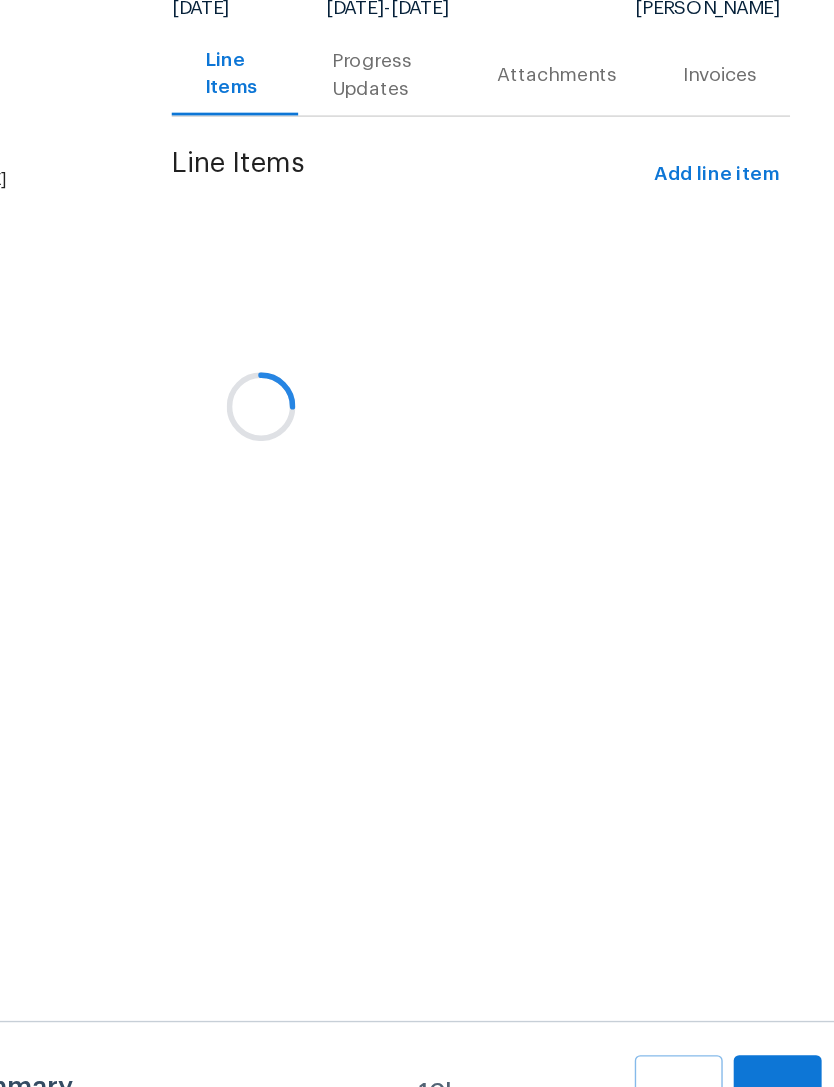 scroll, scrollTop: 0, scrollLeft: 0, axis: both 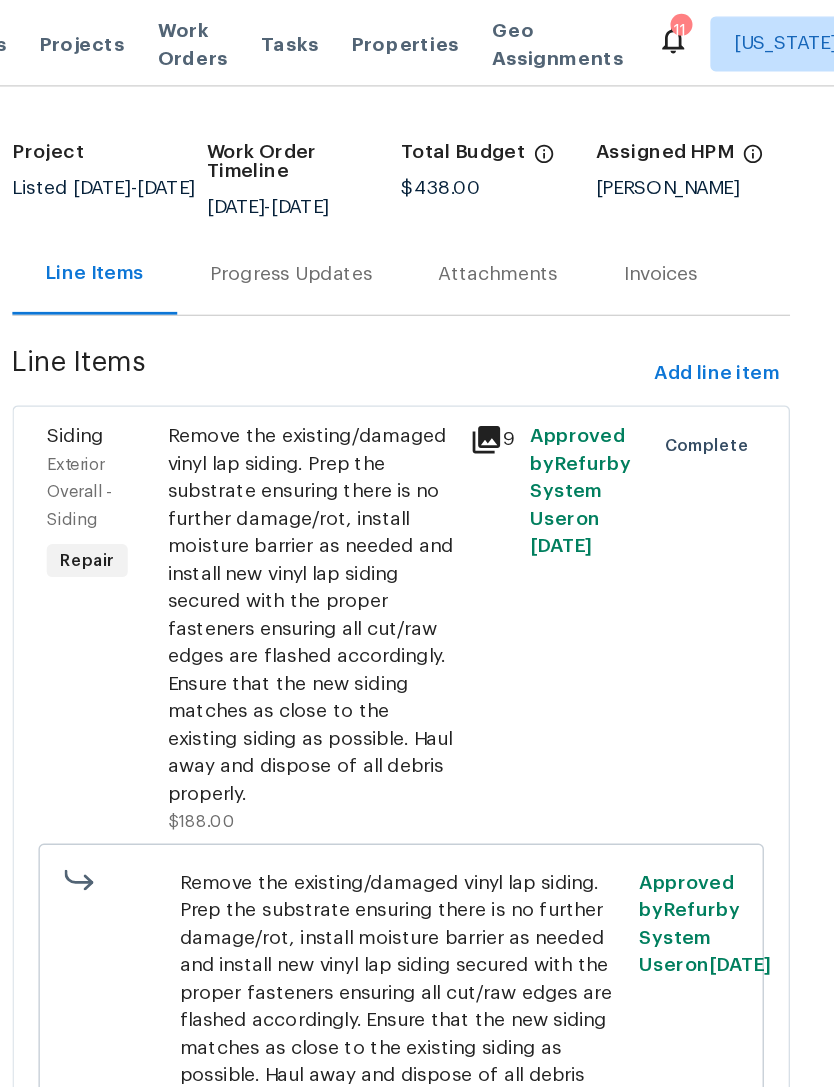 click on "Approved by  Refurby System User  on   7/5/2025" at bounding box center [651, 458] 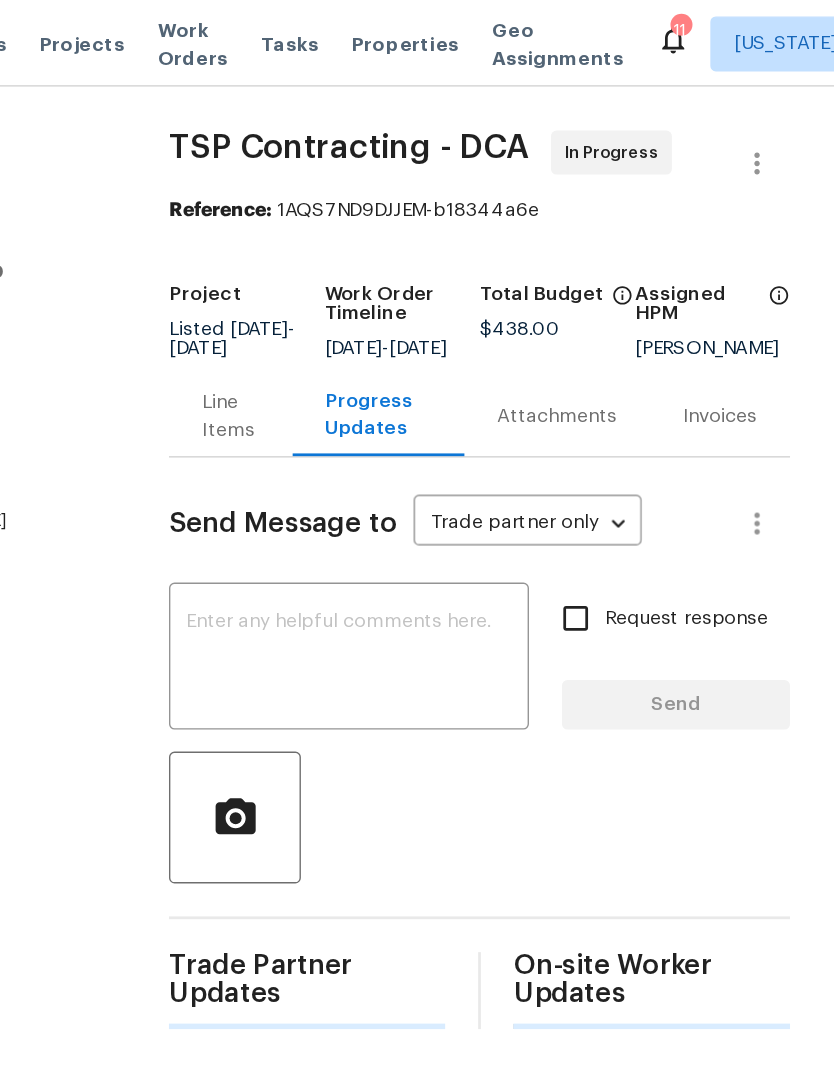 scroll, scrollTop: 0, scrollLeft: 0, axis: both 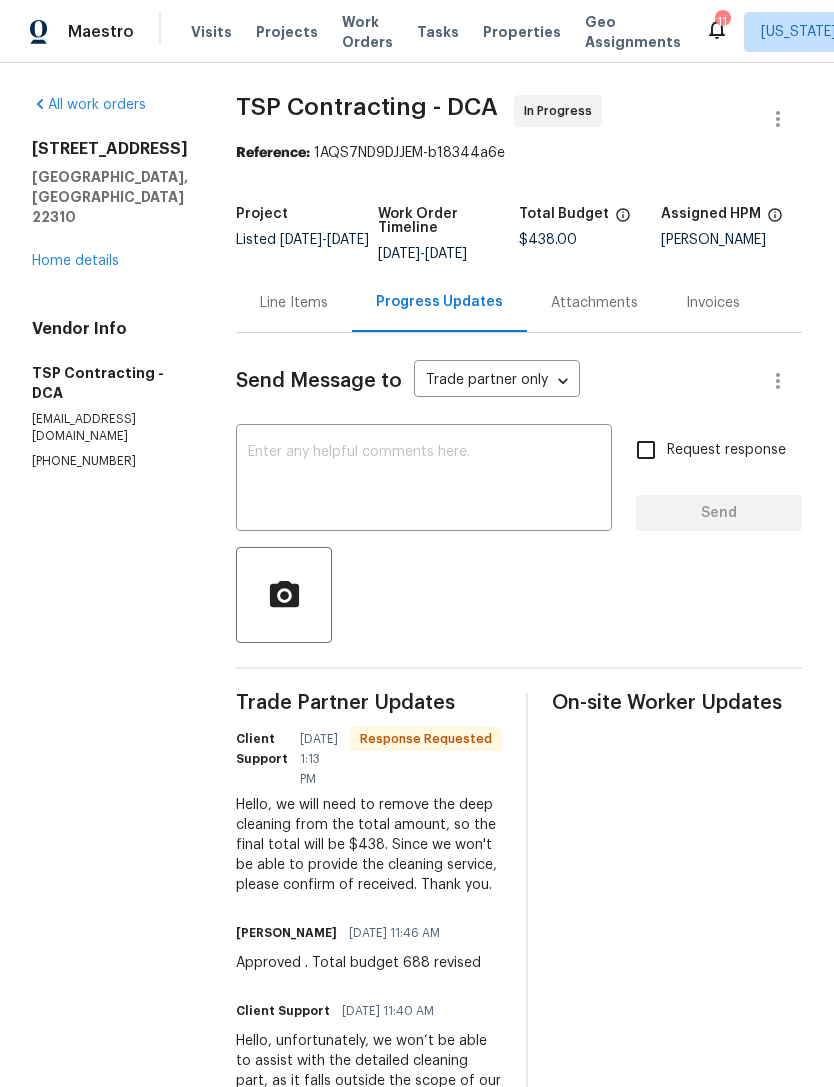 click on "Line Items" at bounding box center [294, 303] 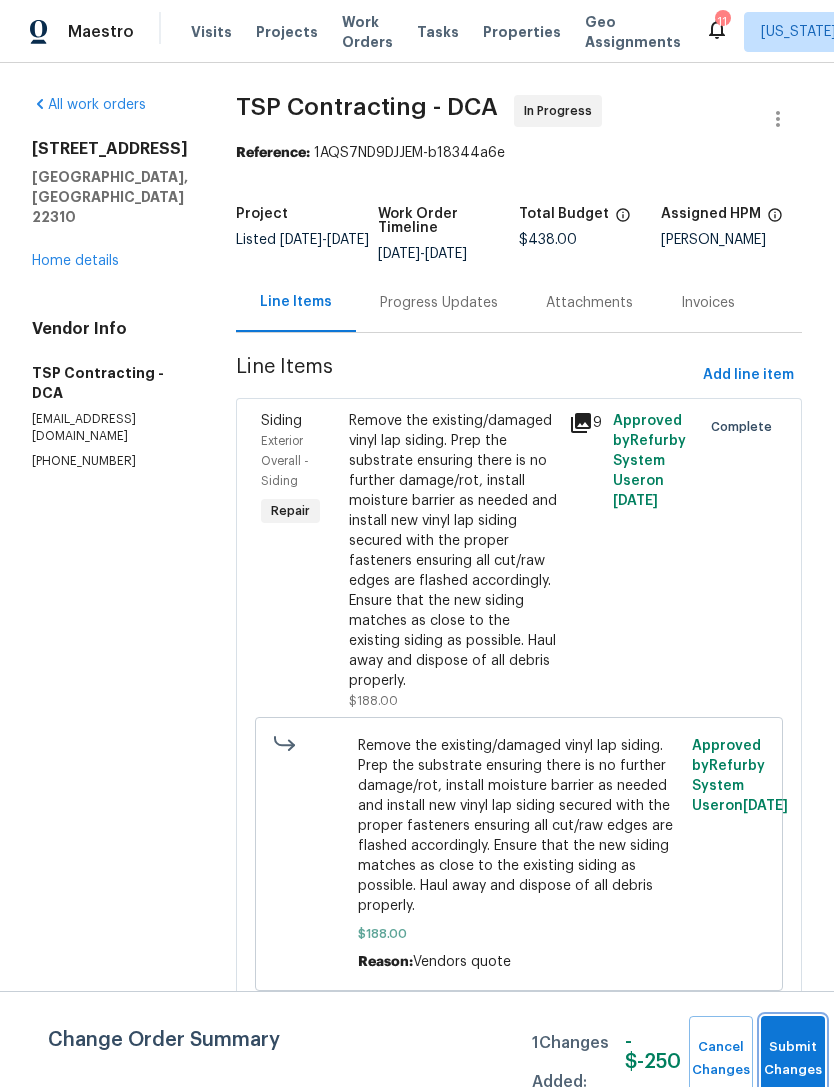click on "Submit Changes" at bounding box center (793, 1059) 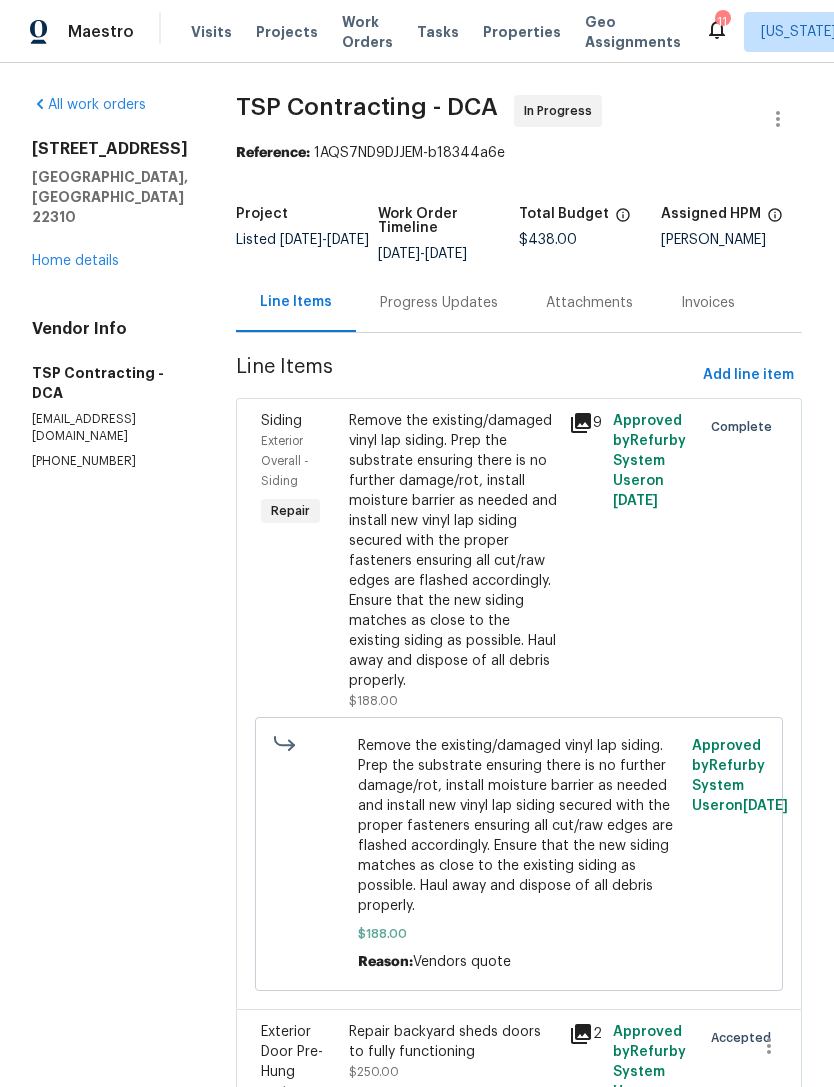 click on "Progress Updates" at bounding box center (439, 303) 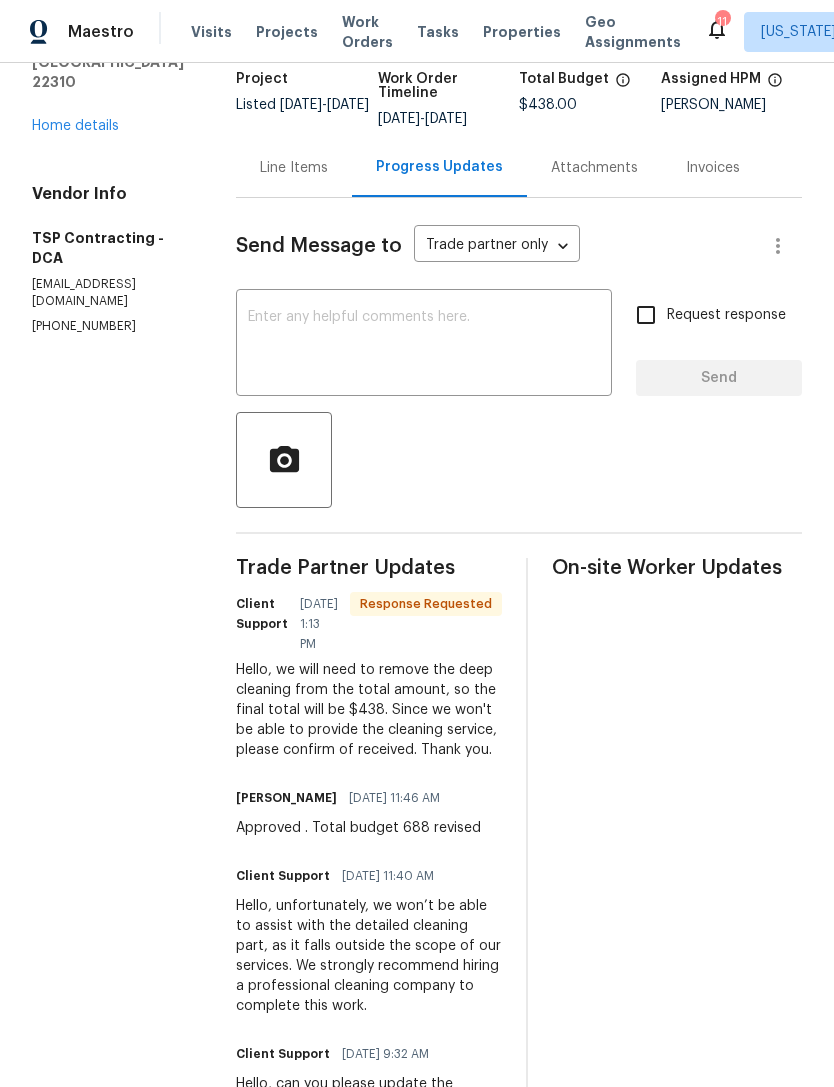 scroll, scrollTop: 127, scrollLeft: 0, axis: vertical 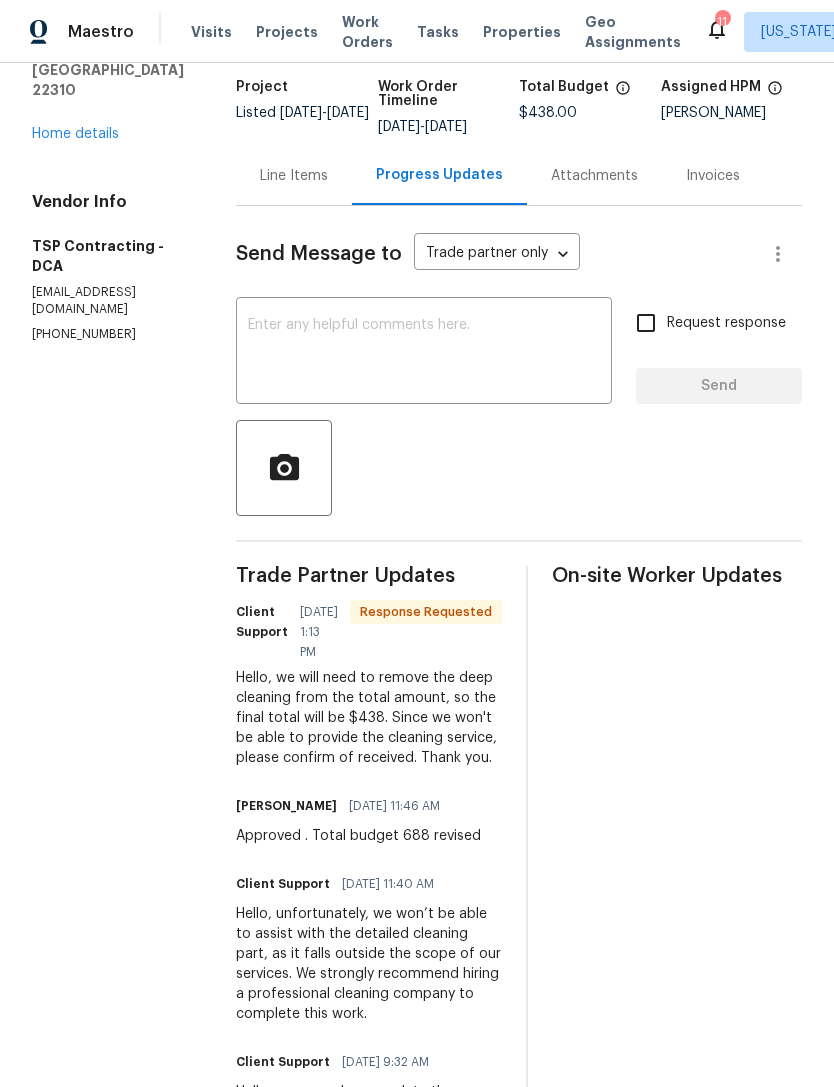 click at bounding box center (424, 353) 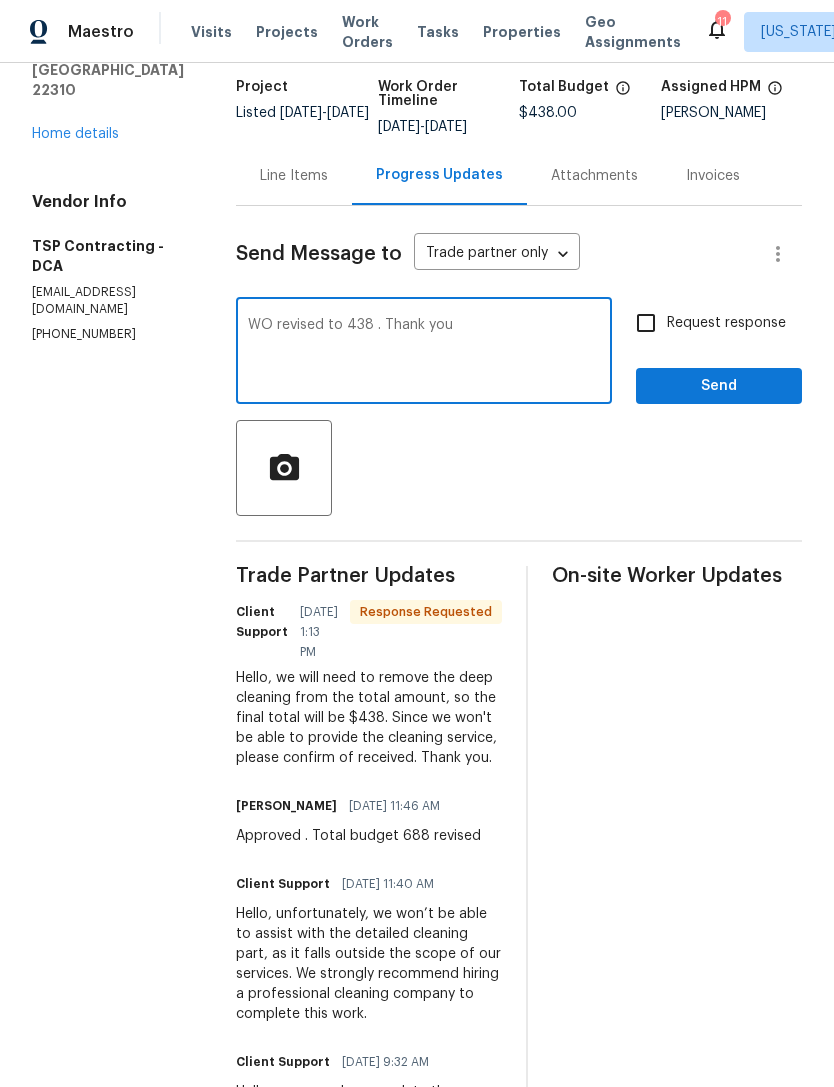 type on "WO revised to 438 . Thank you" 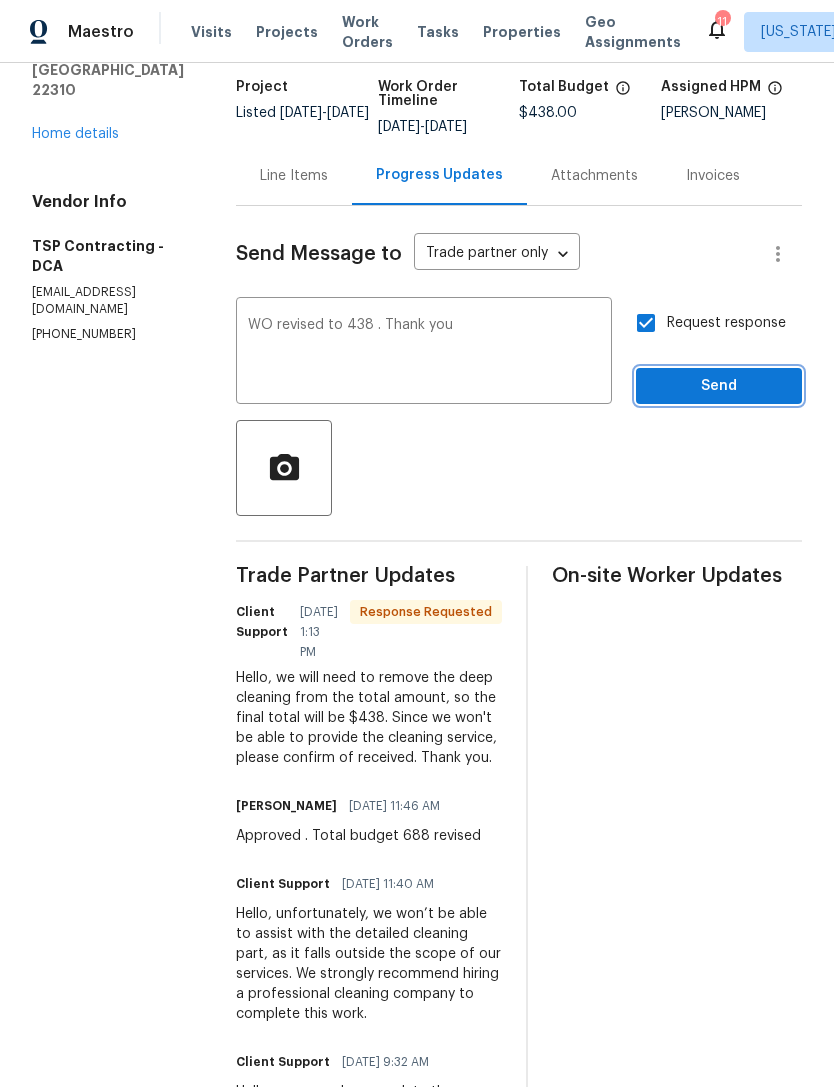 click on "Send" at bounding box center (719, 386) 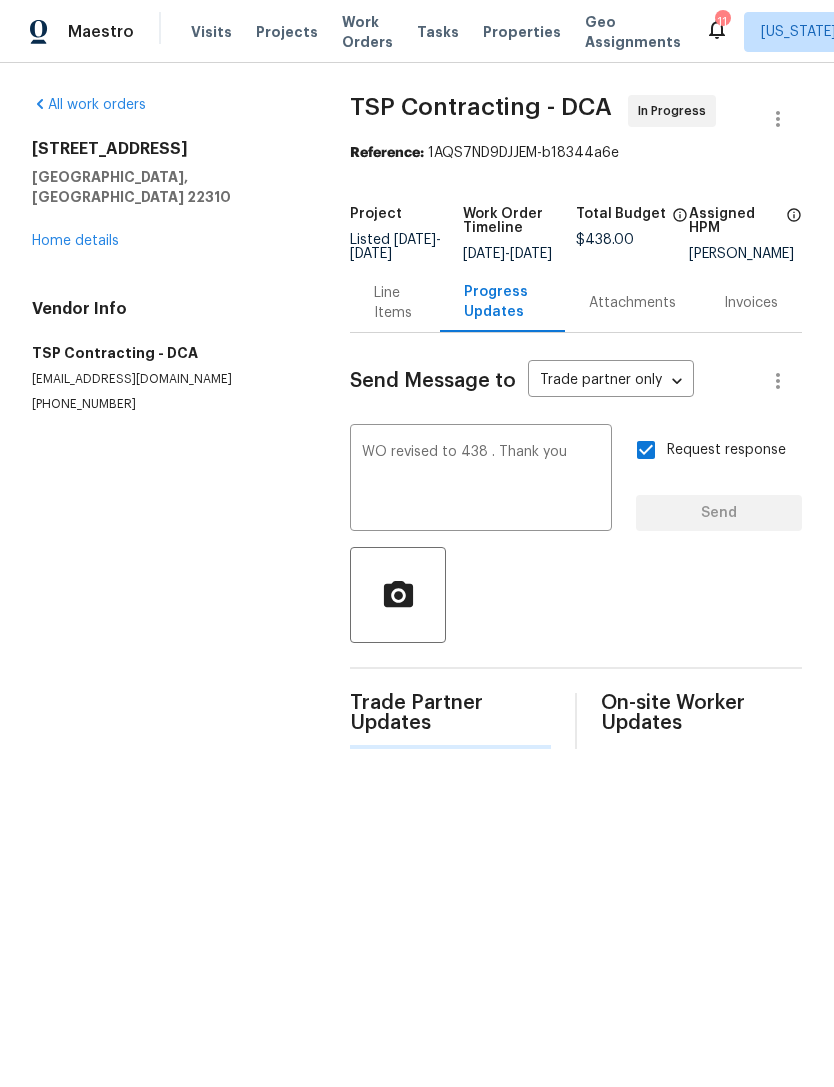scroll, scrollTop: 0, scrollLeft: 0, axis: both 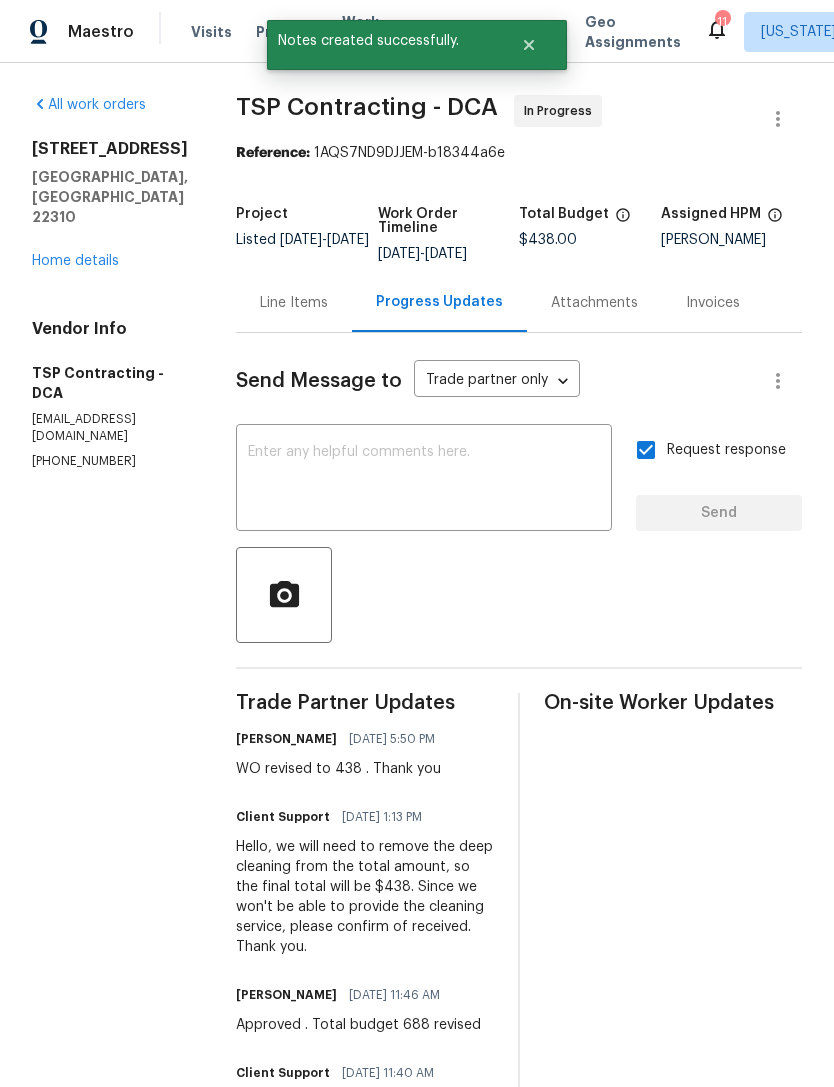 click on "Line Items" at bounding box center [294, 303] 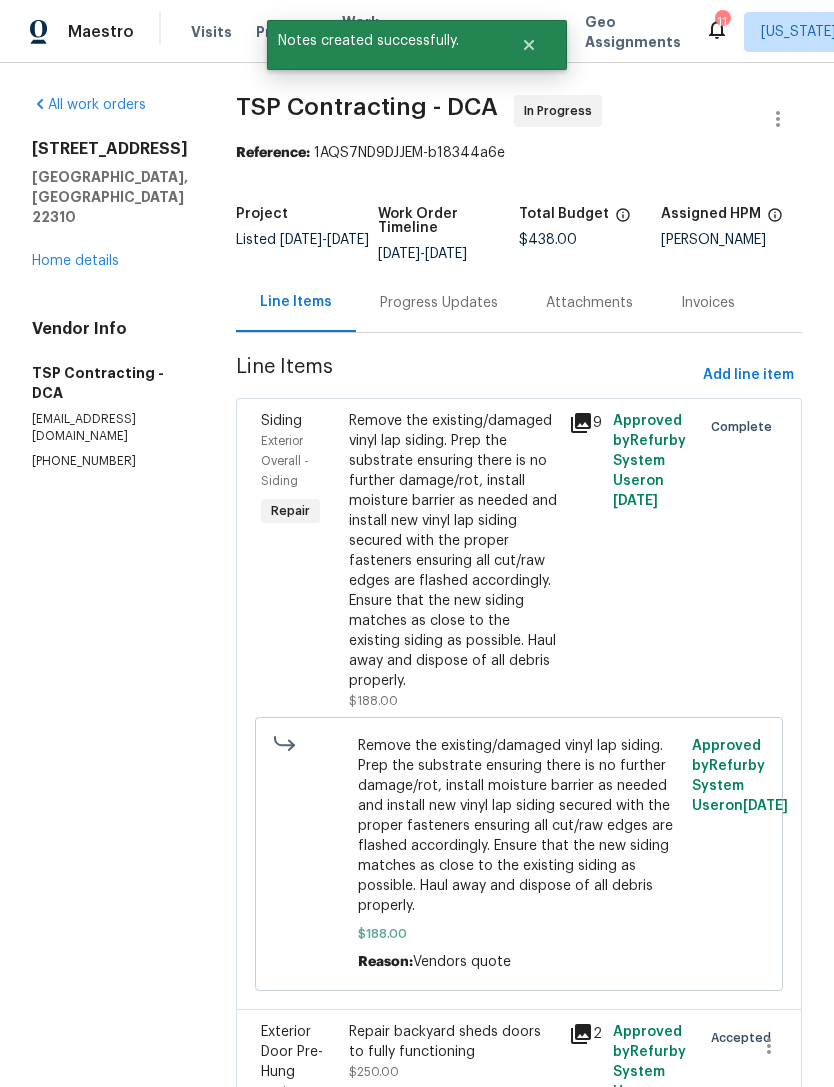 click on "6706 Telegraph Rd Alexandria, VA 22310 Home details" at bounding box center [110, 205] 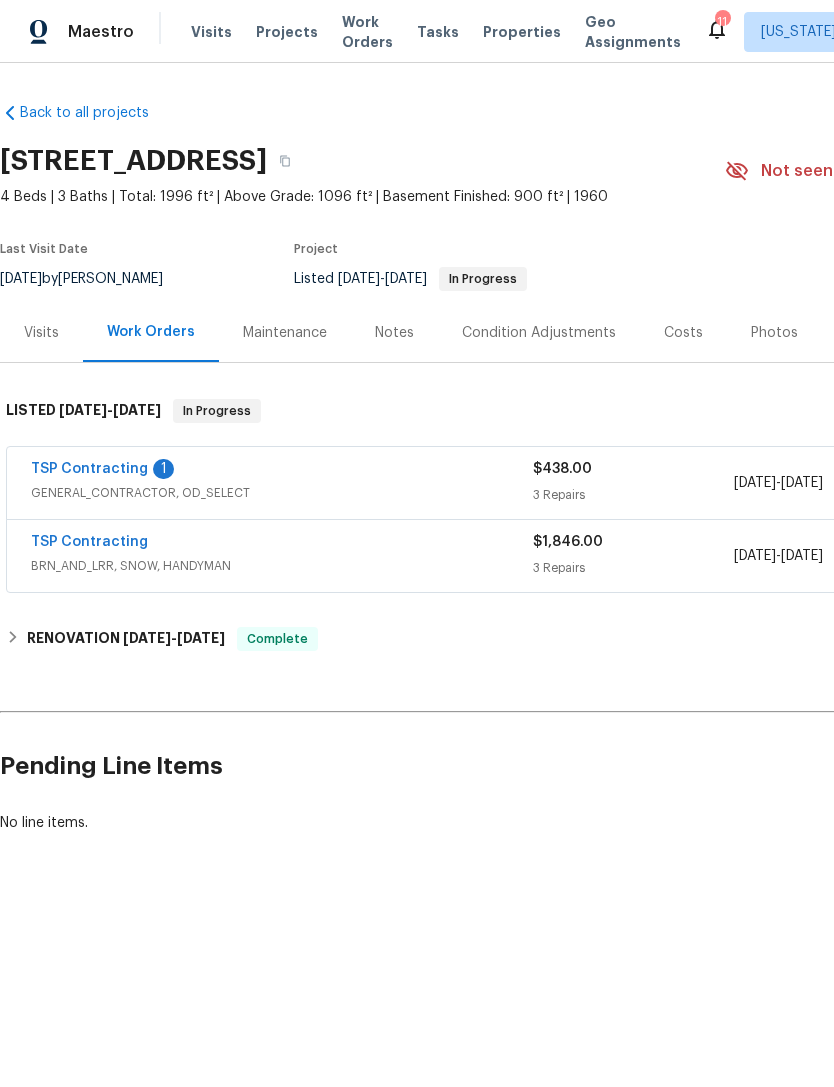 click on "TSP Contracting" at bounding box center (89, 469) 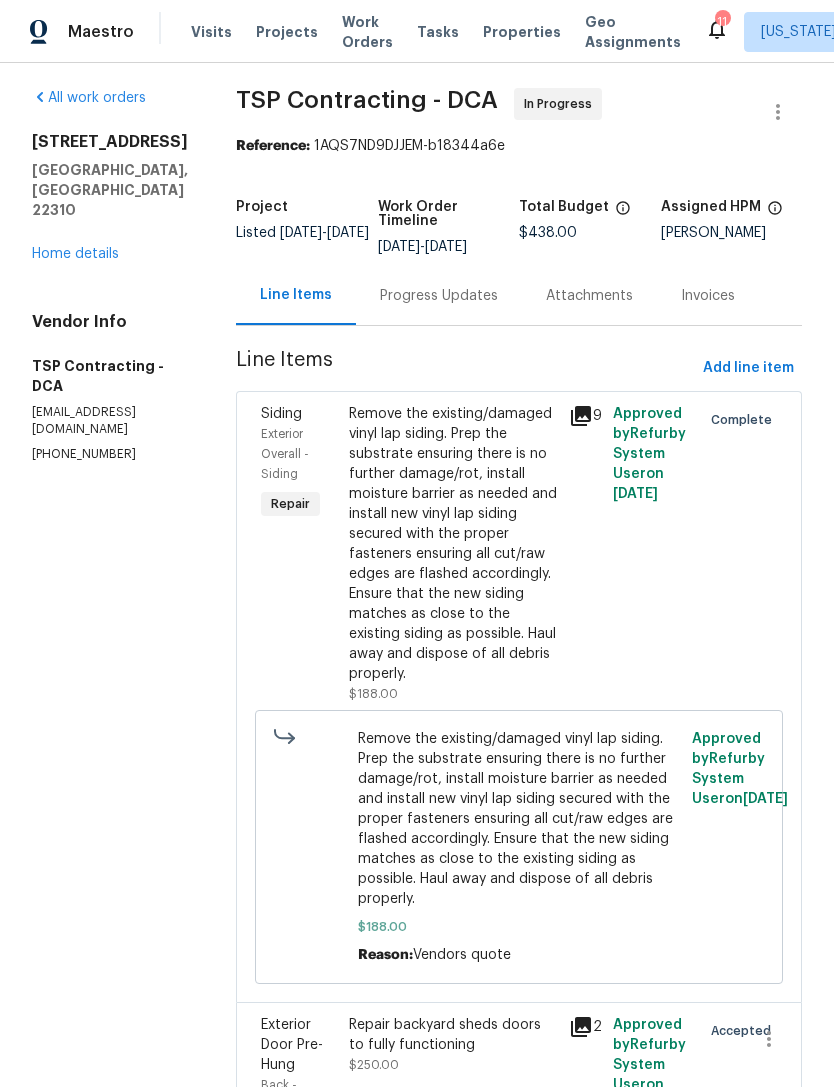 scroll, scrollTop: 11, scrollLeft: 0, axis: vertical 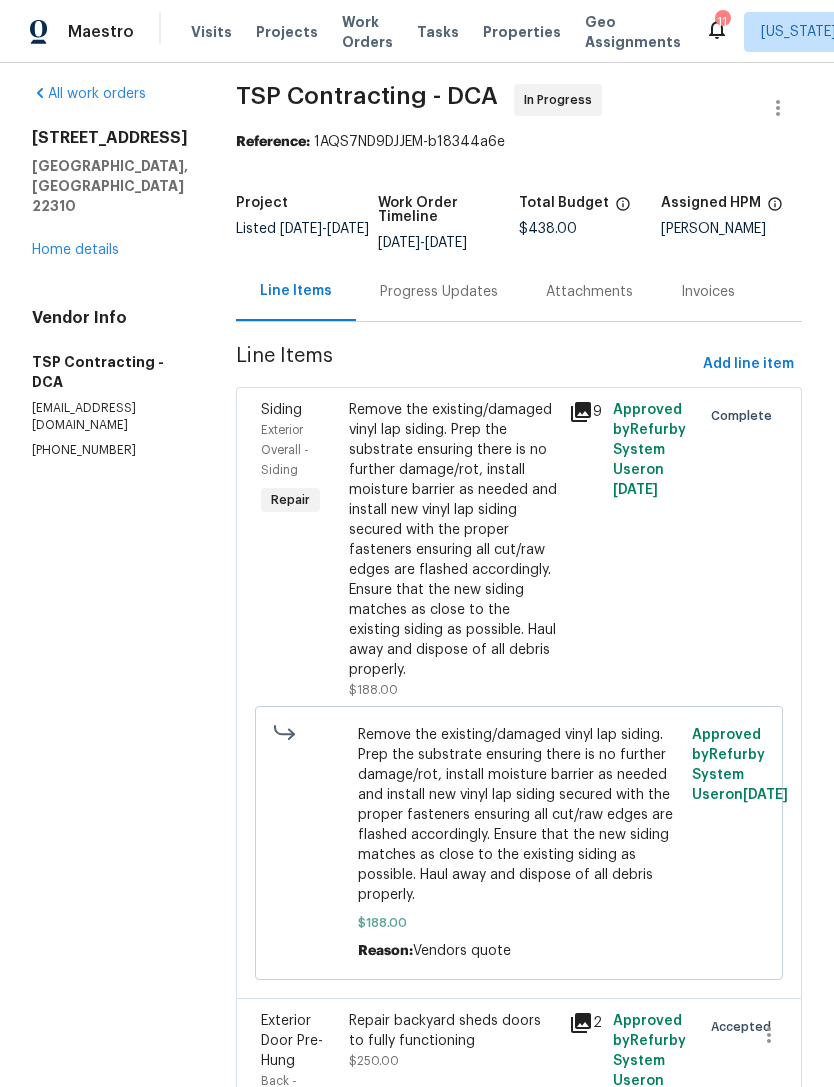 click on "Progress Updates" at bounding box center (439, 291) 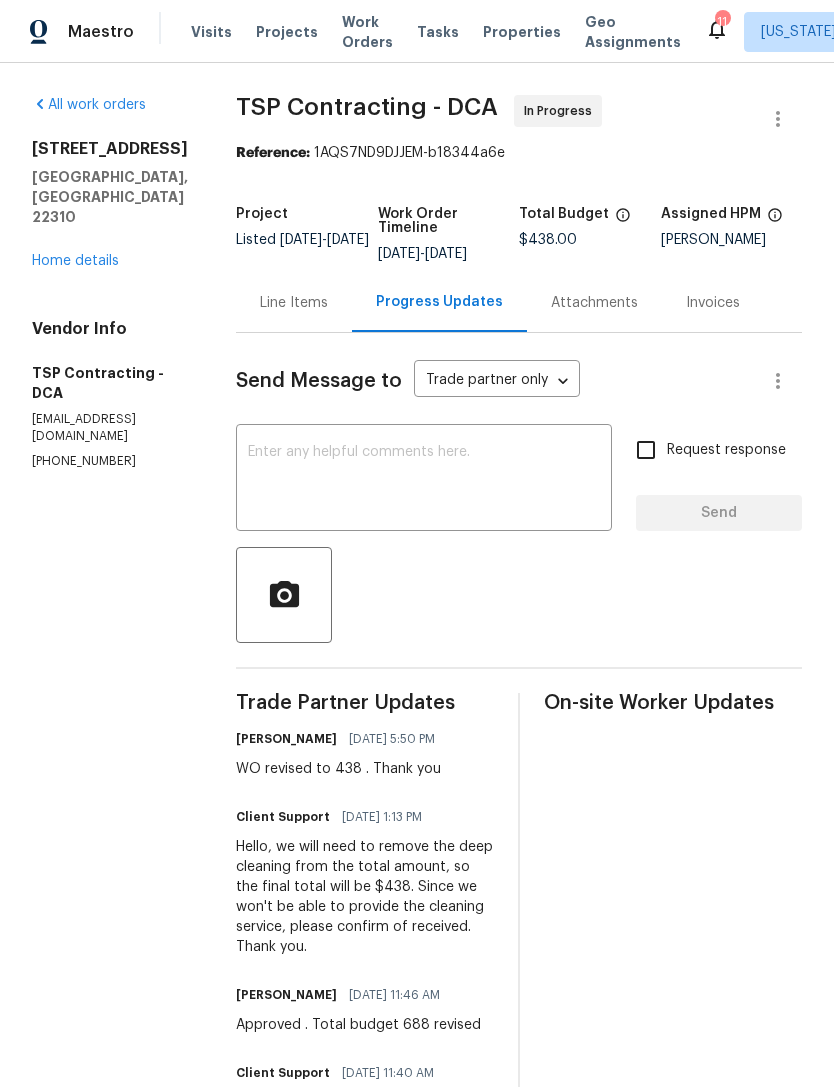 scroll, scrollTop: 0, scrollLeft: 0, axis: both 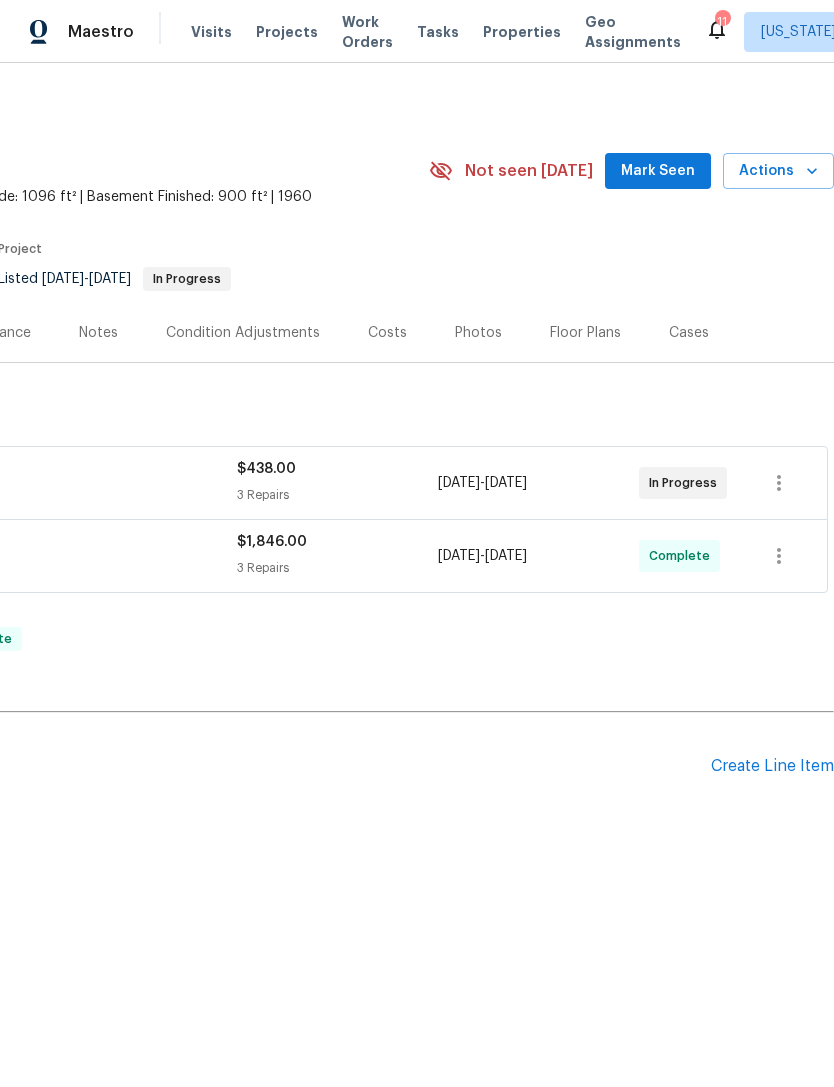 click on "Create Line Item" at bounding box center (772, 766) 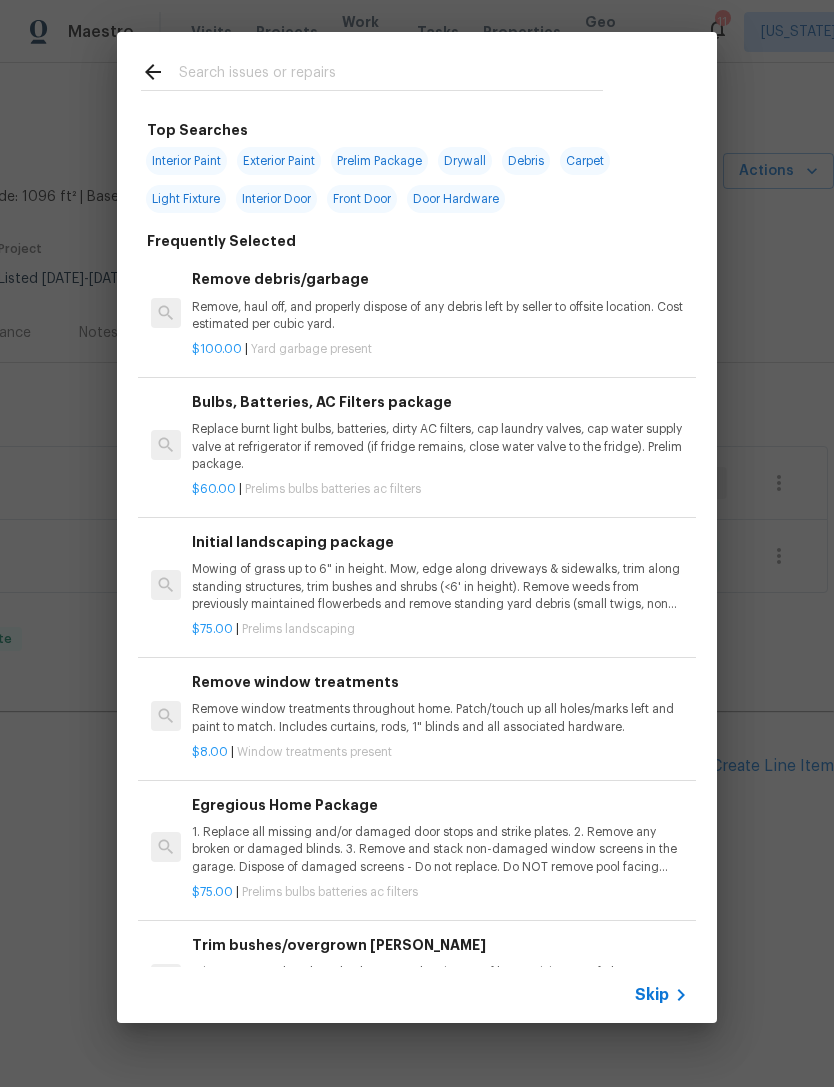 click at bounding box center [391, 75] 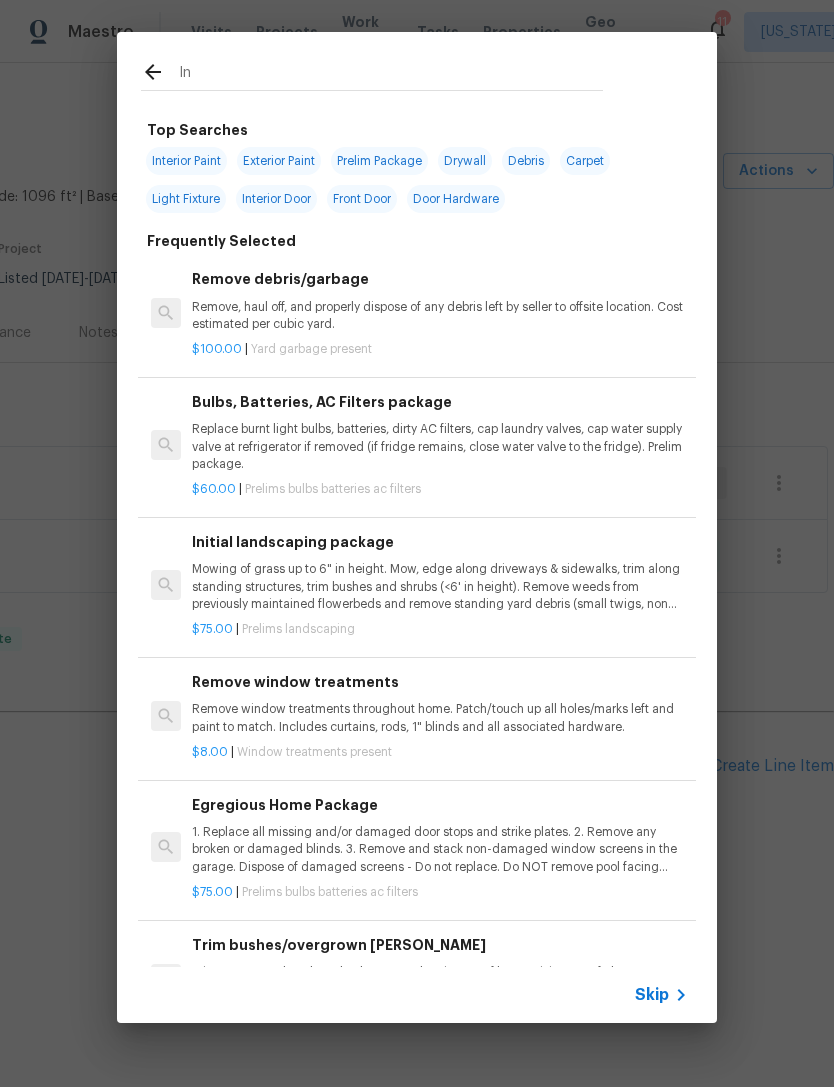 type on "Ini" 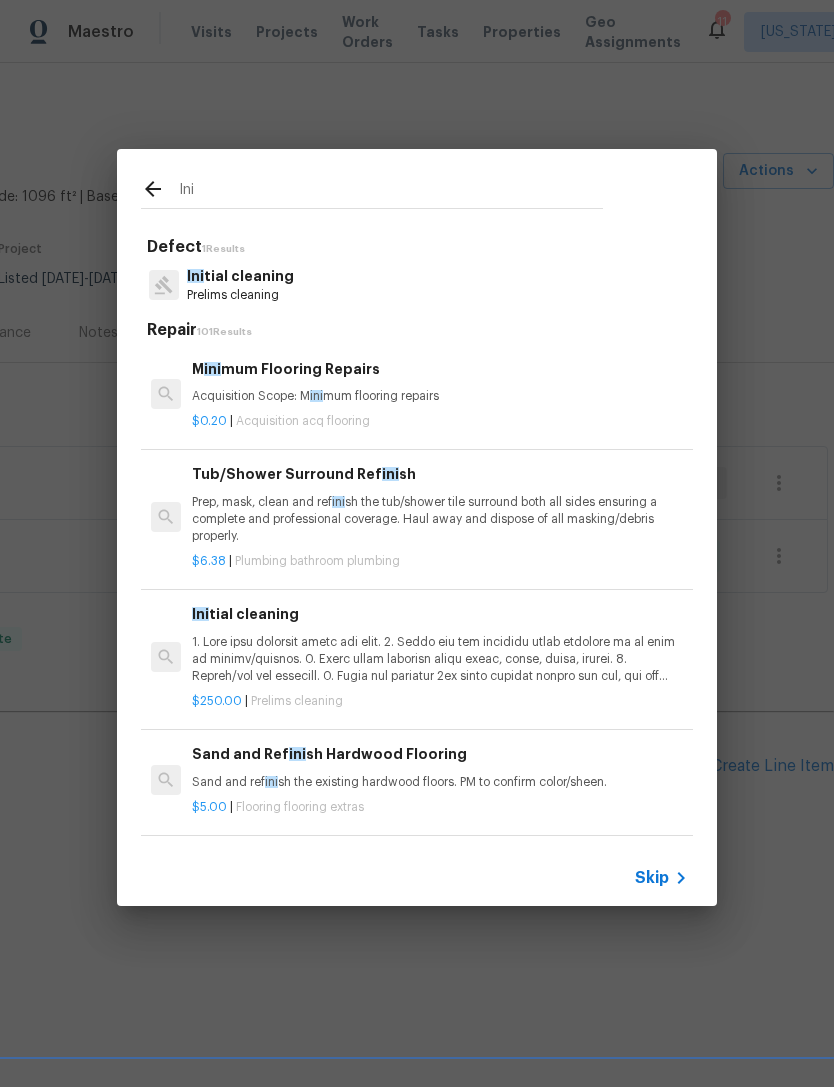 click on "Prelims cleaning" at bounding box center (240, 295) 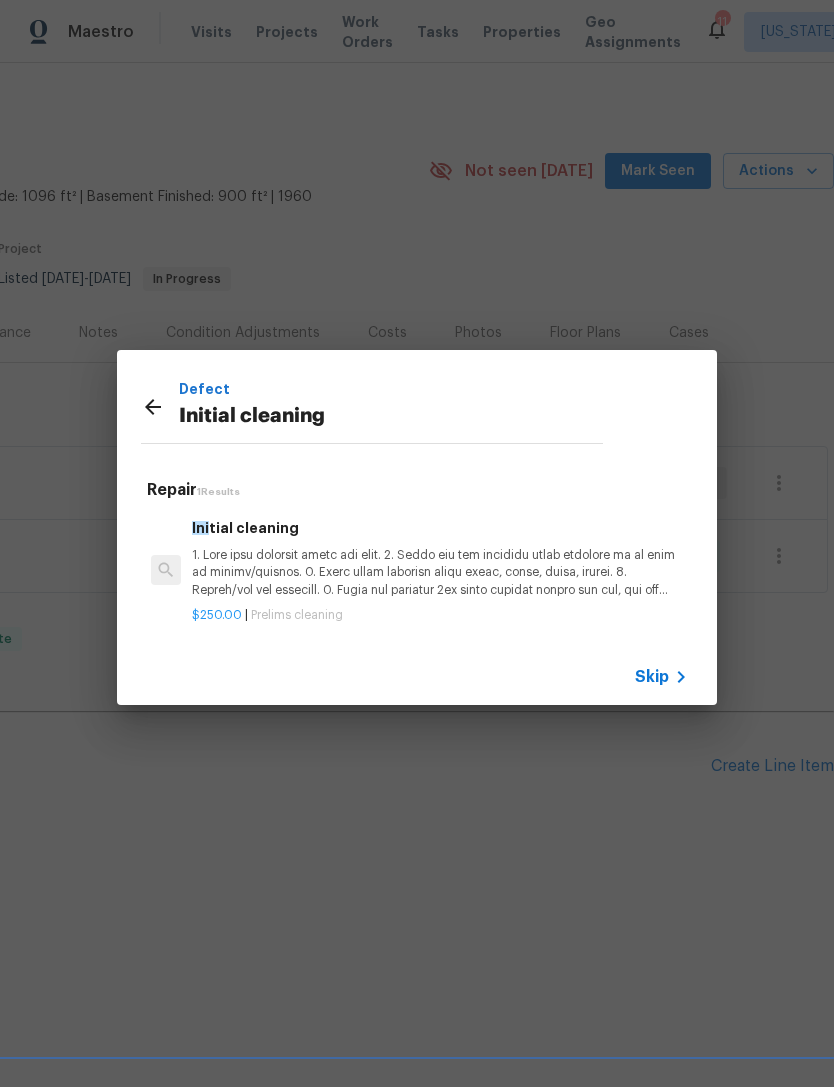 click at bounding box center [440, 572] 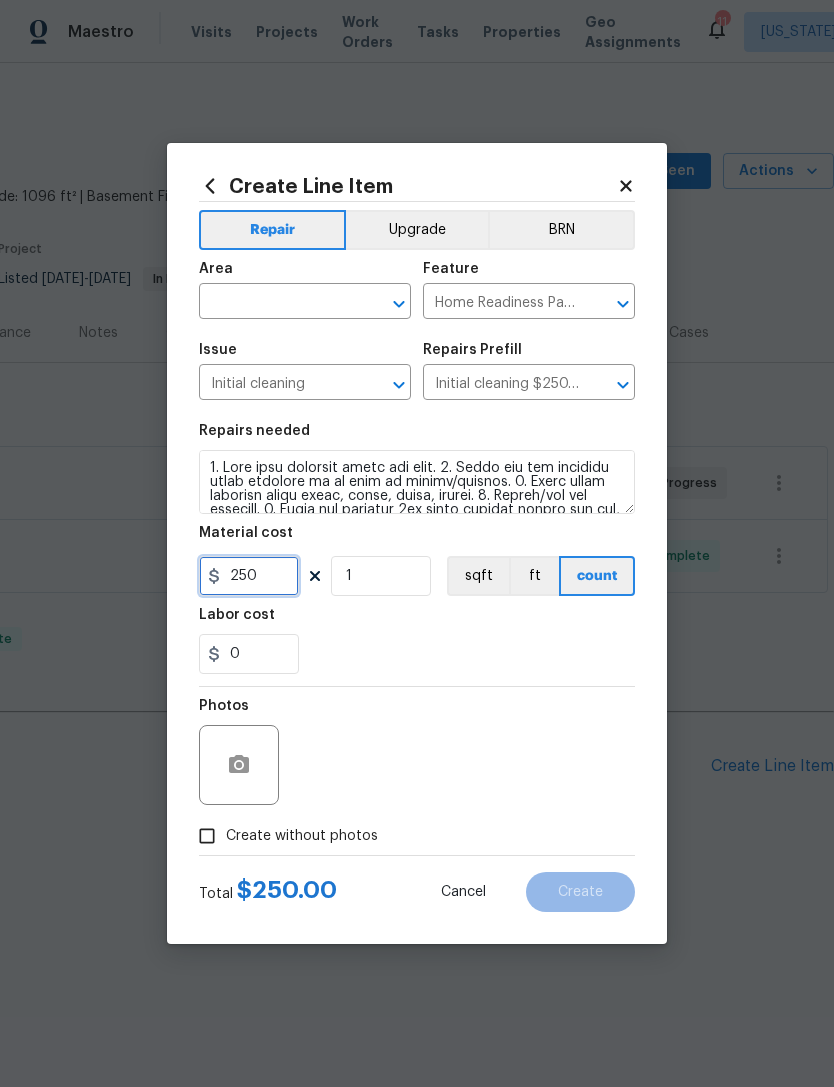 click on "250" at bounding box center [249, 576] 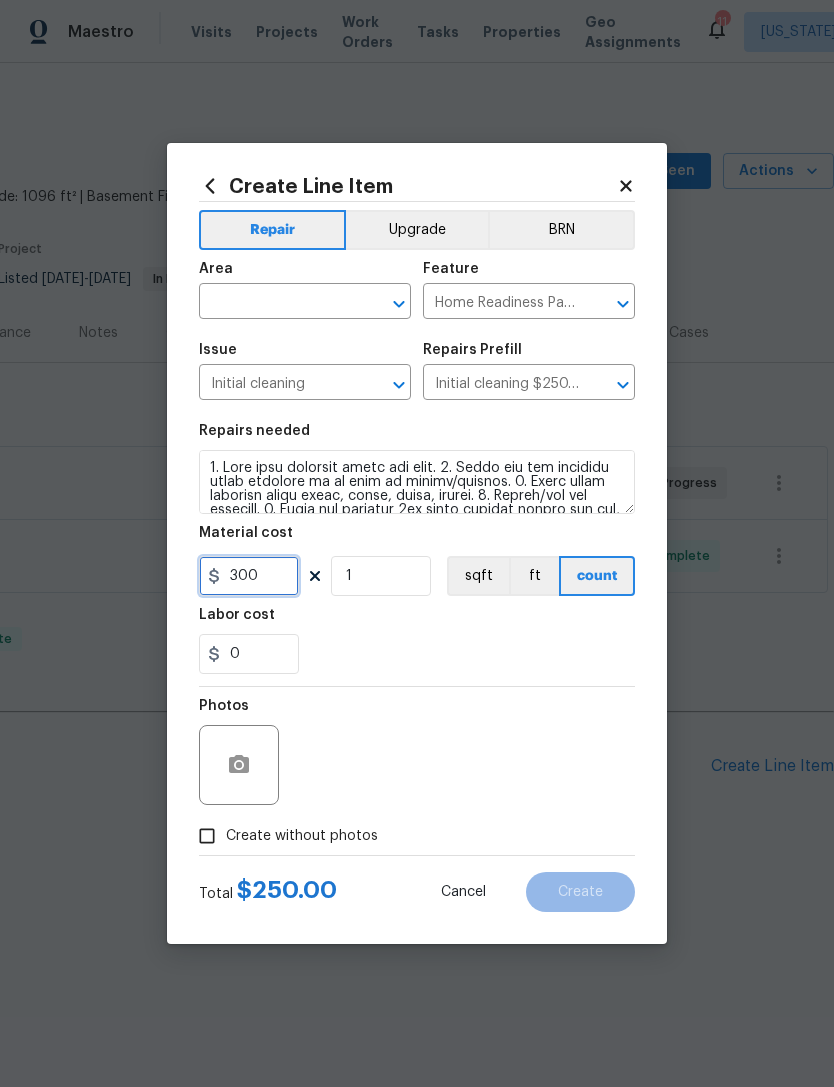 type on "300" 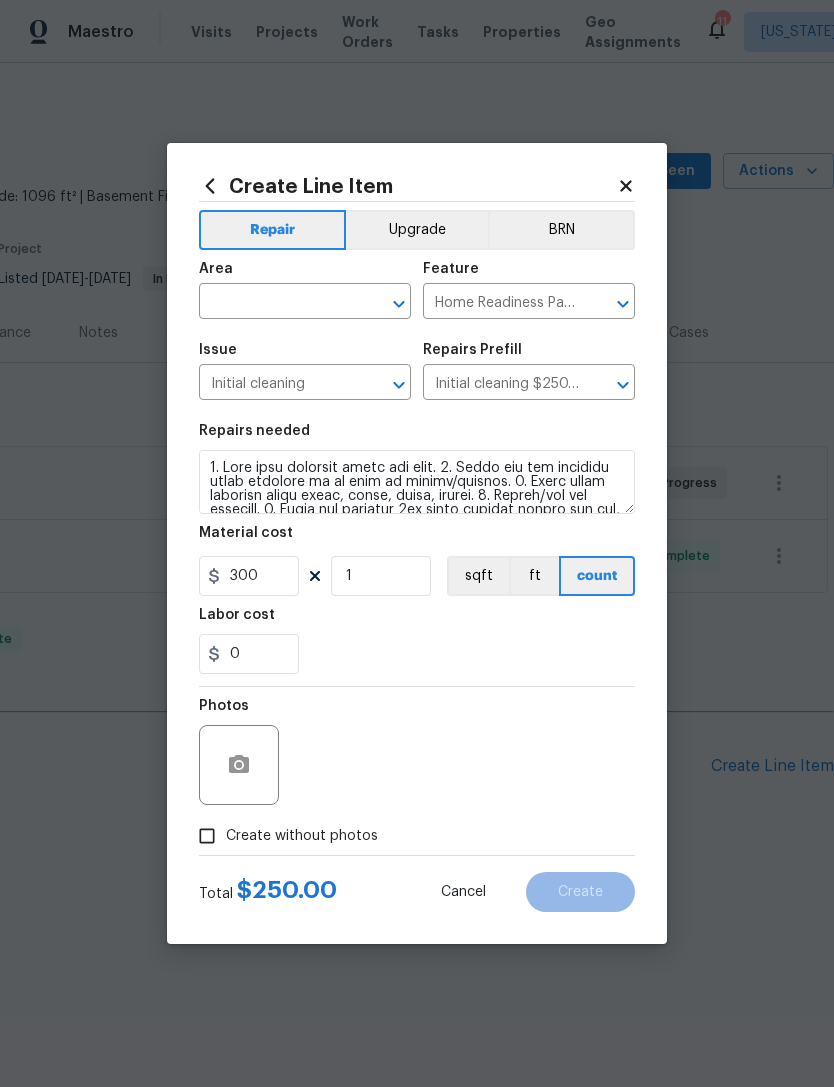 click on "Photos" at bounding box center [417, 752] 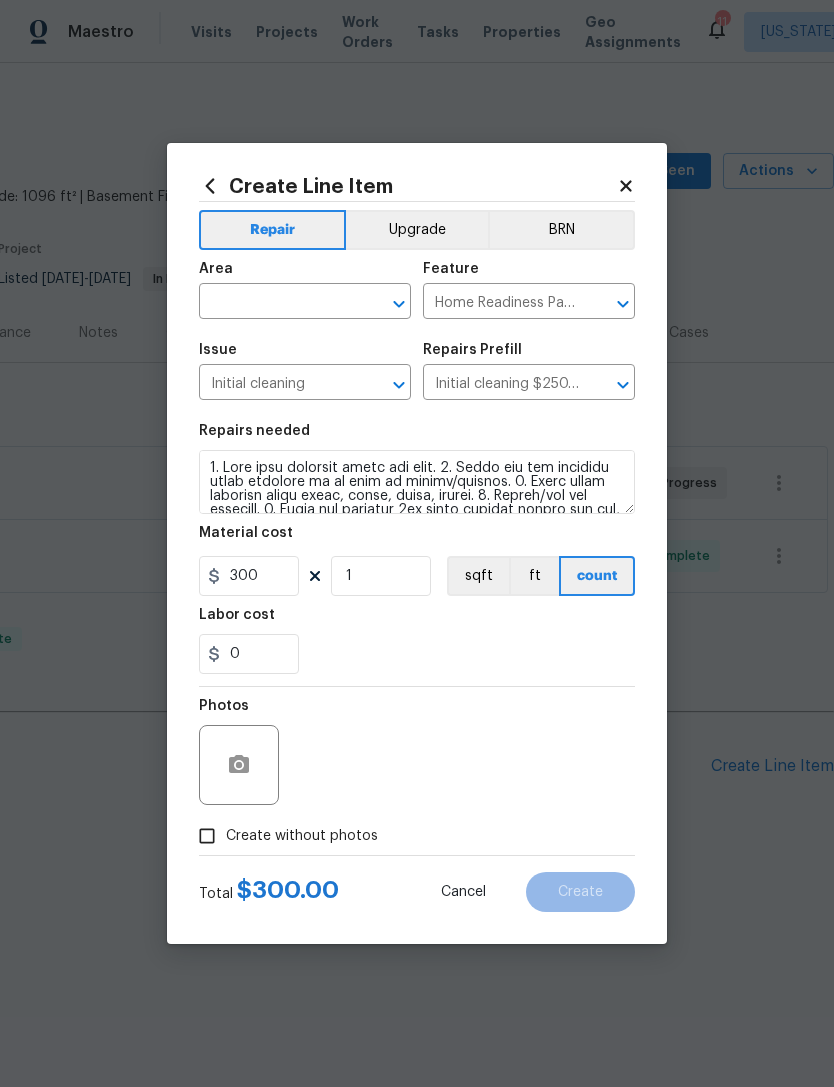 click 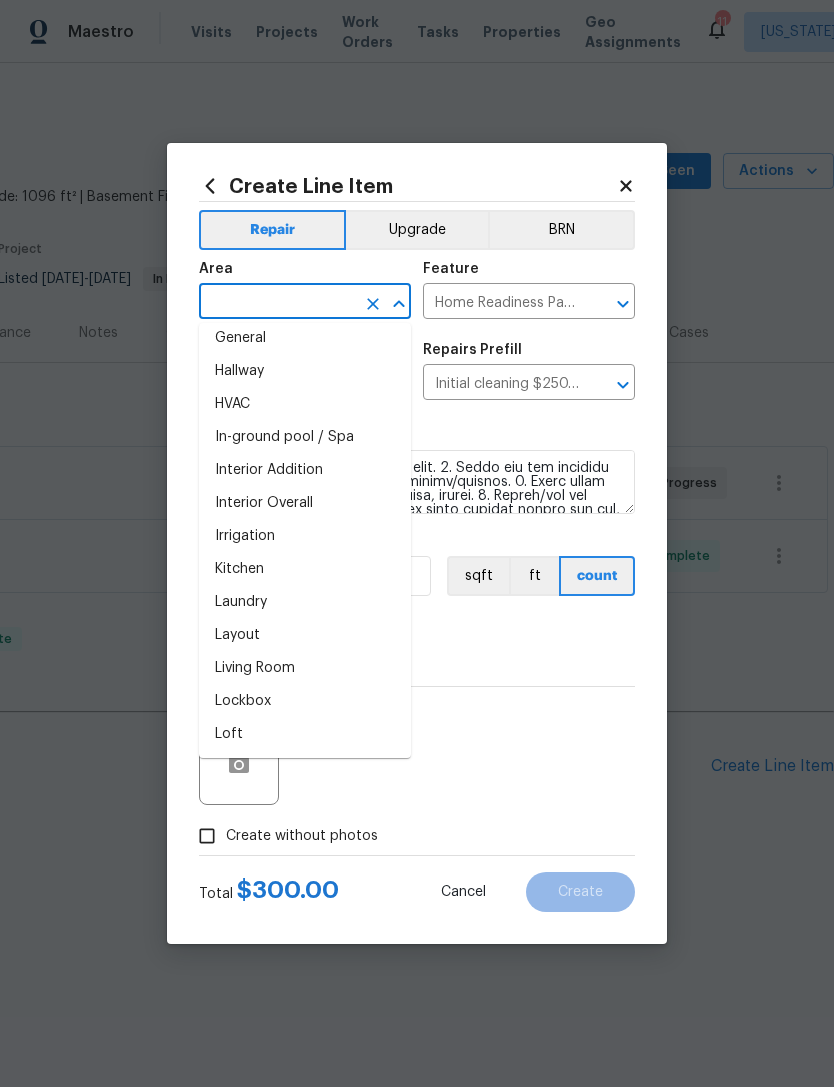 scroll, scrollTop: 670, scrollLeft: 0, axis: vertical 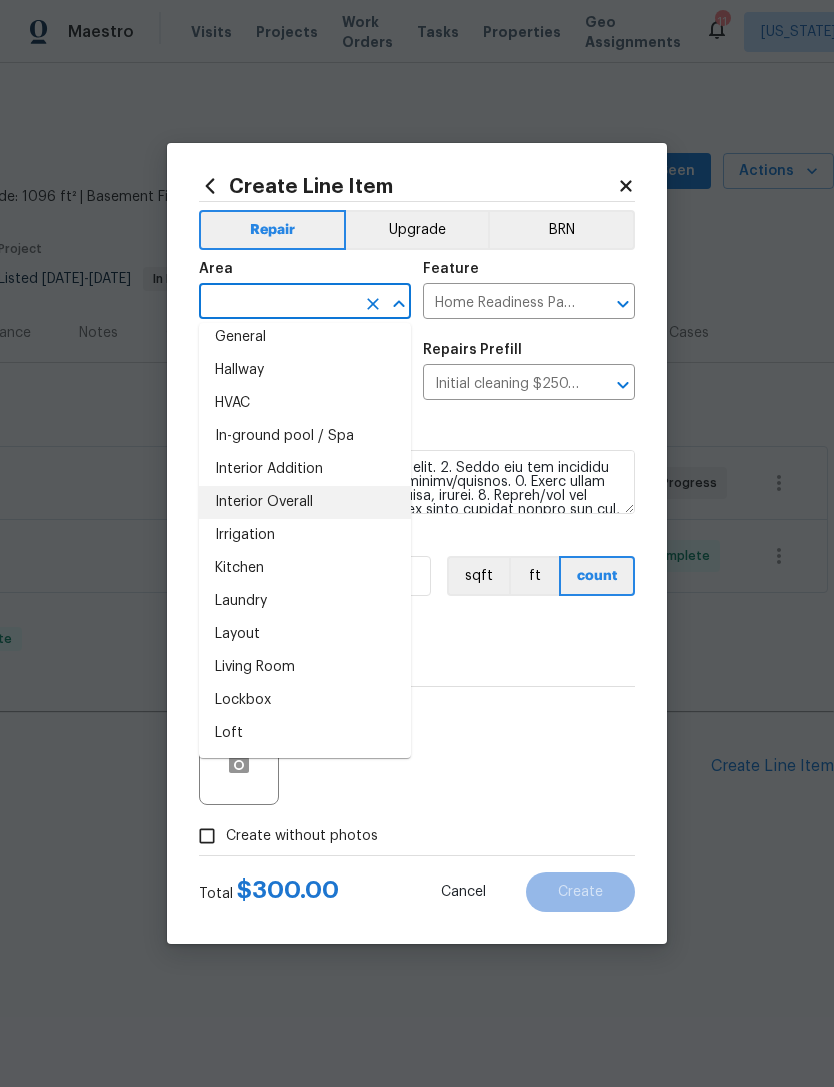 click on "Interior Overall" at bounding box center [305, 502] 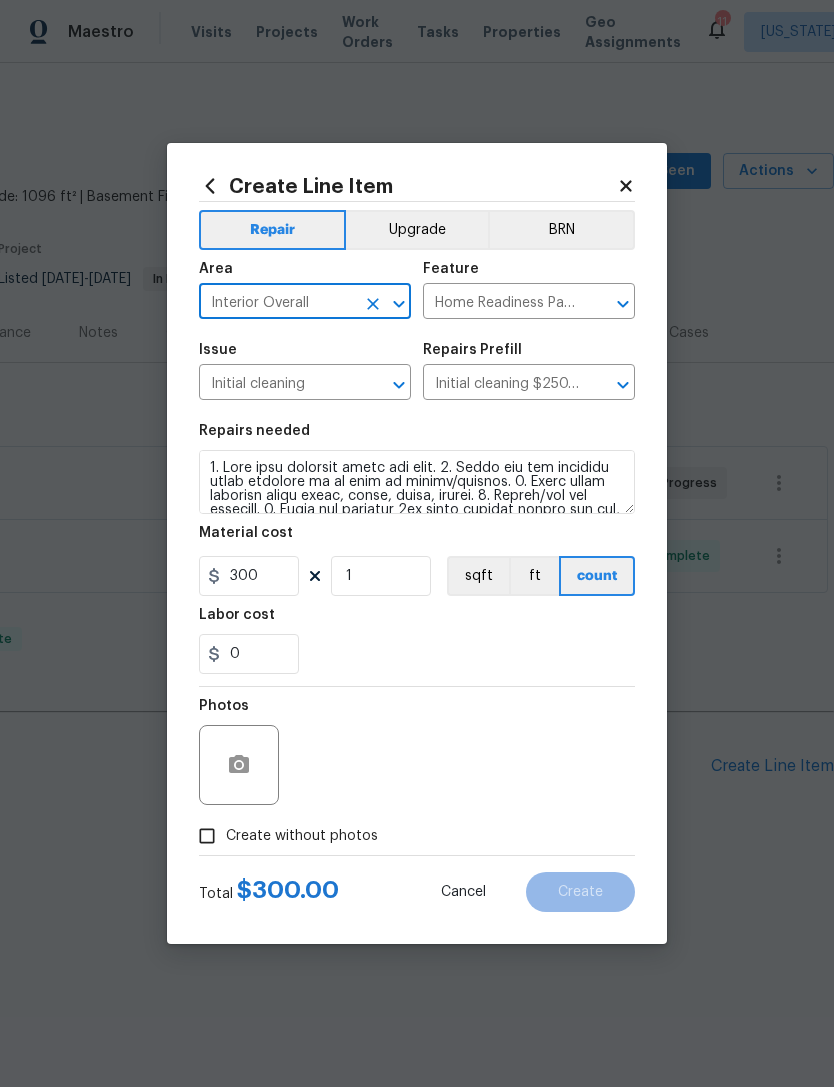 click on "Photos" at bounding box center (417, 752) 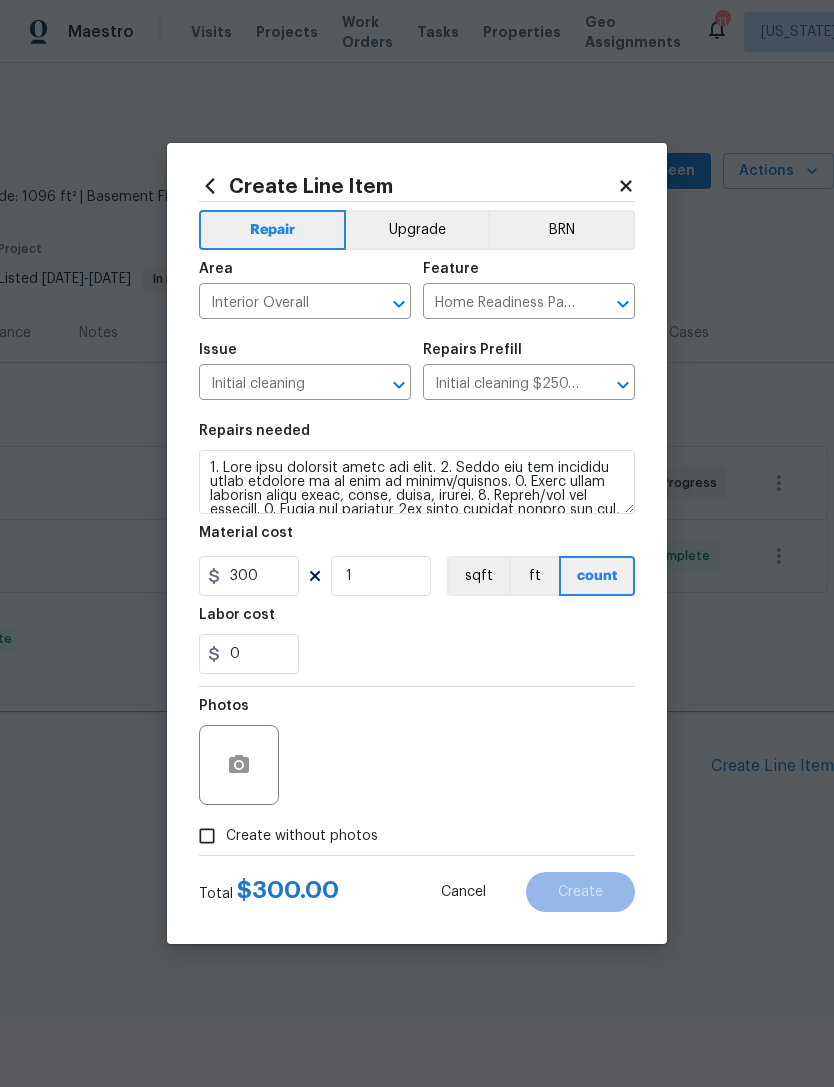 click on "Create without photos" at bounding box center [207, 836] 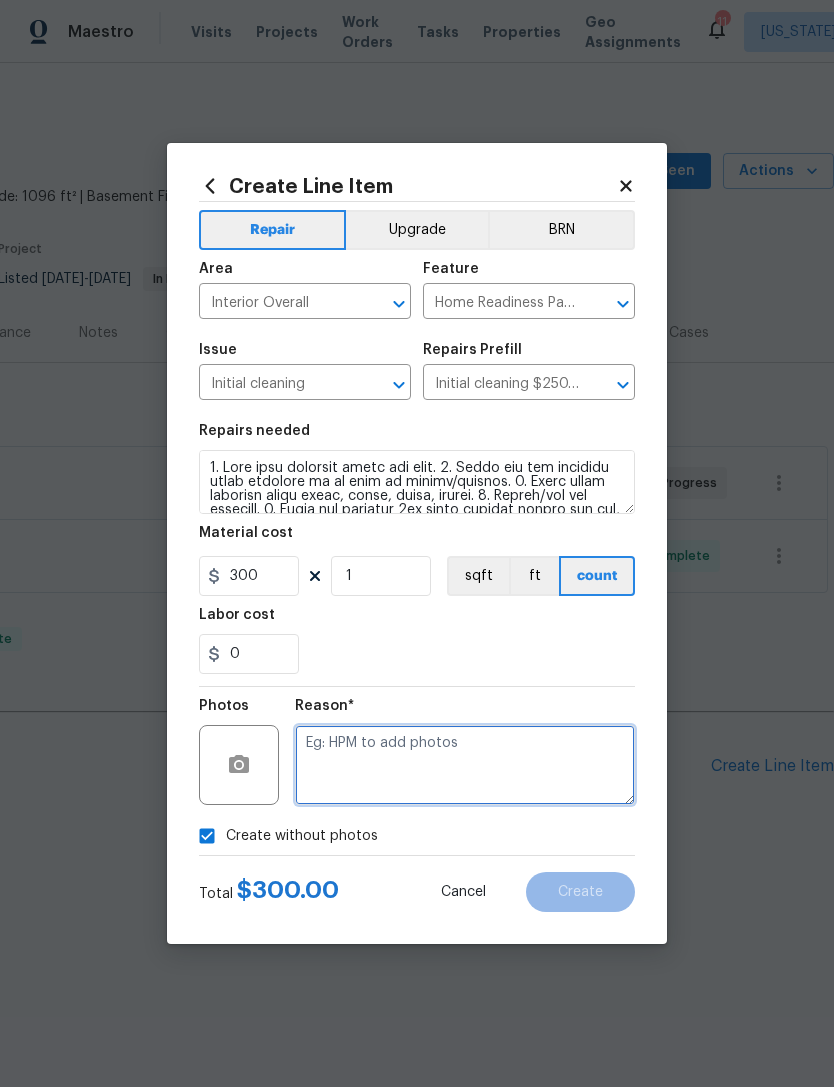 click at bounding box center [465, 765] 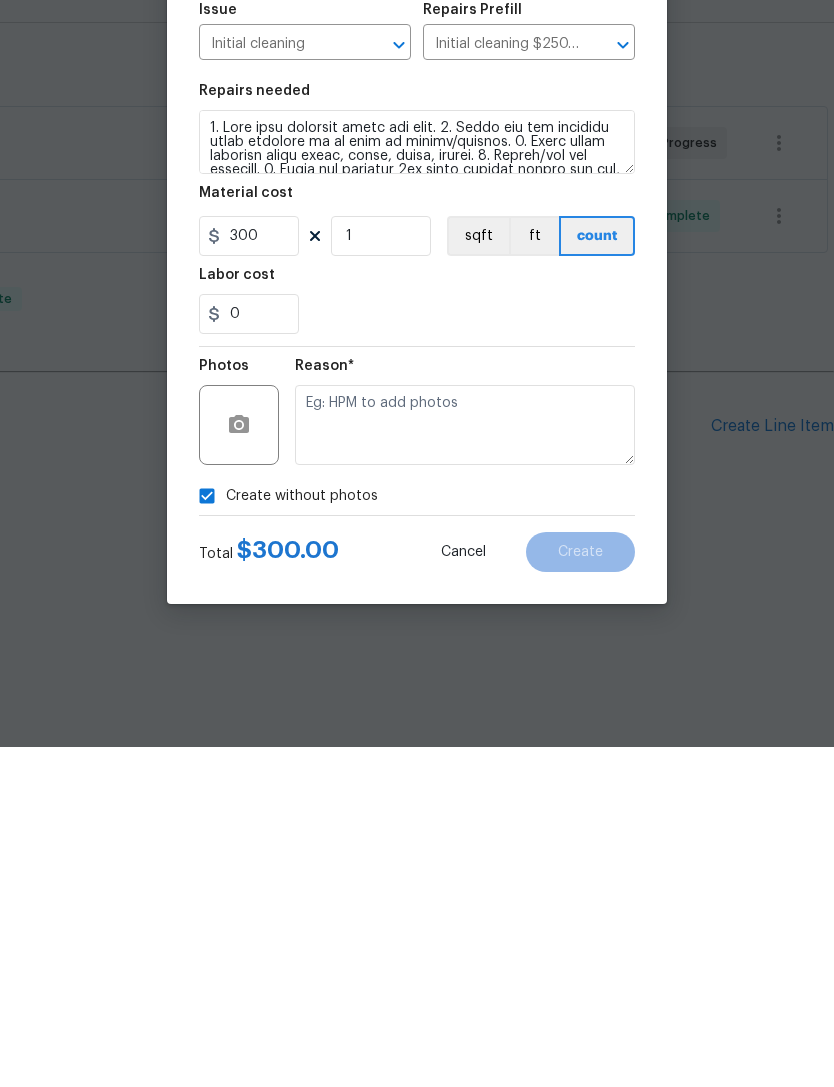 click on "Create without photos" at bounding box center (207, 836) 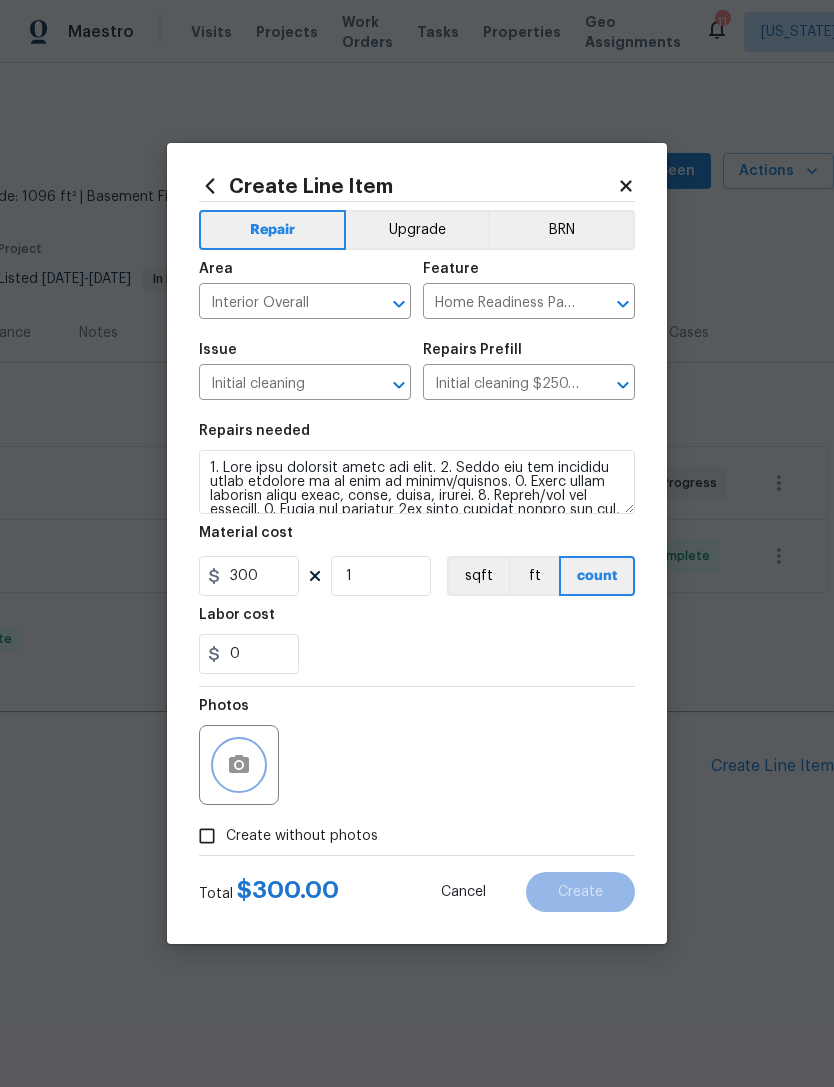 click at bounding box center [239, 765] 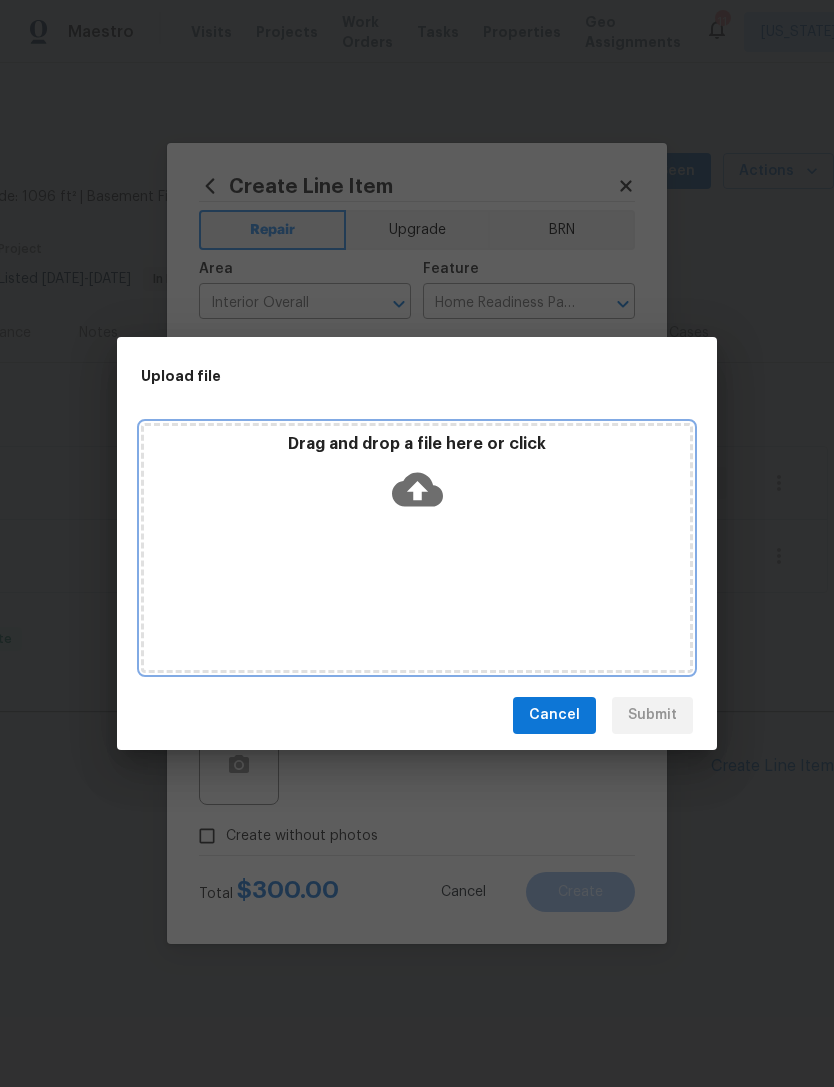 click 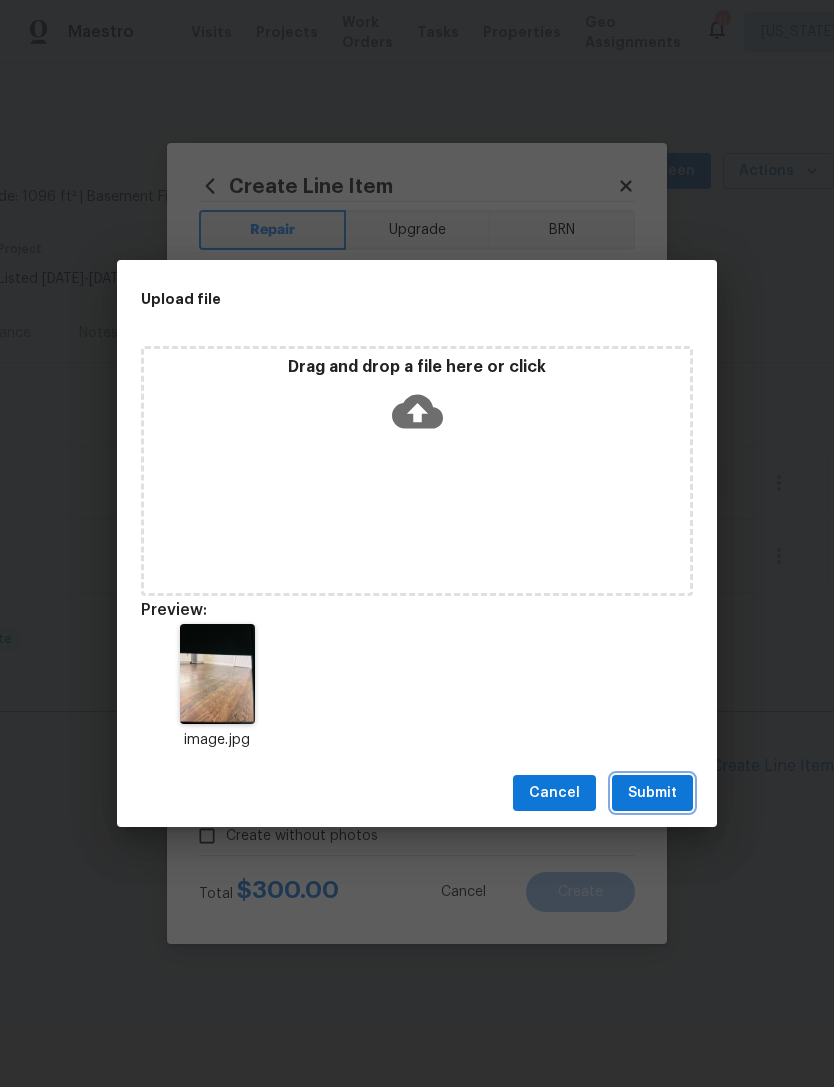 click on "Submit" at bounding box center [652, 793] 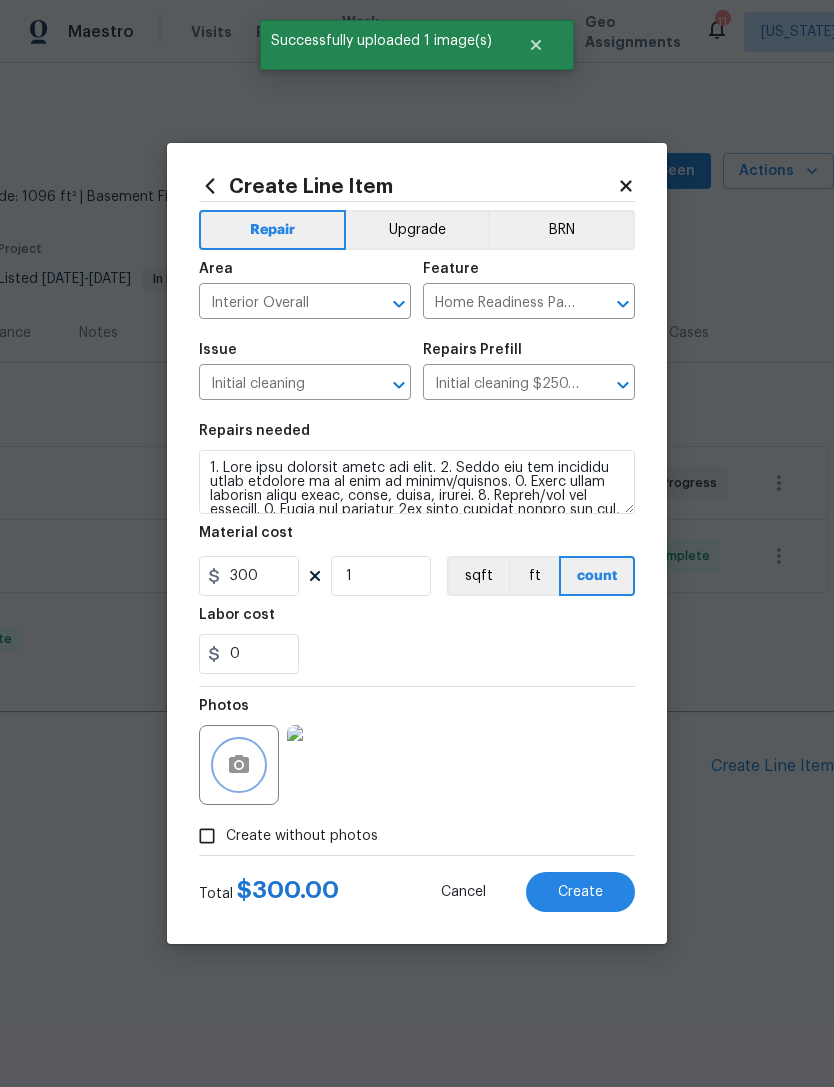scroll, scrollTop: 0, scrollLeft: 0, axis: both 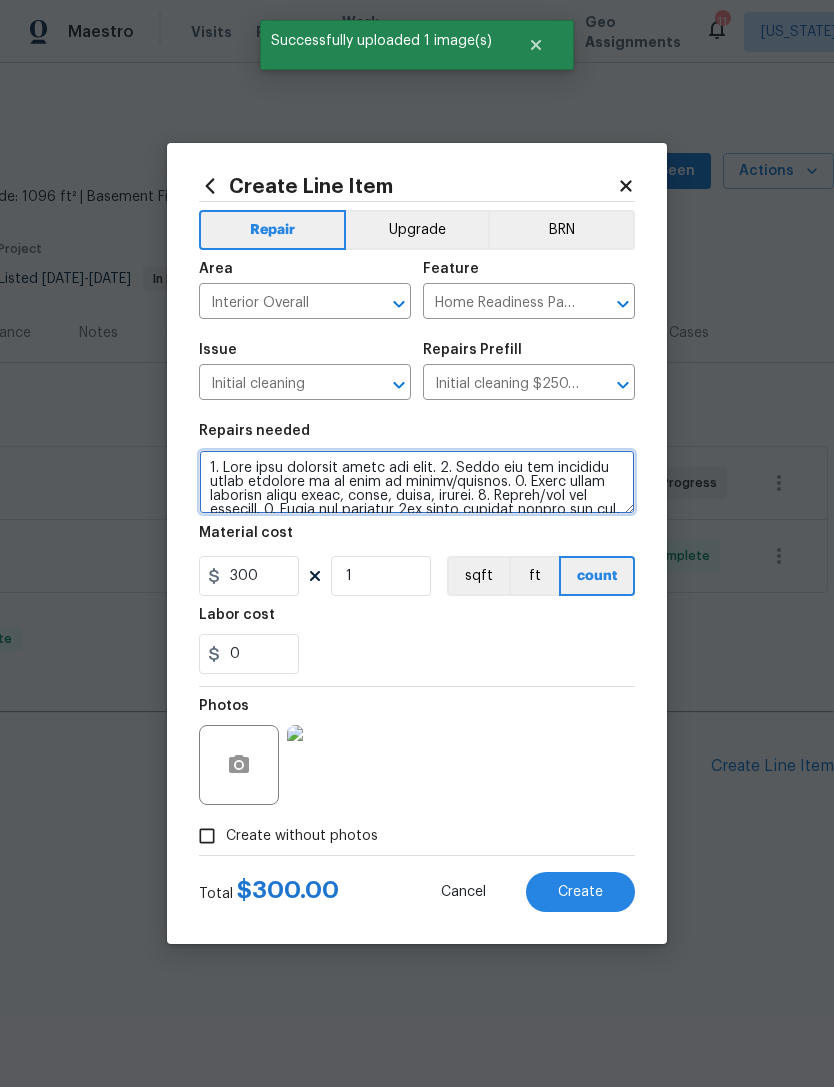 click at bounding box center (417, 482) 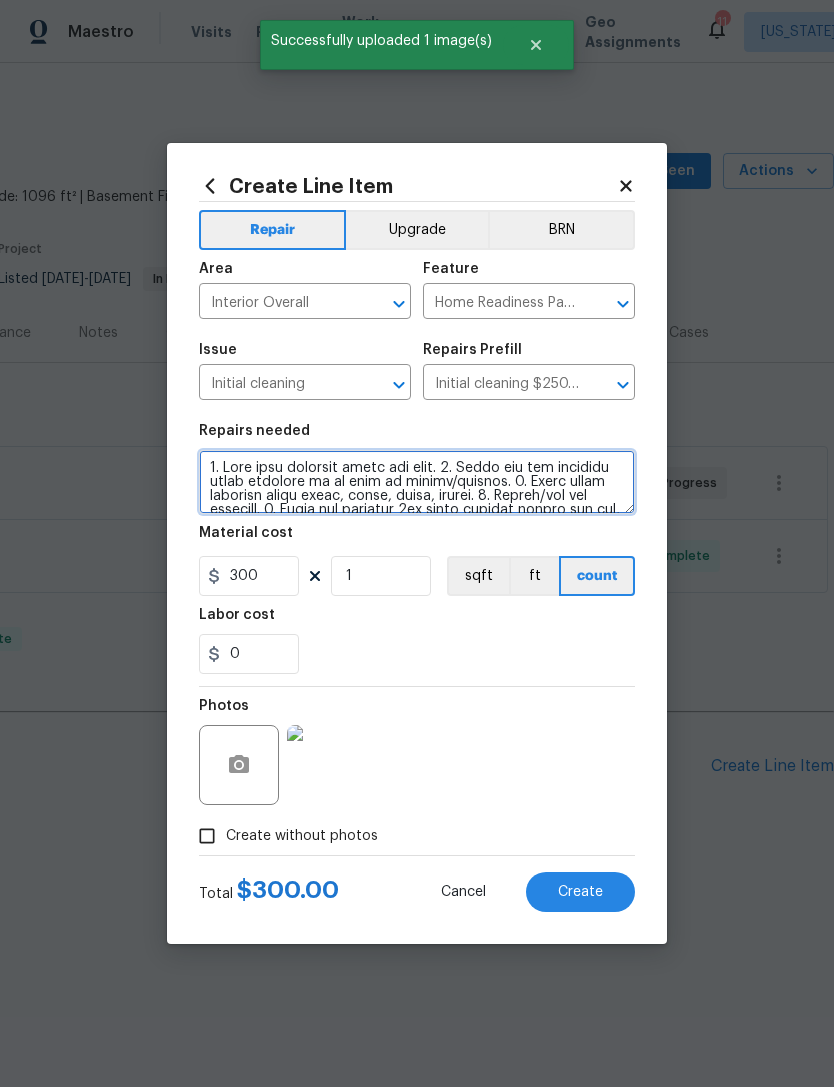 click at bounding box center (417, 482) 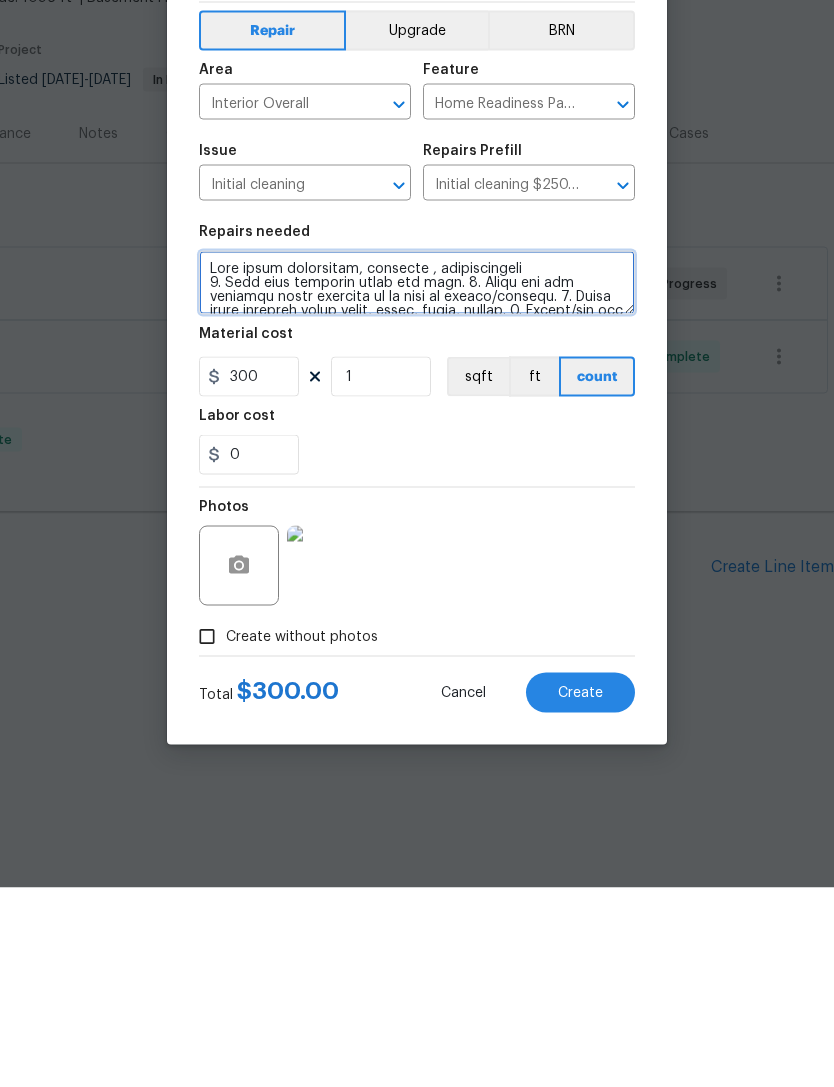 type on "Deep clean appliances, flooring , refrigerators
1. Wipe down exterior doors and trim. 2. Clean out all exterior light fixtures to be free of debris/cobwebs. 3. Broom clean exterior front entry, porch, patio, garage. 4. Vacuum/mop all flooring. 5. Clean all exterior 1st floor windows inside and out, and the interior side of all above grade windows. Clean all tracks/frames. 6. Clean all air vent grills. 7. Clean all interior window, base, sill and trim. 8. Clean all switch/outlet plates and remove any paint. 9. Clean all light fixtures and ceiling fans. 10. Clean all doors, frames and trim. 11. Clean kitchen and laundry appliances - inside-outside and underneath. 12. Clean cabinetry inside and outside and top including drawers. 13. Clean counters, sinks, plumbing fixtures, toilets seat to remain down. 14. Clean showers, tubs, surrounds, wall tile free of grime and soap scum. 15. Clean window coverings if left in place. 16. Clean baseboards. 17. Clean top of furnace, water heater, softener. 18. Remove cobweb..." 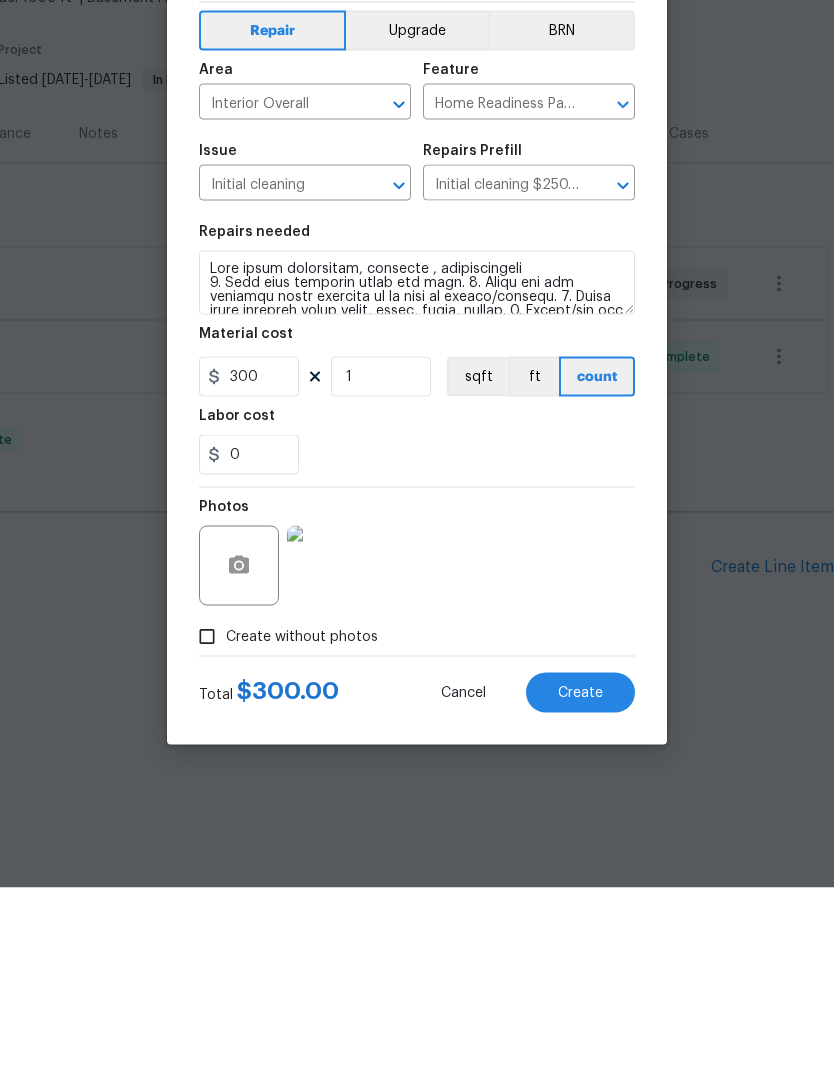 click on "Create" at bounding box center (580, 892) 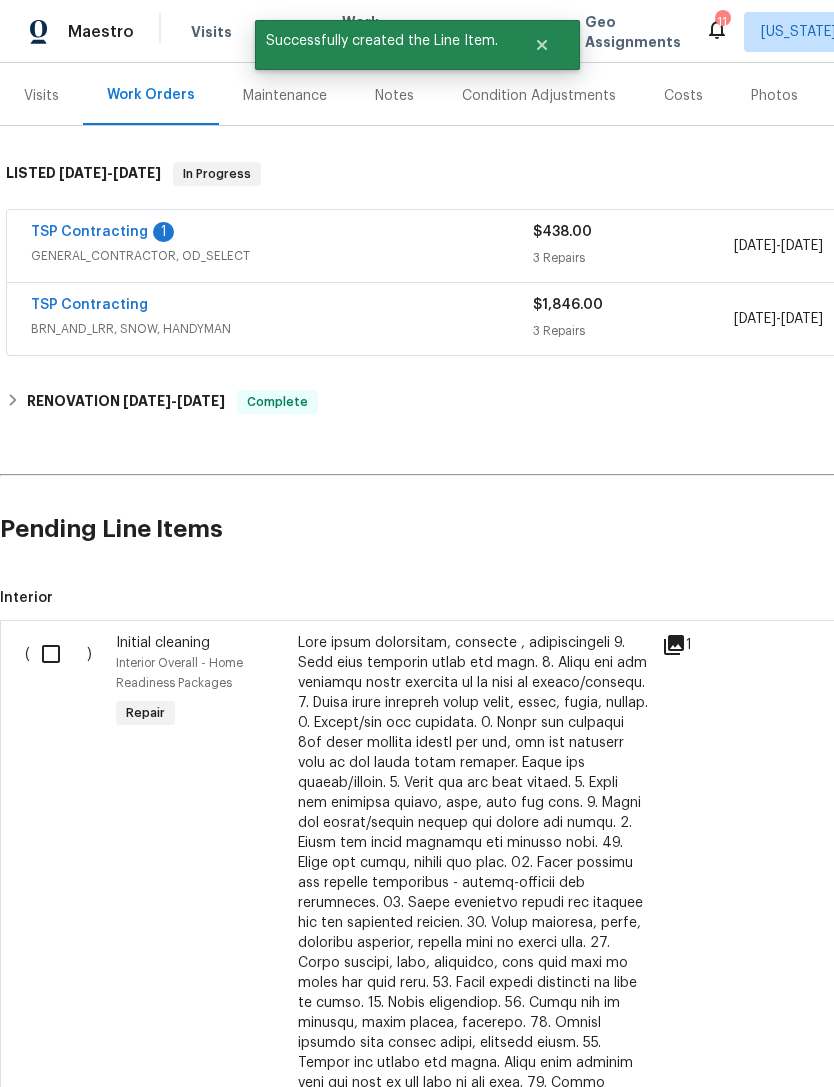 scroll, scrollTop: 237, scrollLeft: 0, axis: vertical 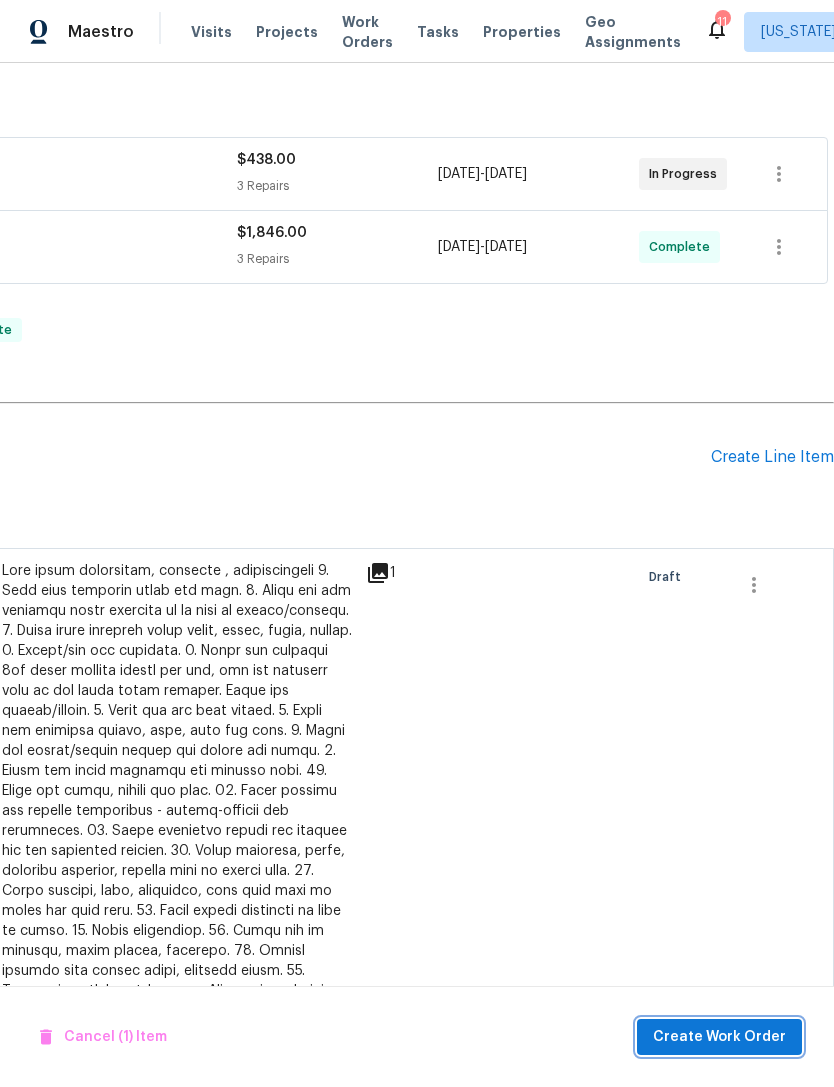 click on "Create Work Order" at bounding box center (719, 1037) 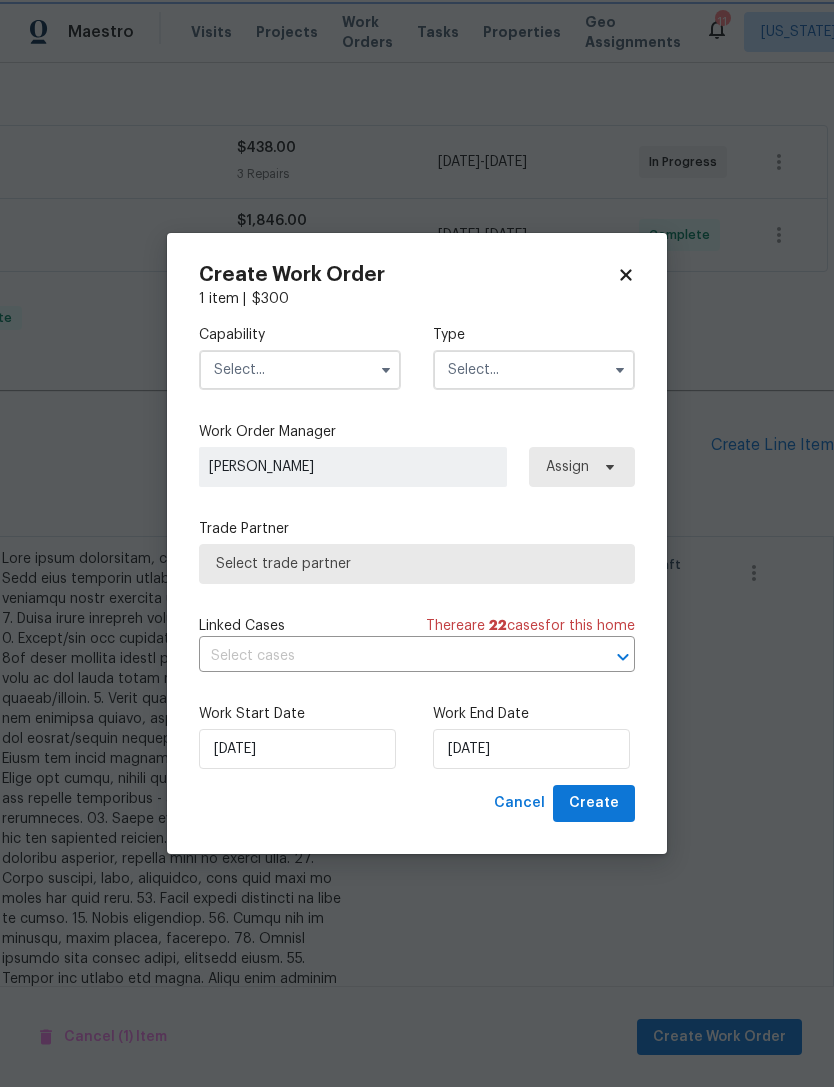scroll, scrollTop: 322, scrollLeft: 296, axis: both 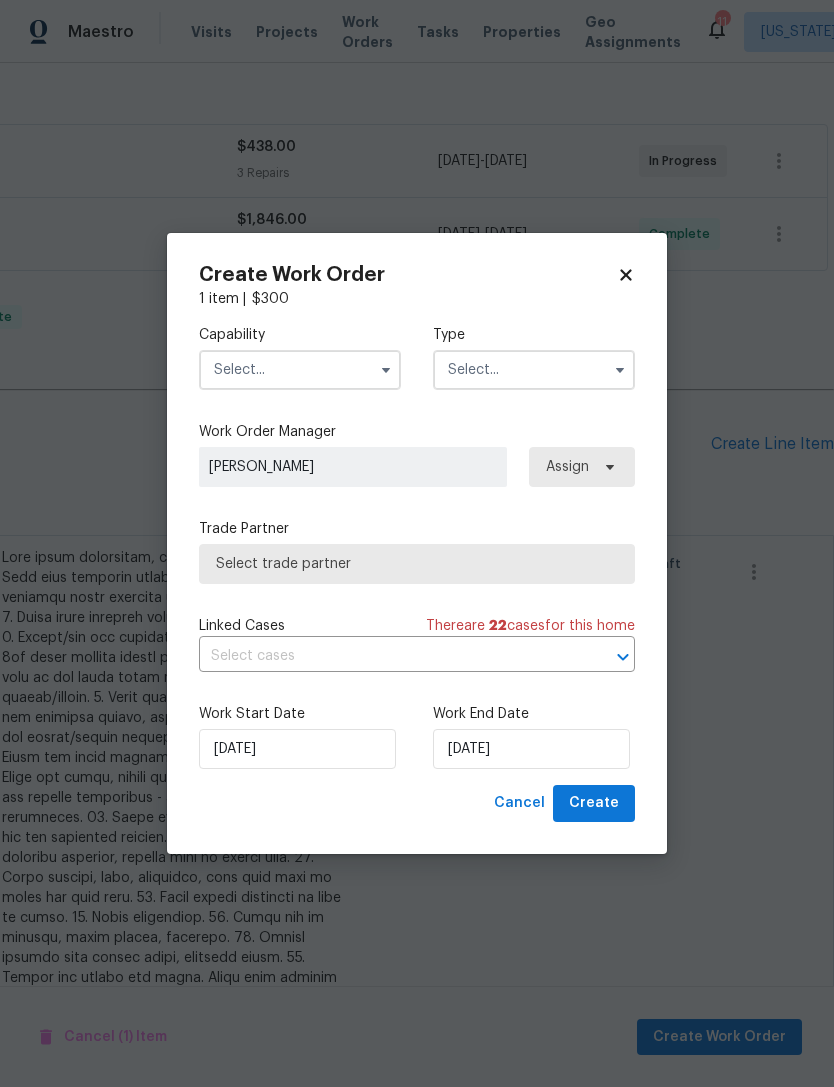 click at bounding box center (386, 370) 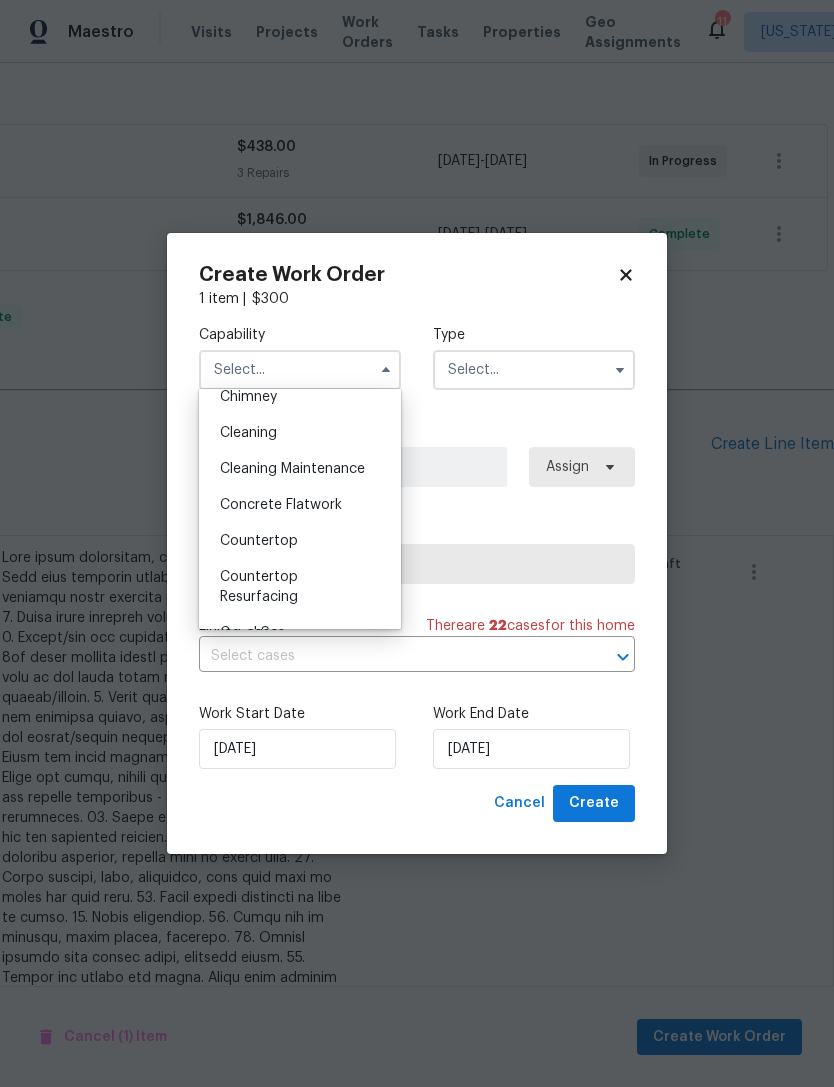scroll, scrollTop: 264, scrollLeft: 0, axis: vertical 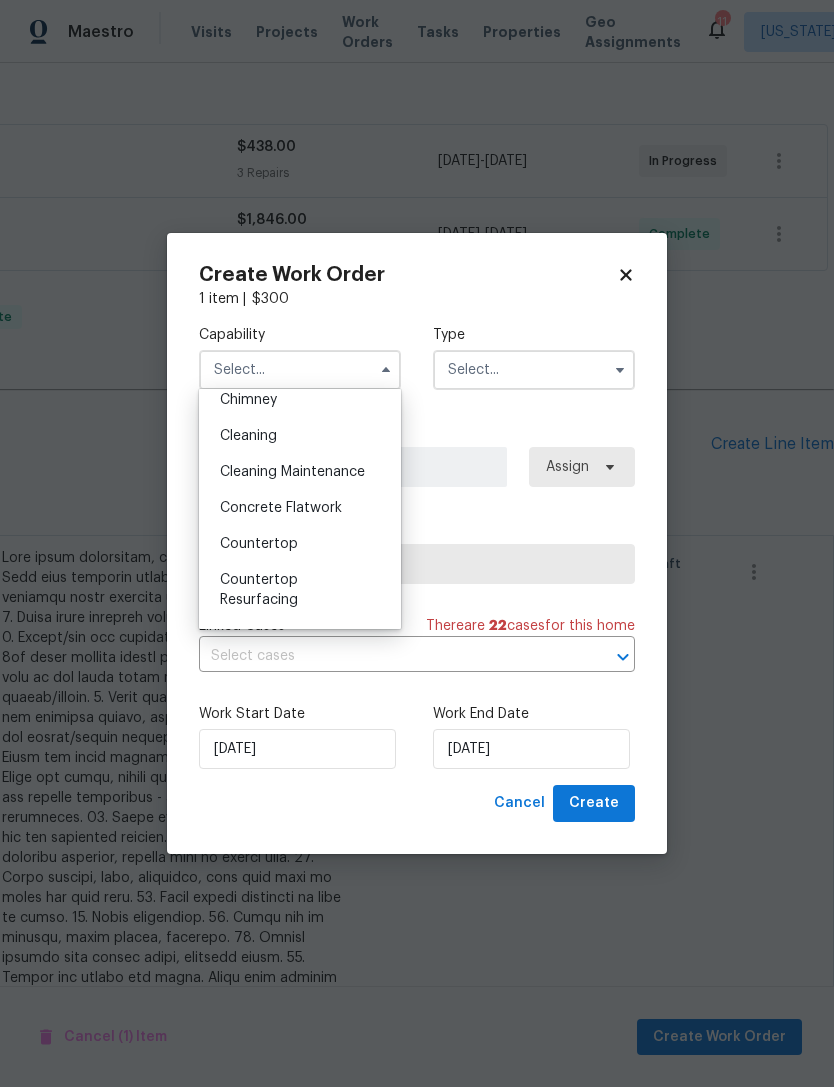 click on "Cleaning" at bounding box center (300, 436) 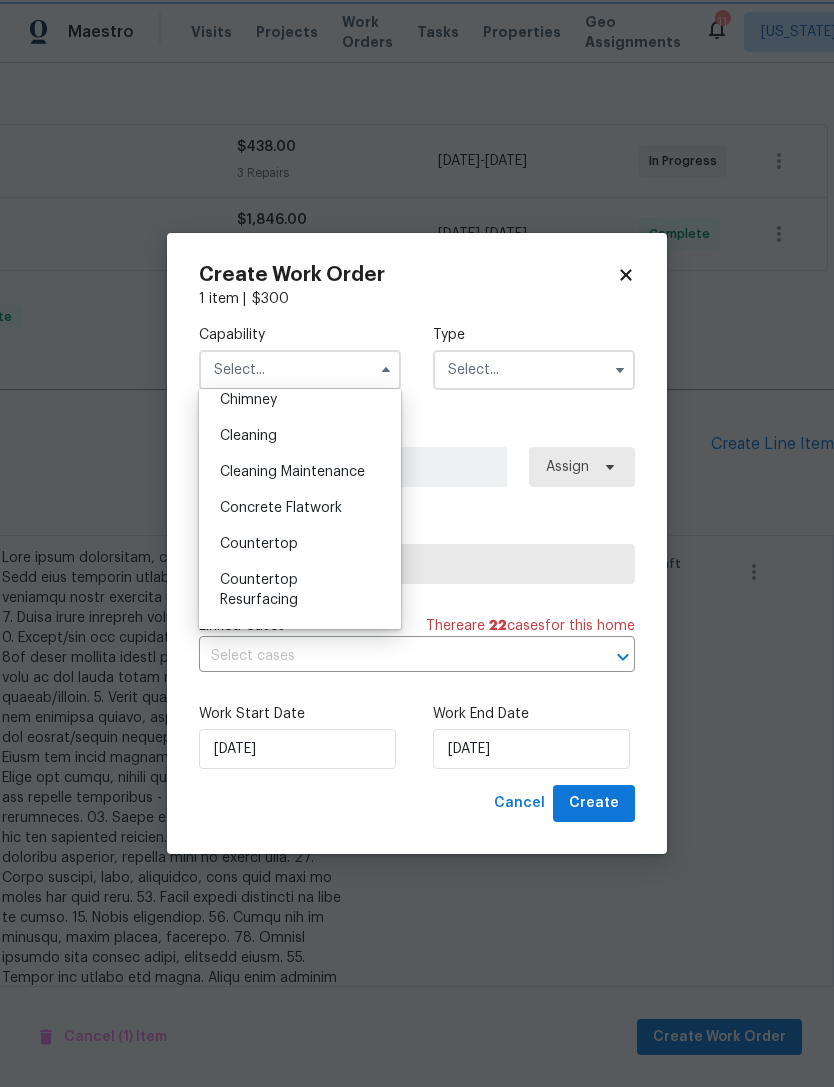 type on "Cleaning" 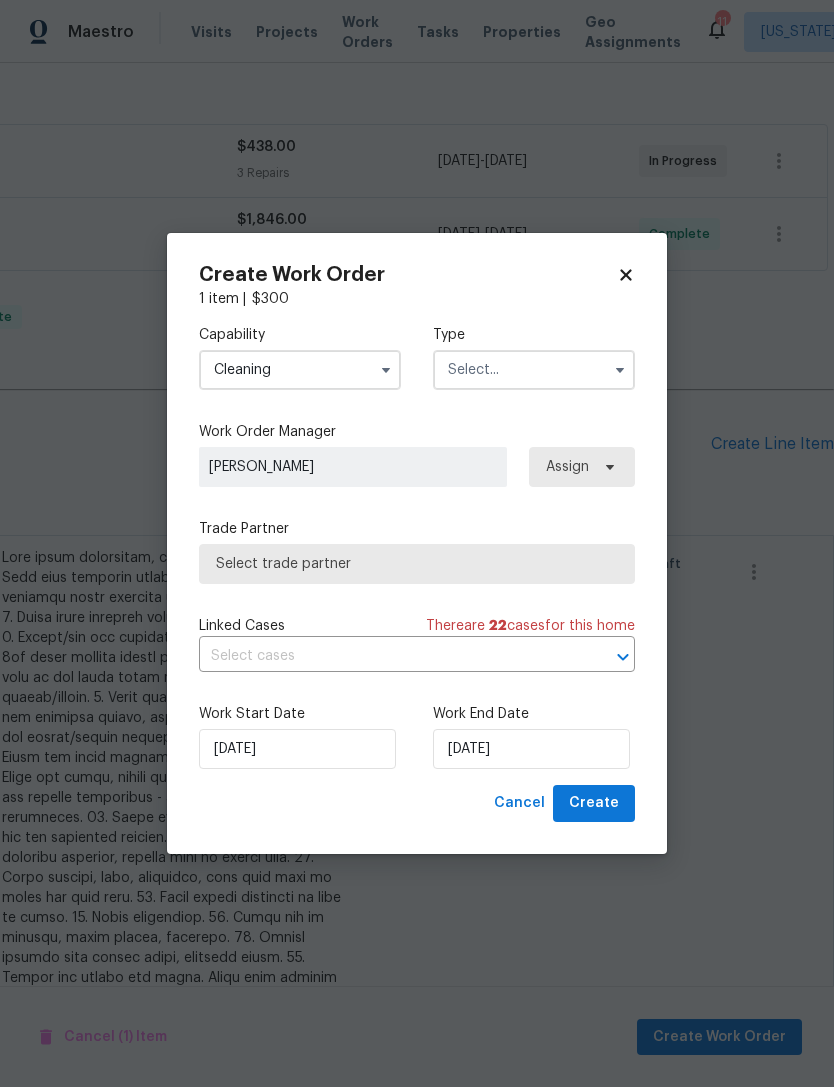 click 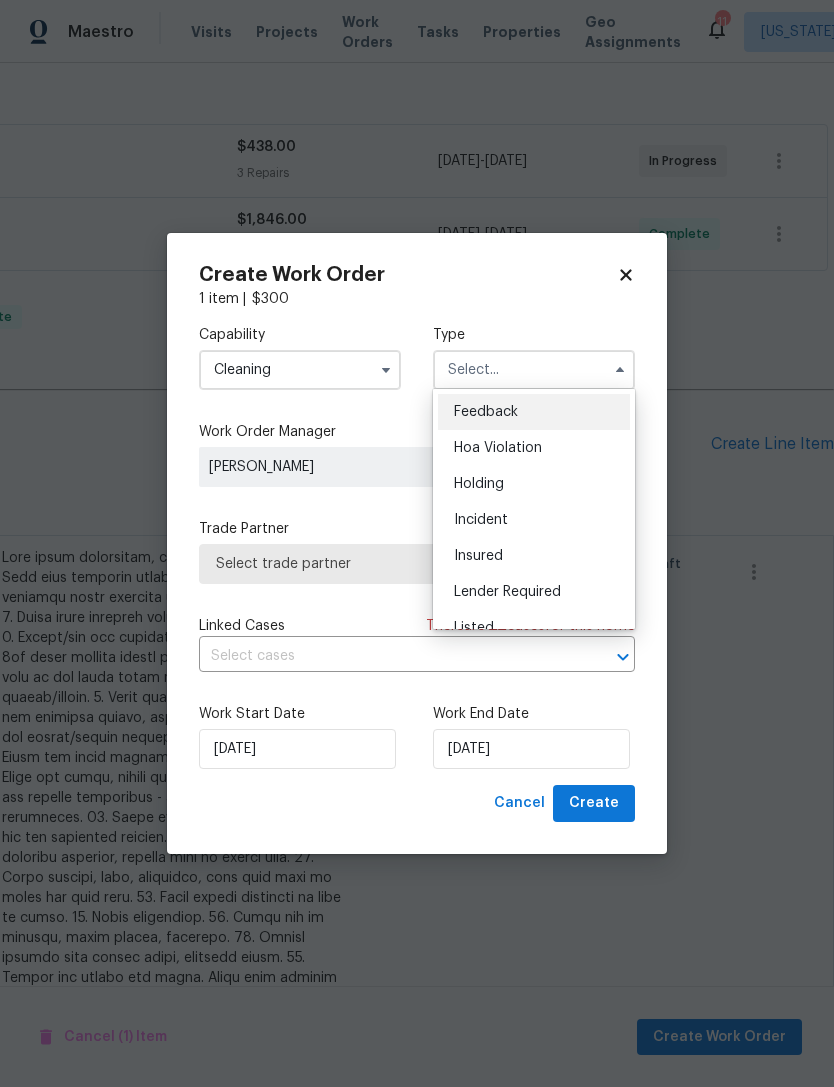 scroll, scrollTop: 0, scrollLeft: 0, axis: both 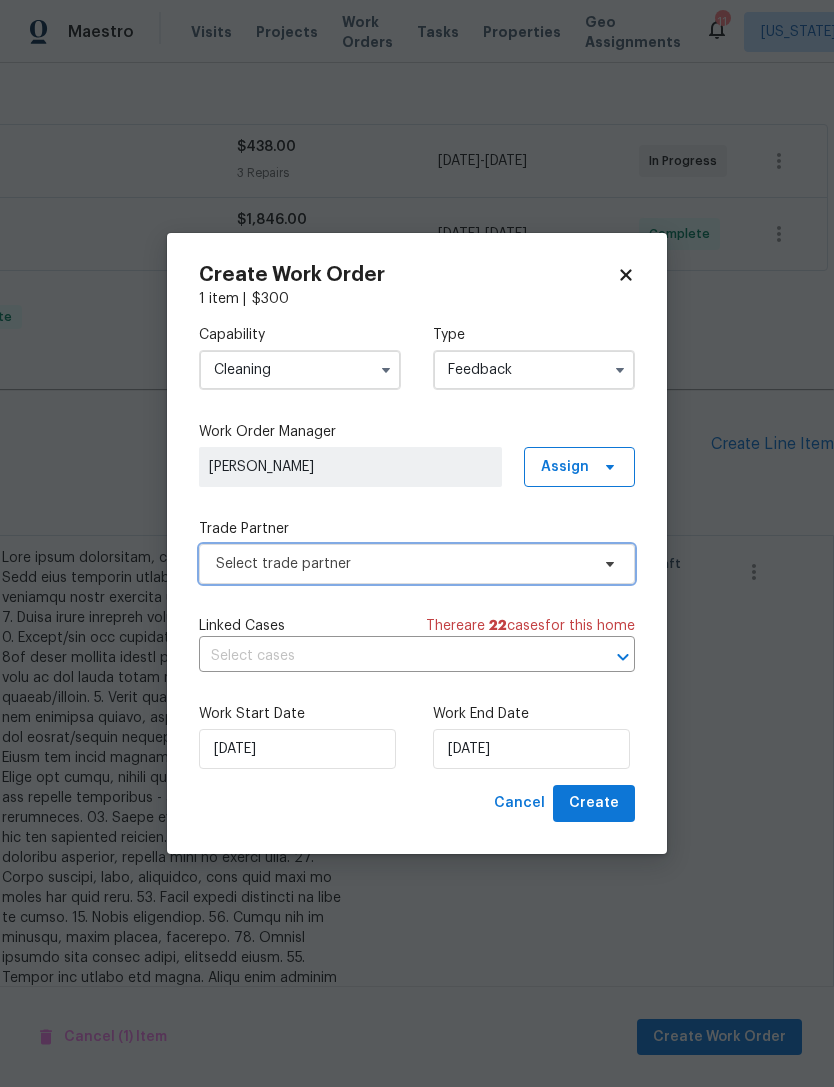 click on "Select trade partner" at bounding box center (417, 564) 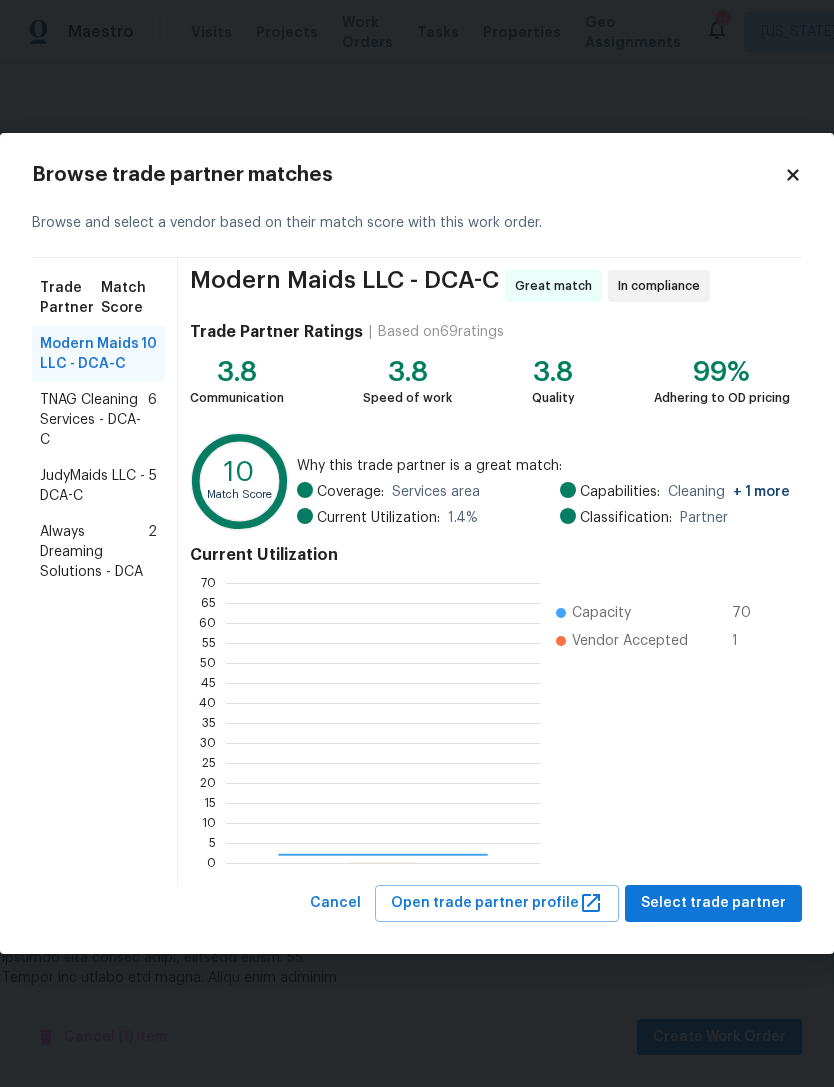 scroll, scrollTop: 2, scrollLeft: 2, axis: both 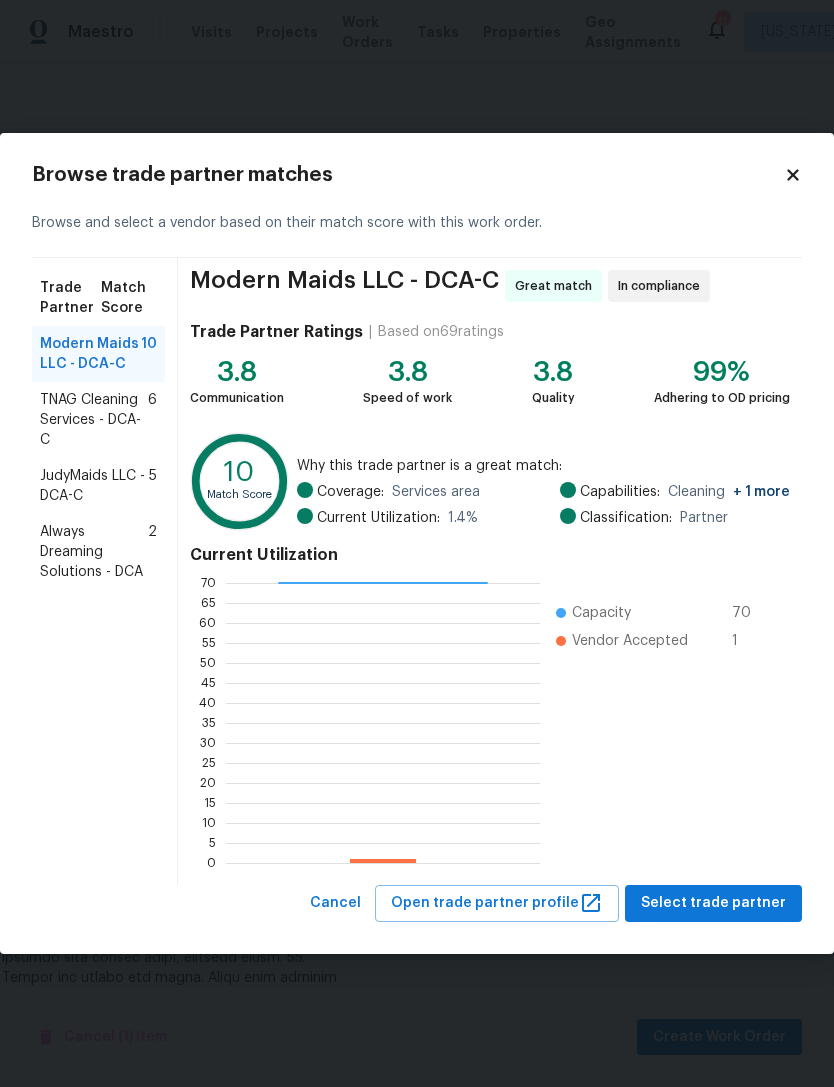 click on "TNAG Cleaning Services - DCA-C" at bounding box center (94, 420) 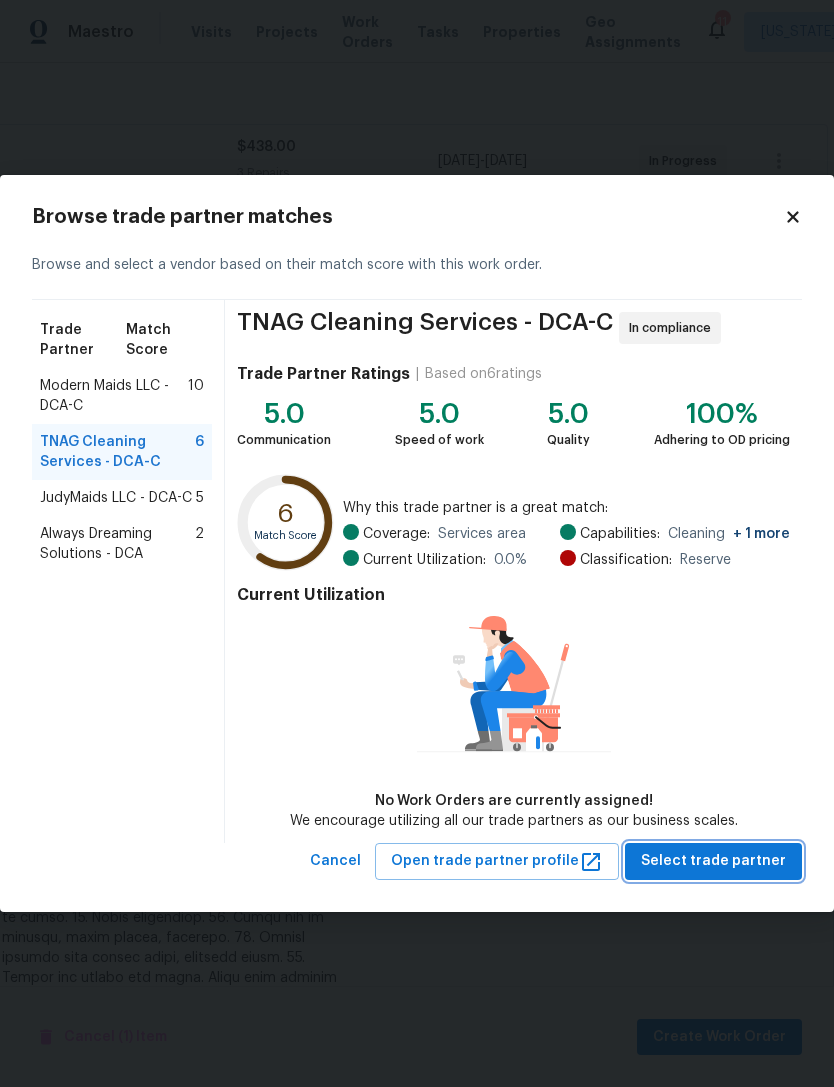 click on "Select trade partner" at bounding box center [713, 861] 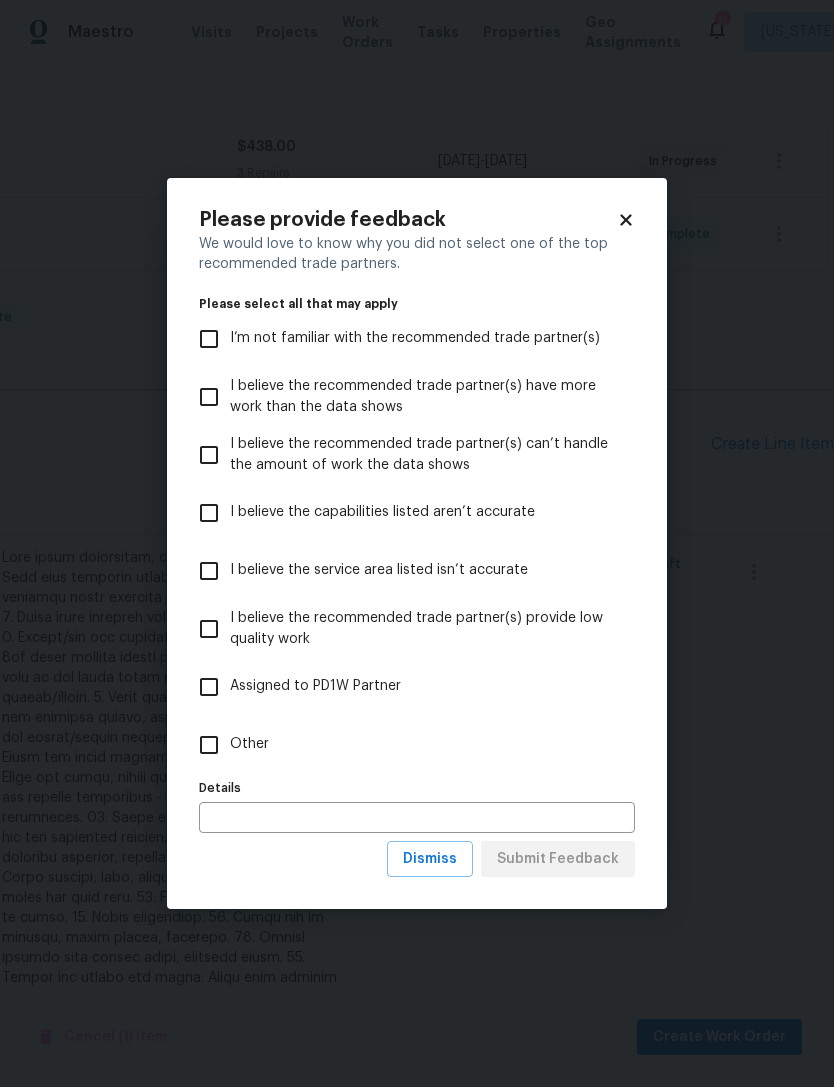 click on "Other" at bounding box center [209, 745] 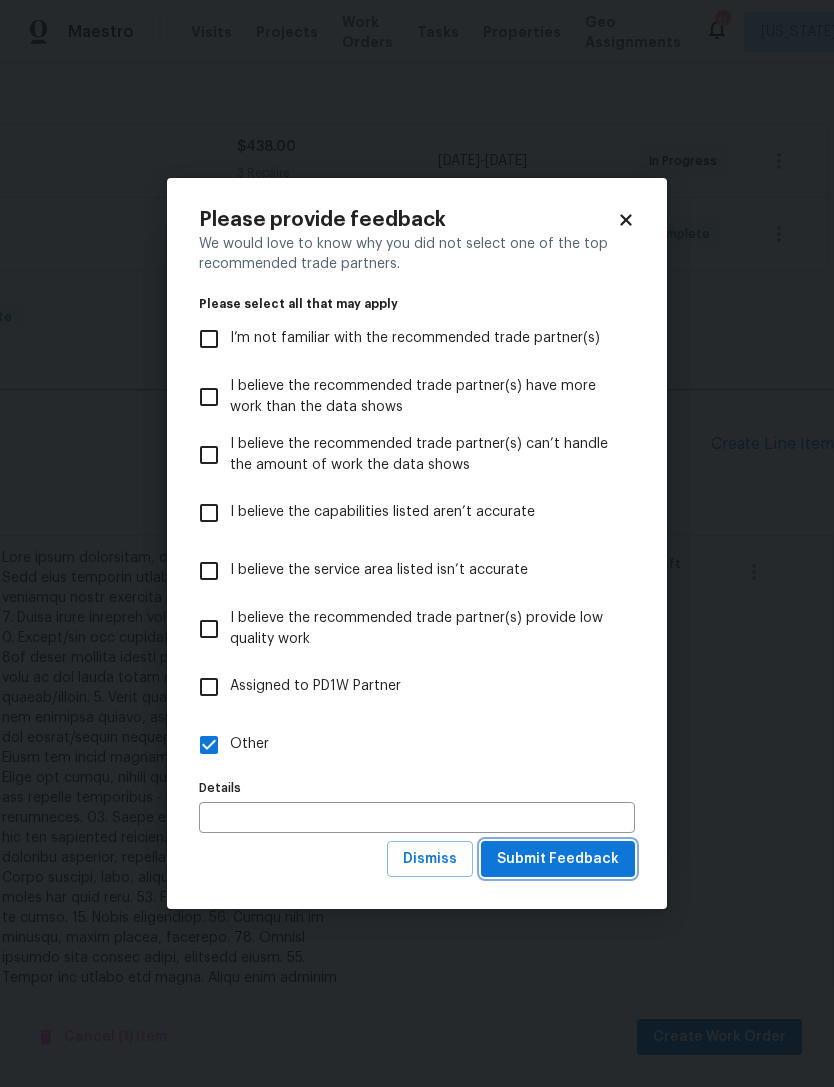 click on "Submit Feedback" at bounding box center [558, 859] 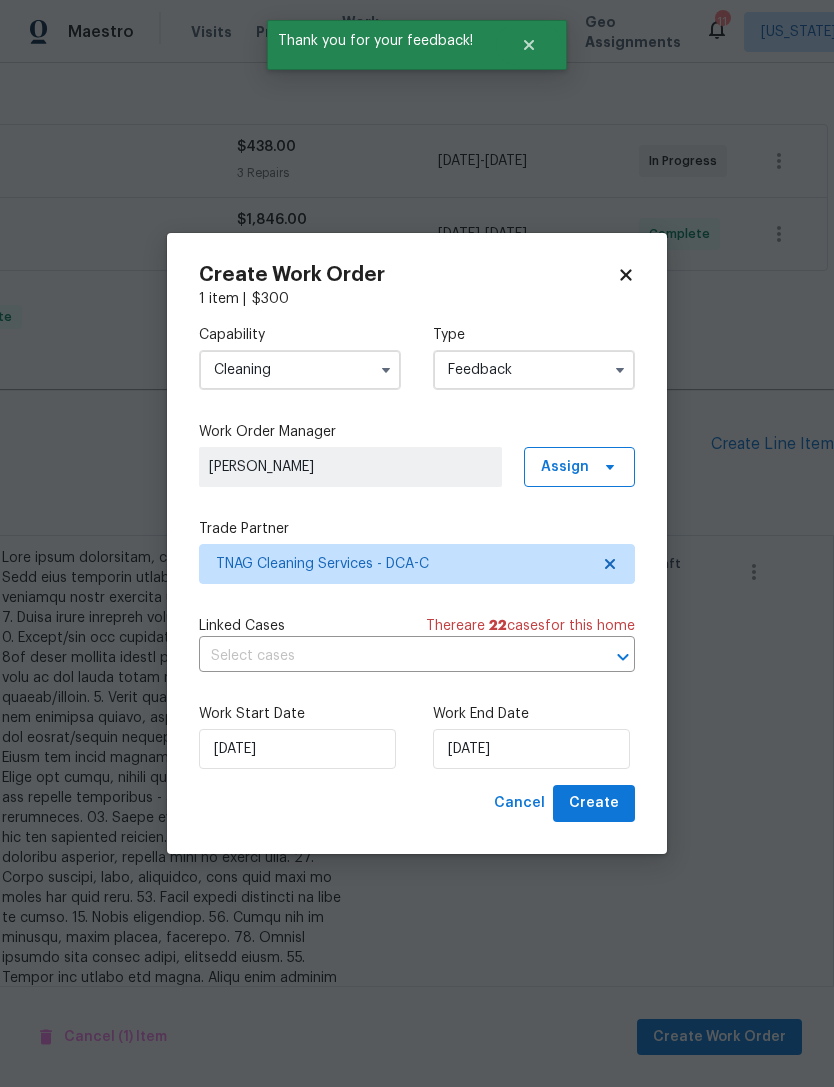 click 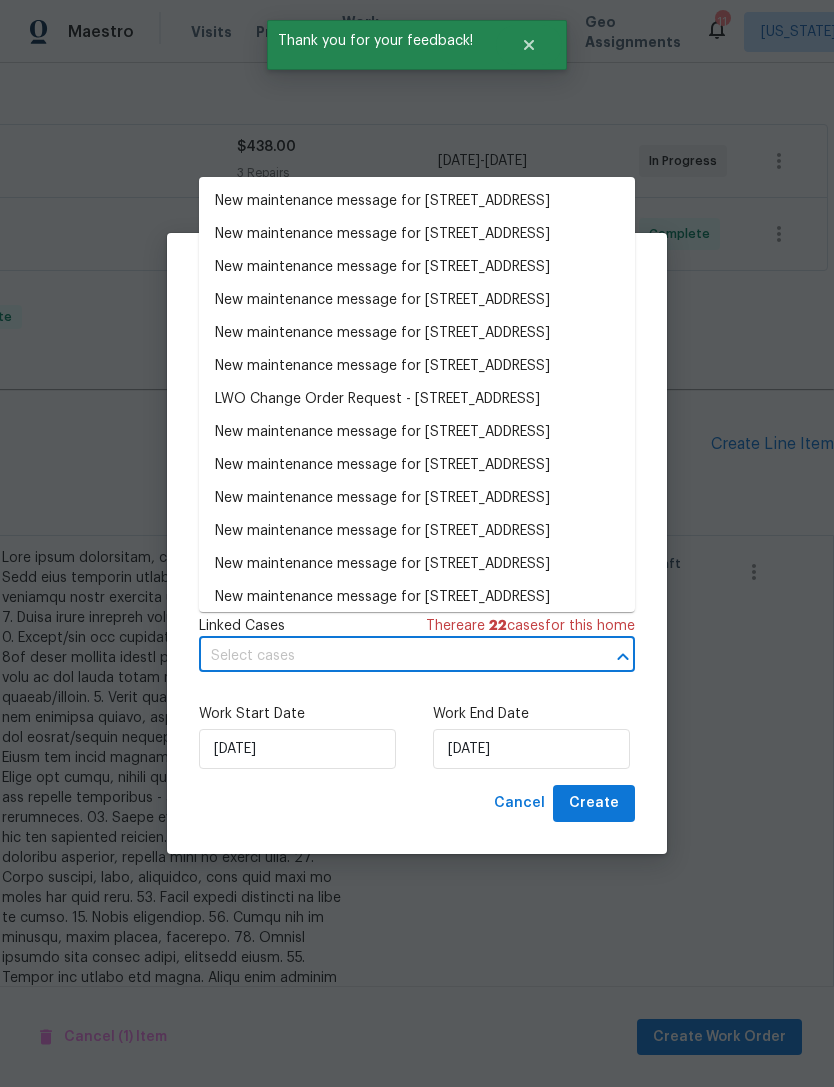 click on "New maintenance message for 6706 Telegraph Rd , Alexandria, VA 22310" at bounding box center [417, 201] 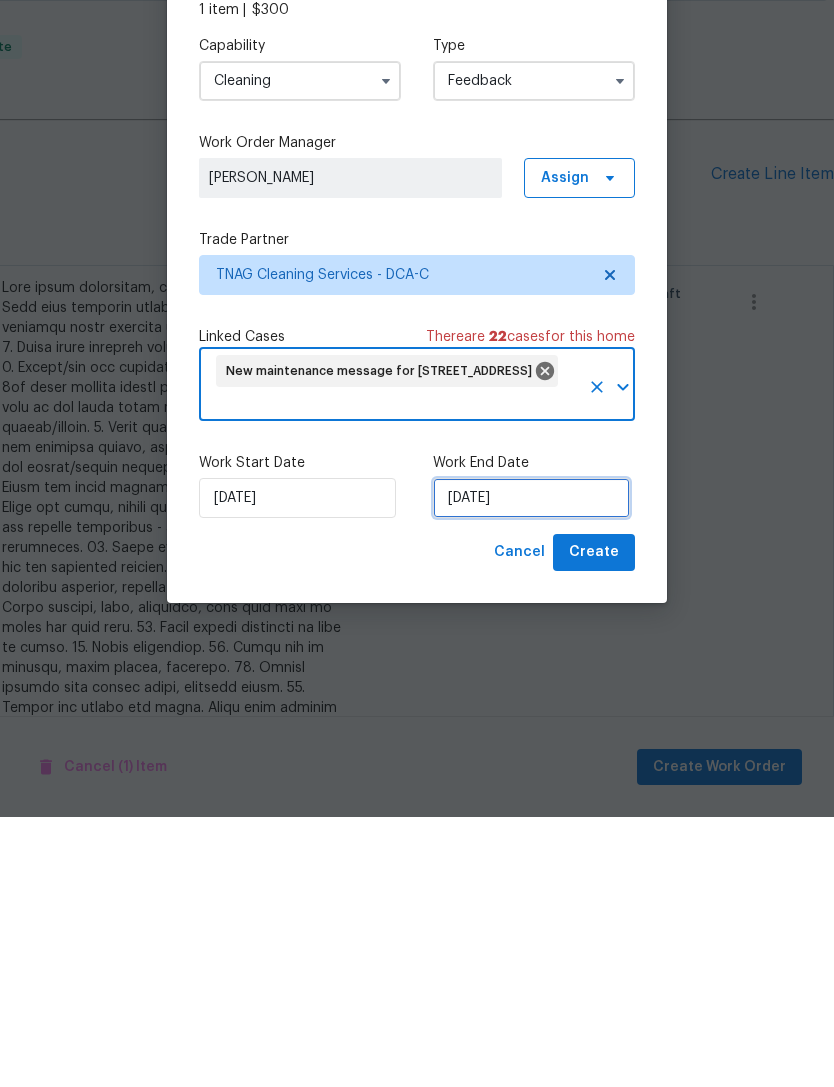 click on "[DATE]" at bounding box center (531, 768) 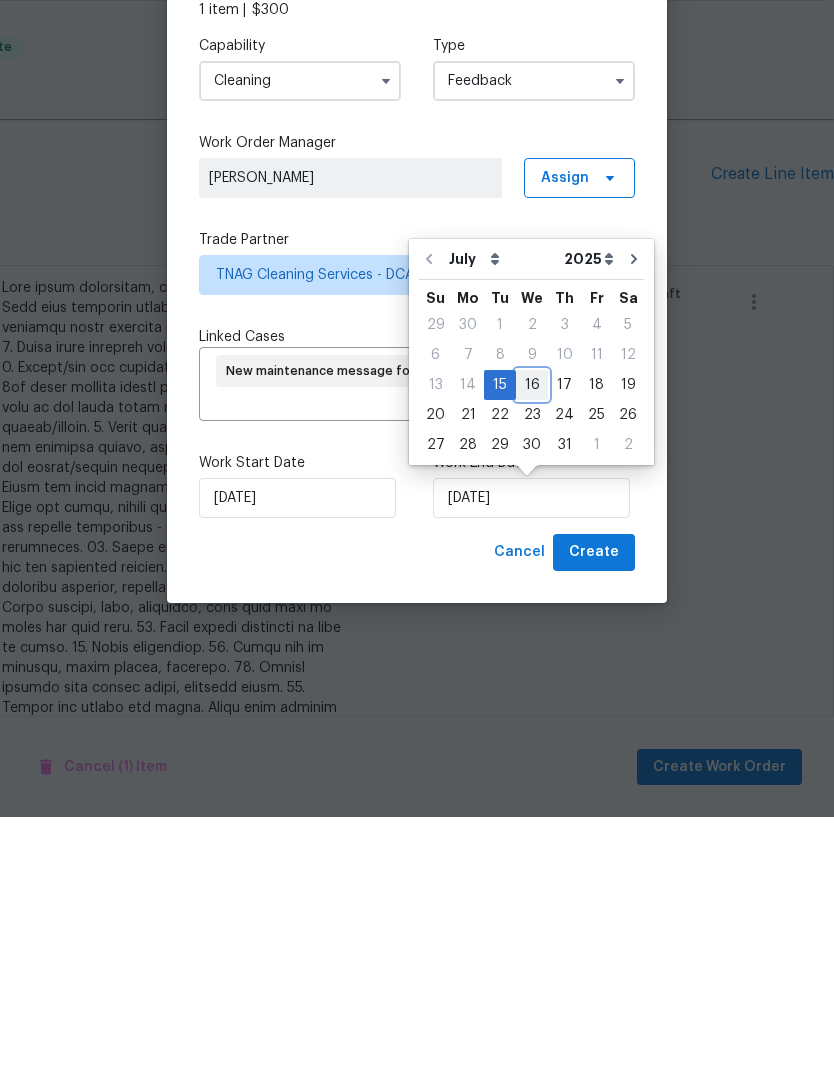 click on "16" at bounding box center (532, 655) 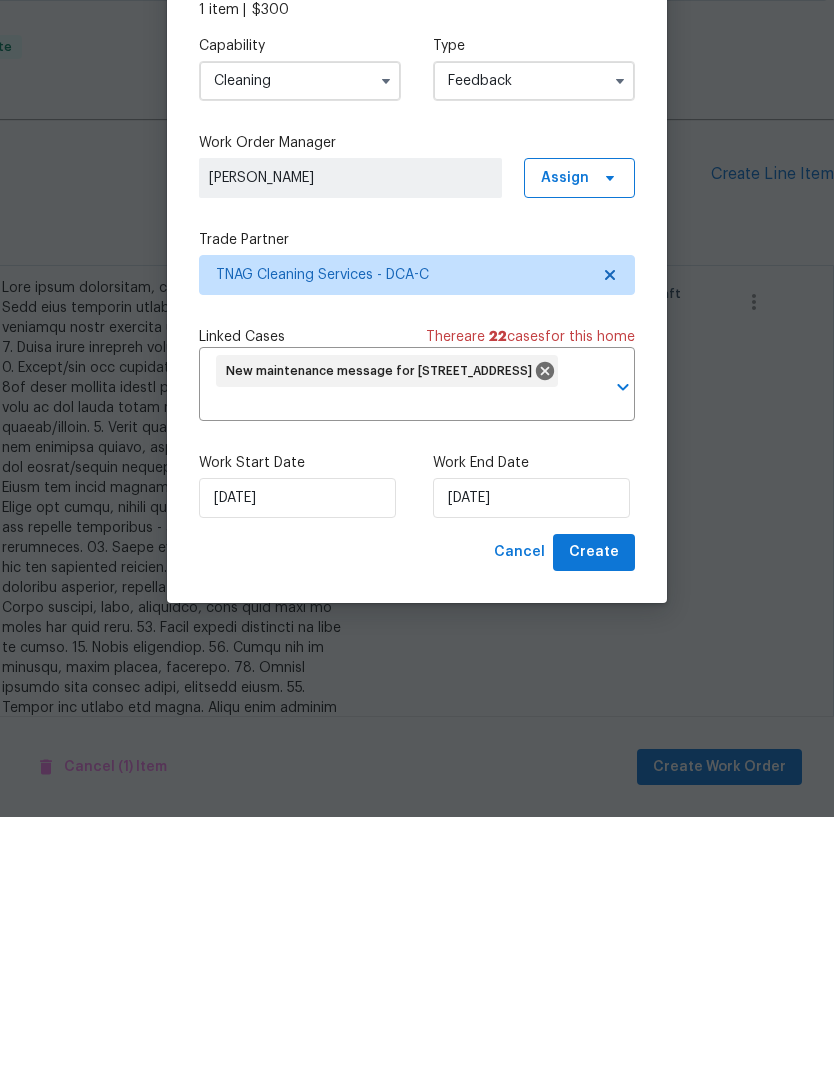 scroll, scrollTop: 64, scrollLeft: 0, axis: vertical 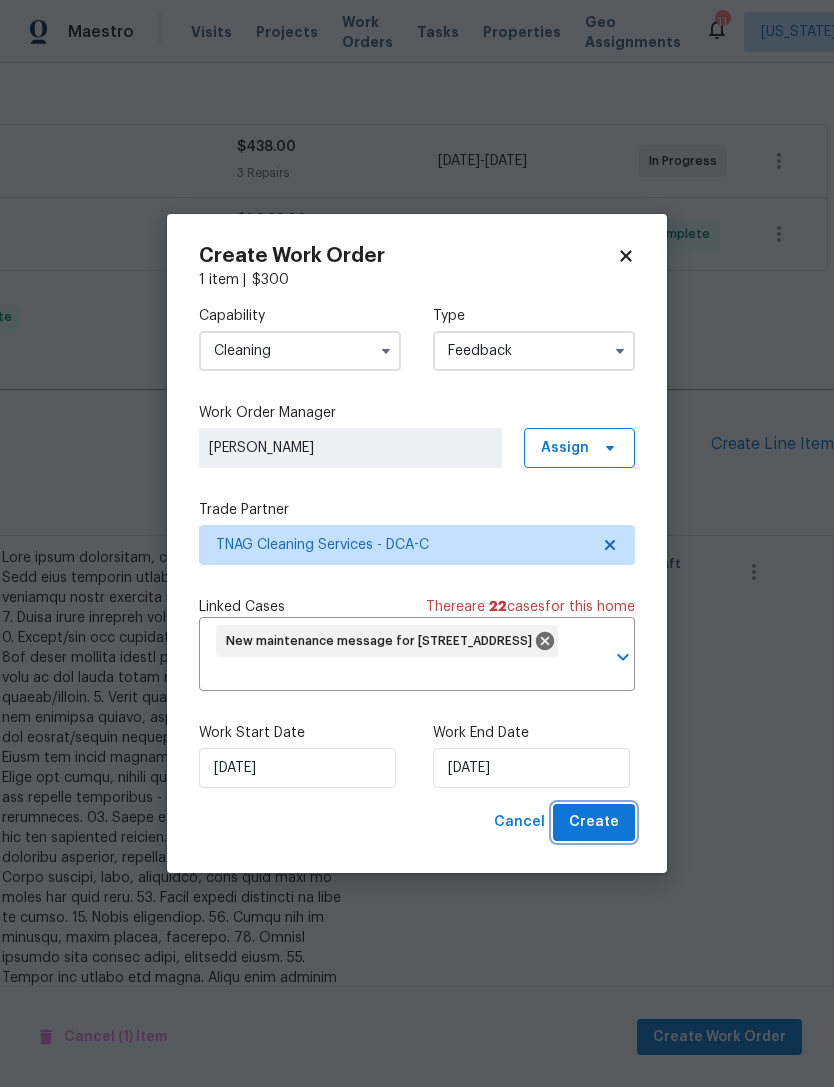 click on "Create" at bounding box center (594, 822) 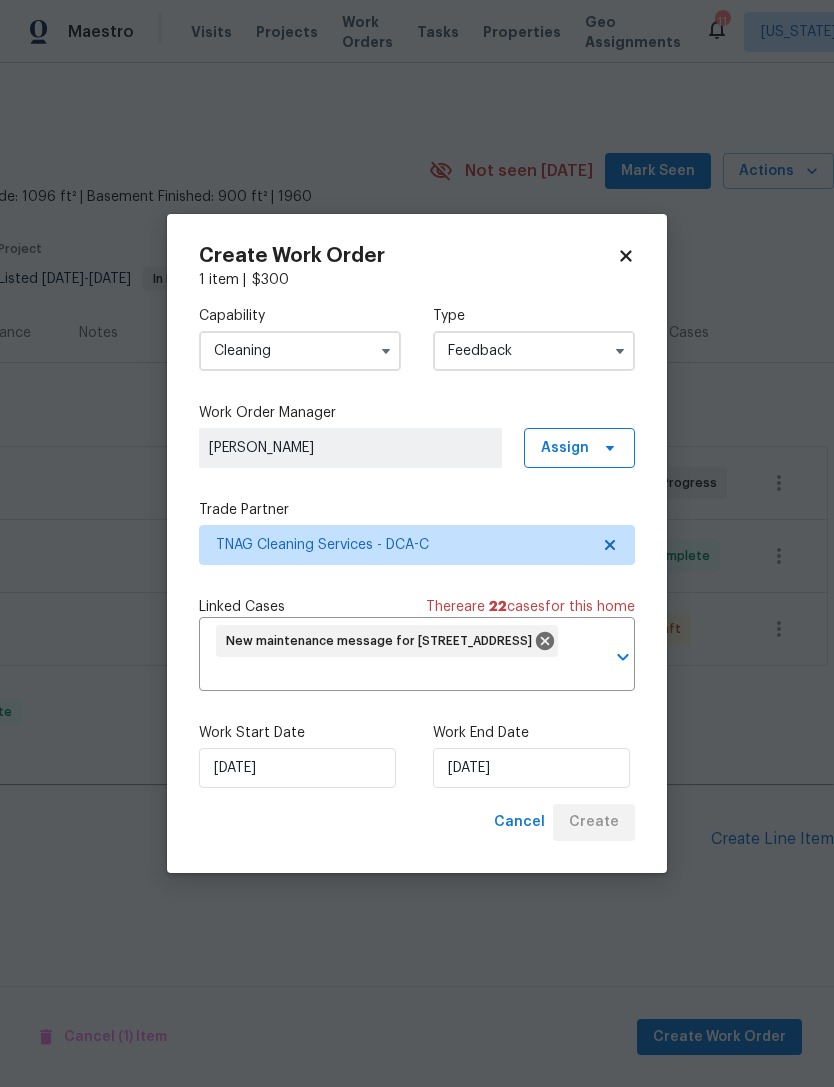 scroll, scrollTop: 0, scrollLeft: 0, axis: both 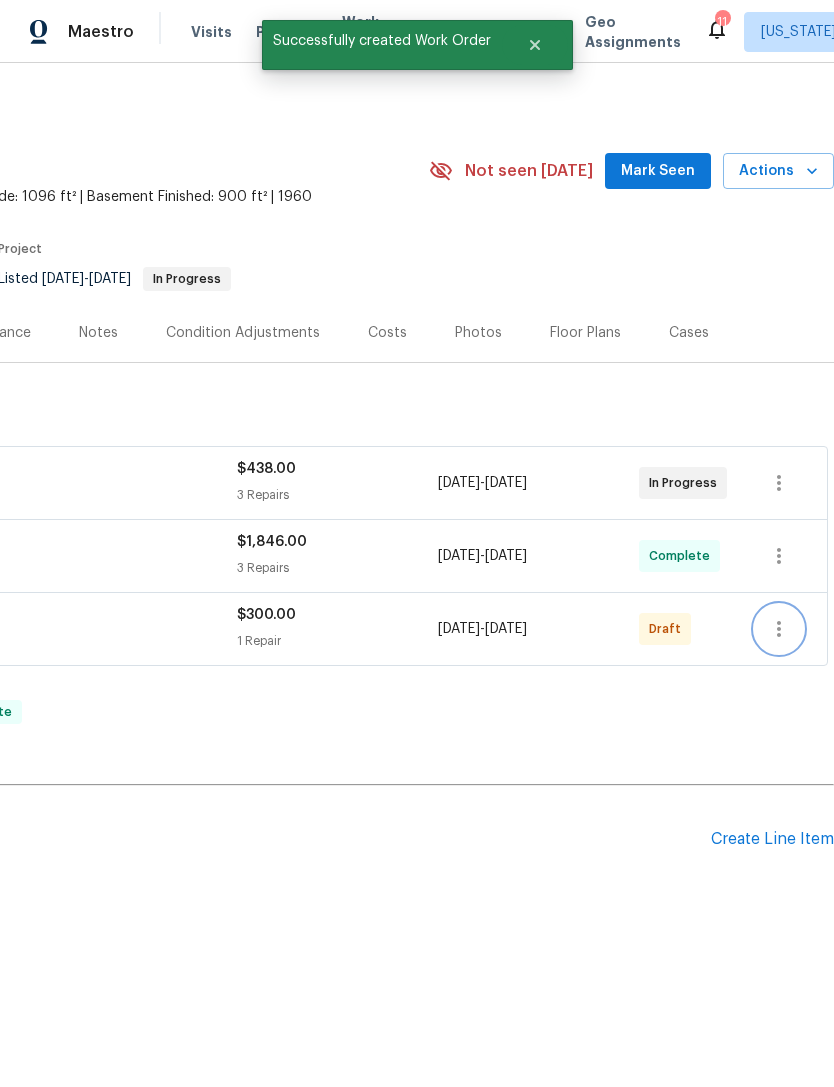 click 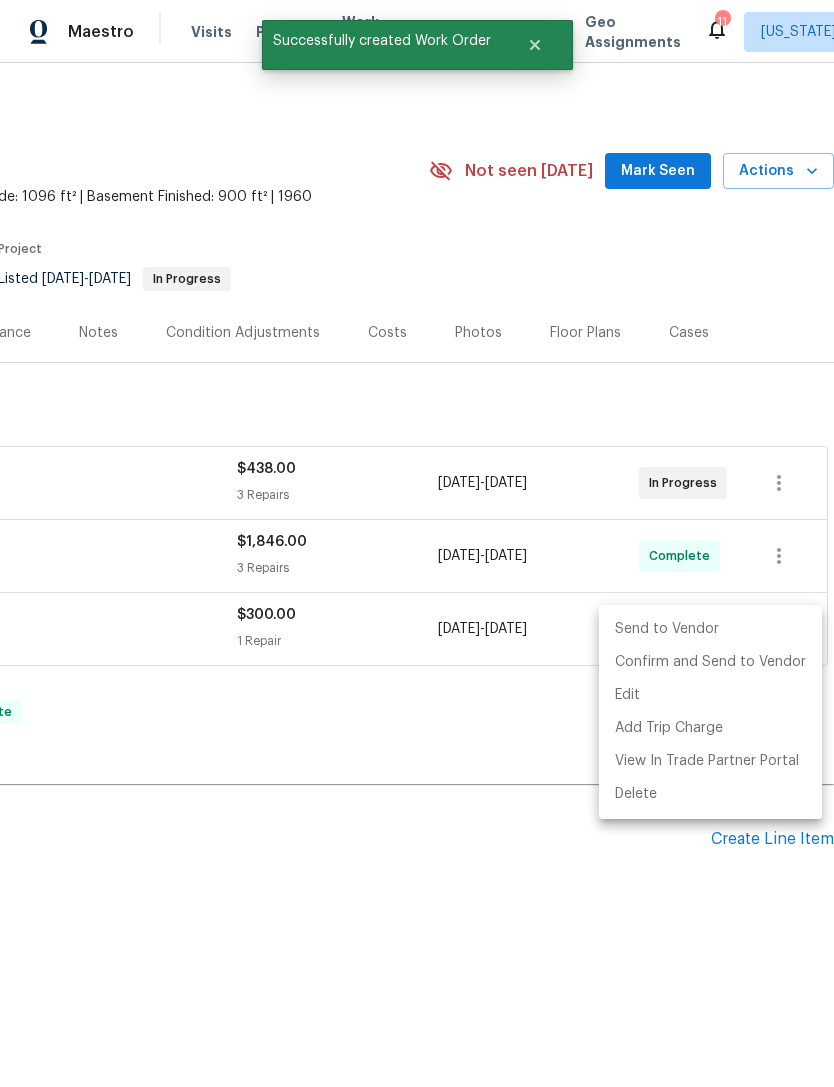 click on "Send to Vendor" at bounding box center [710, 629] 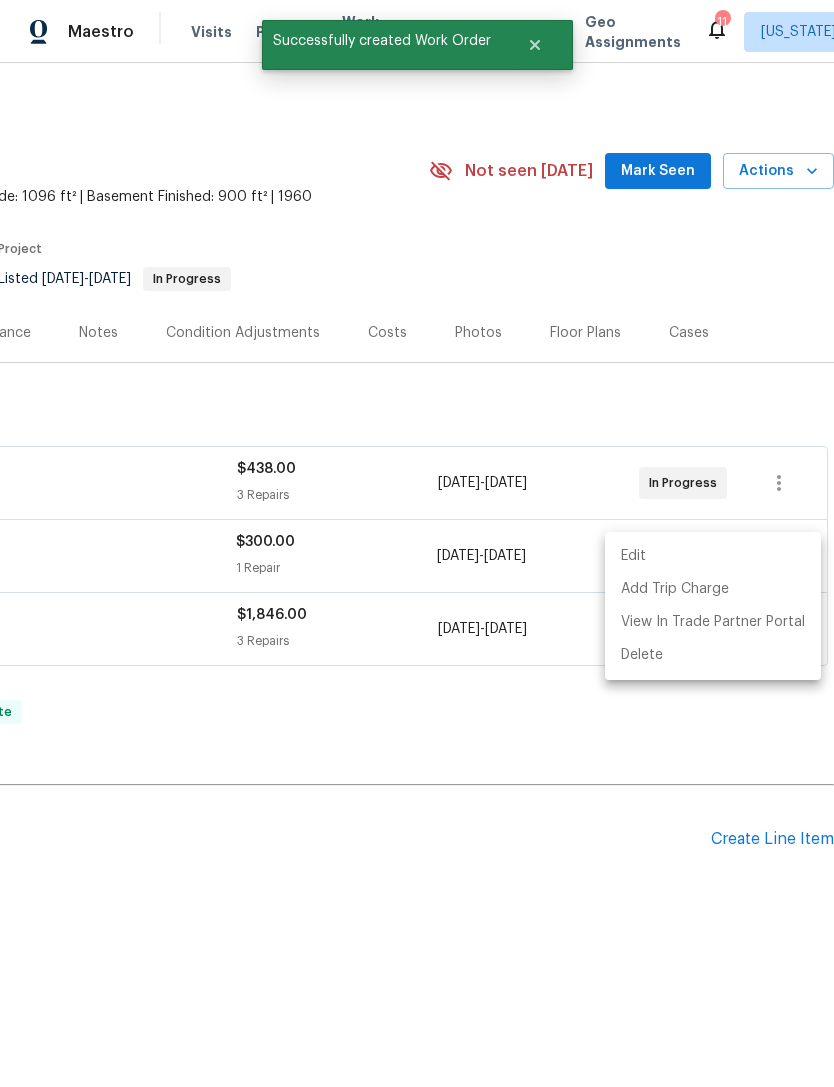 click at bounding box center [417, 543] 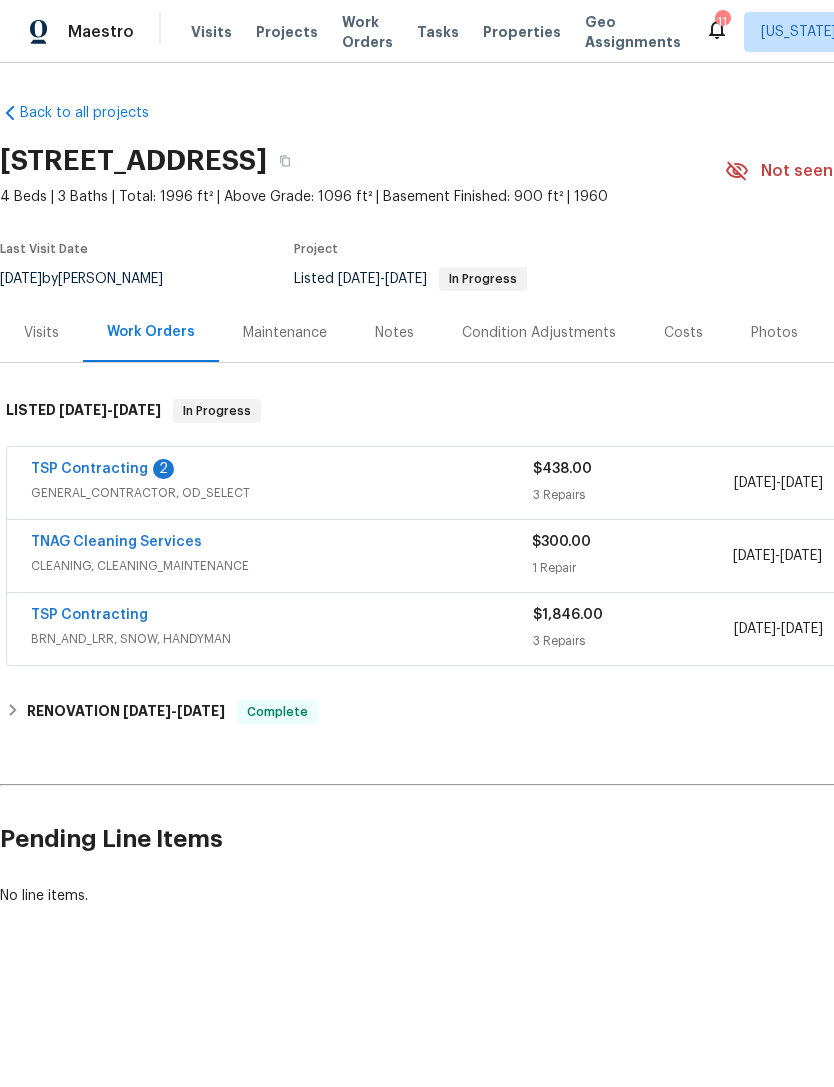 scroll, scrollTop: 0, scrollLeft: 0, axis: both 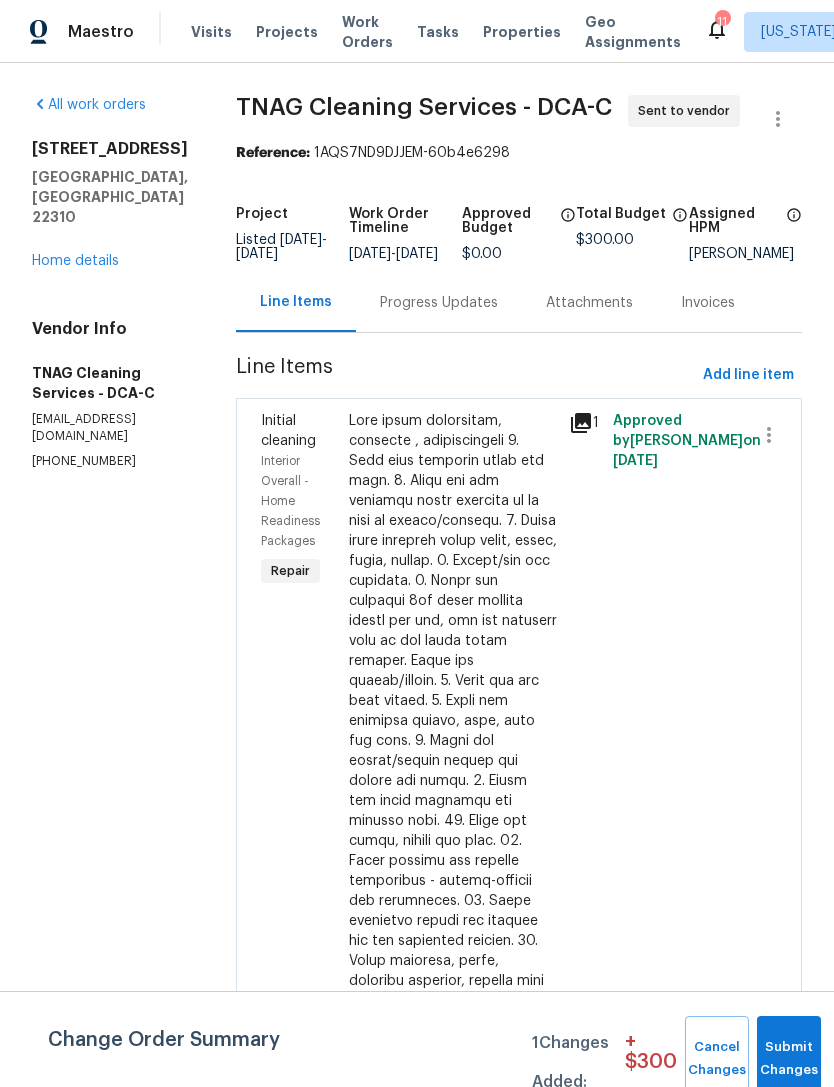 click on "Progress Updates" at bounding box center (439, 303) 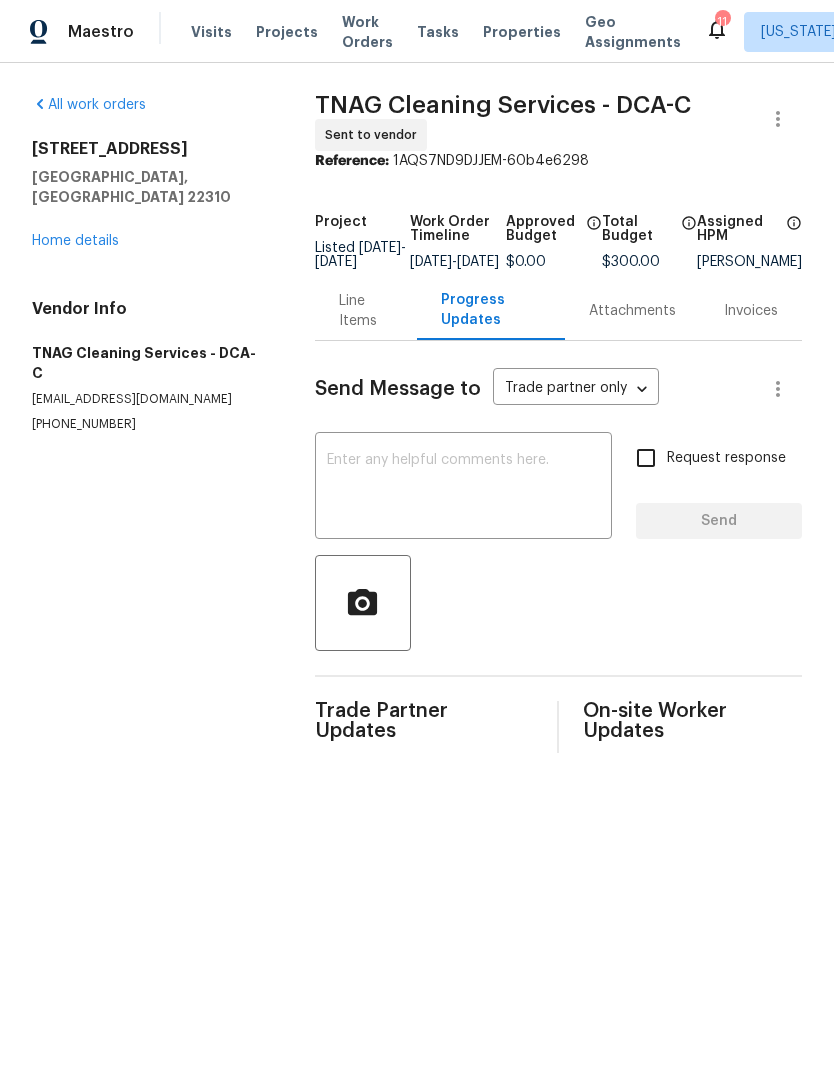 click on "Line Items" at bounding box center [366, 311] 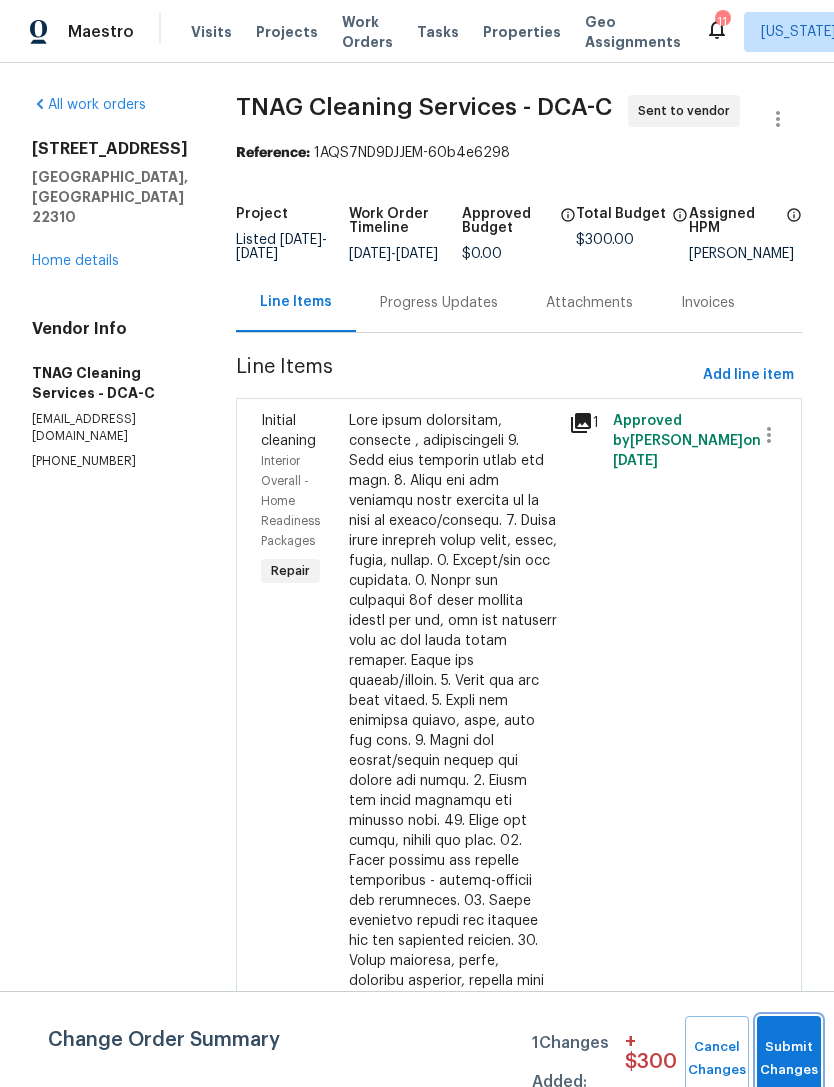 click on "Submit Changes" at bounding box center [789, 1059] 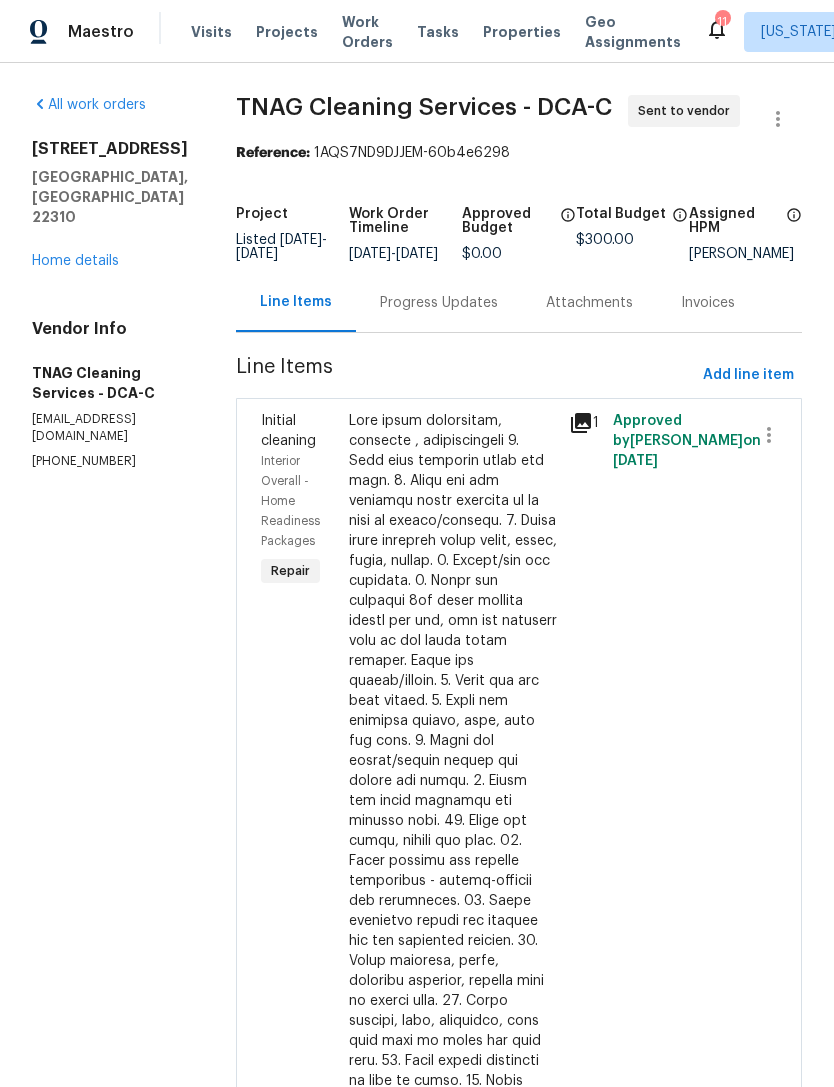 click on "Progress Updates" at bounding box center [439, 303] 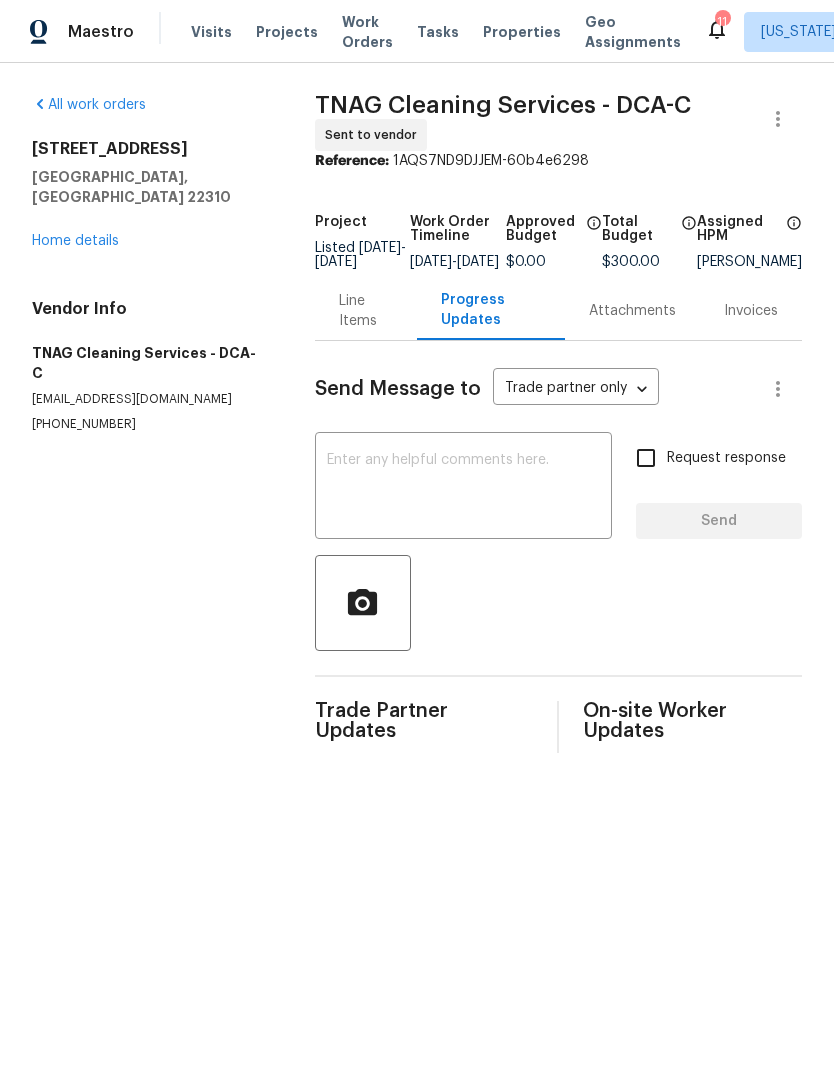 click at bounding box center (463, 488) 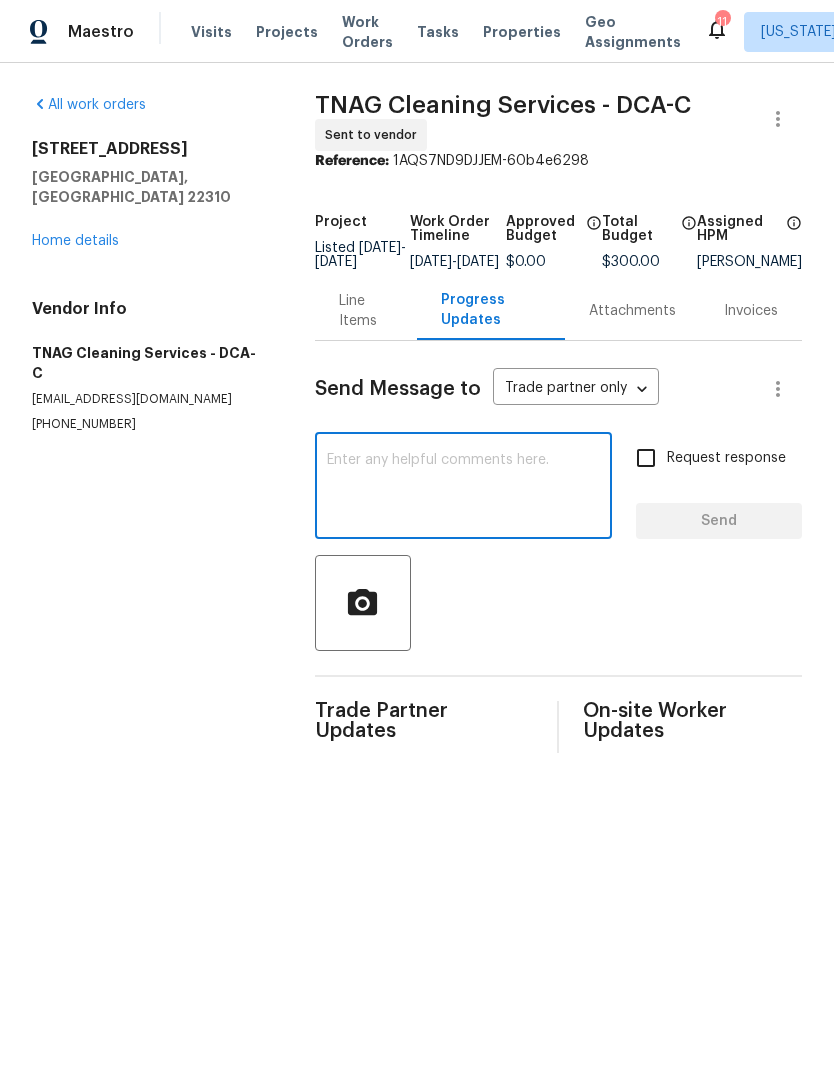 click on "Request response" at bounding box center [646, 458] 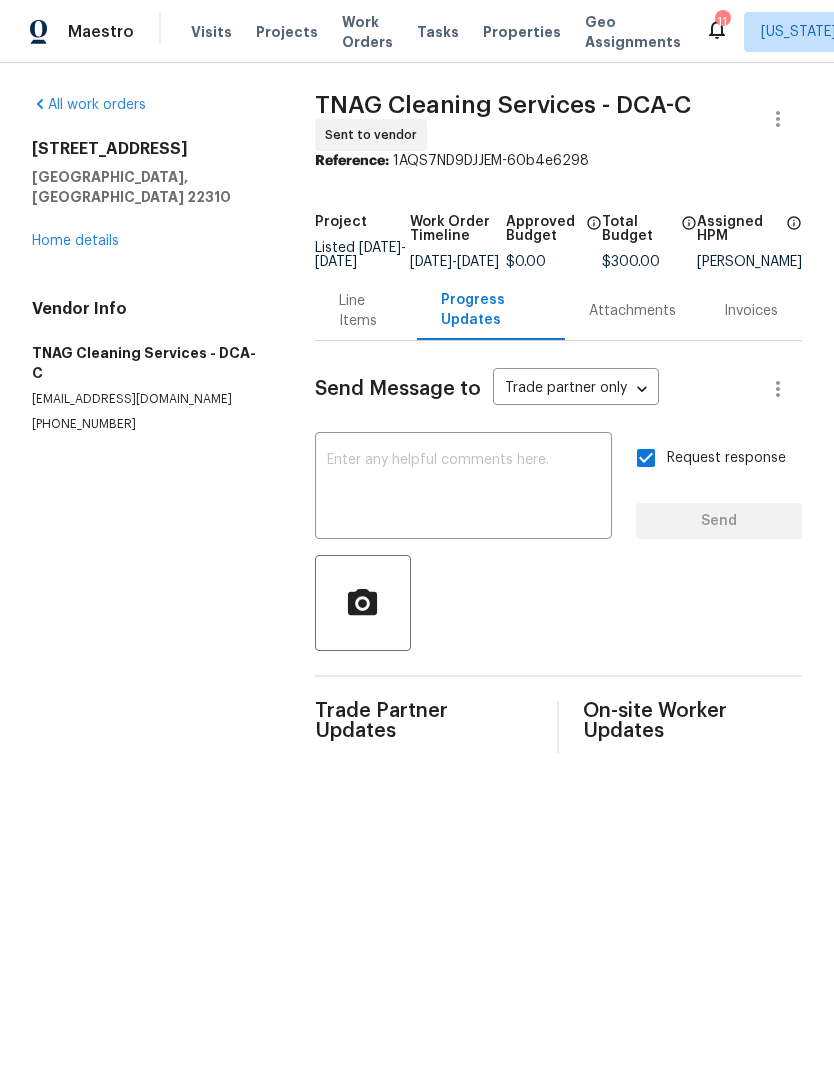 click at bounding box center (463, 488) 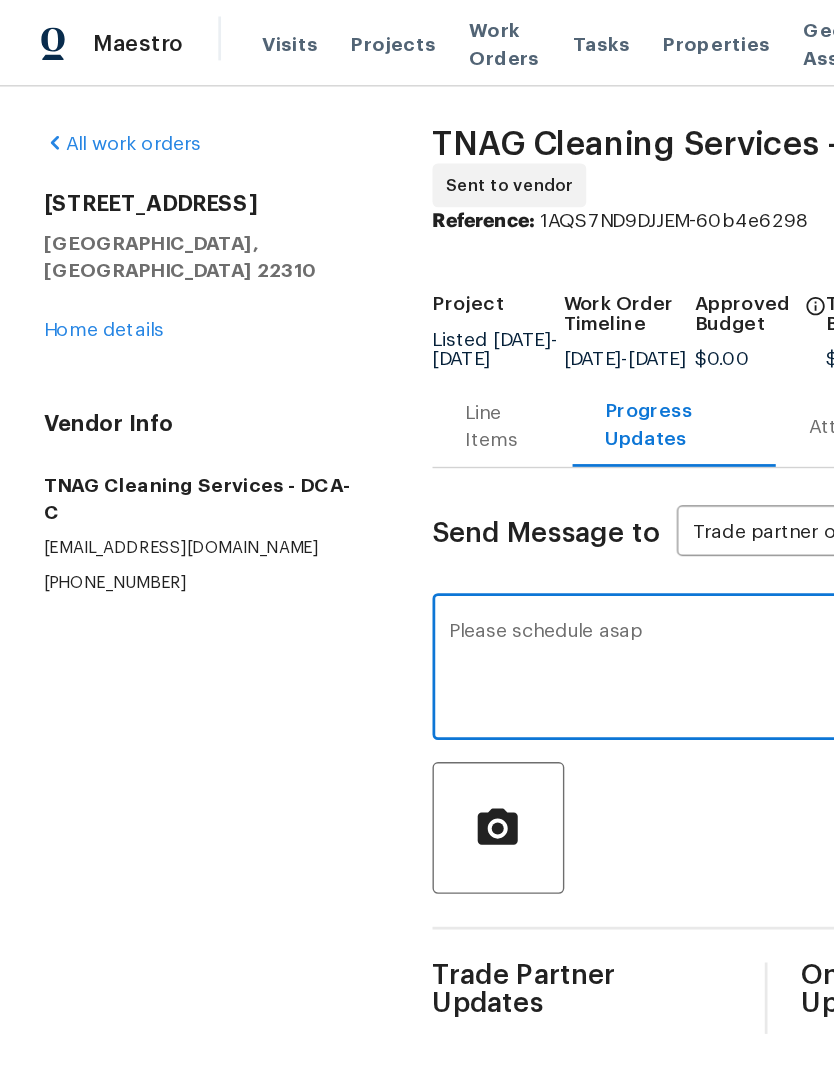 click on "Please schedule asap" at bounding box center [463, 488] 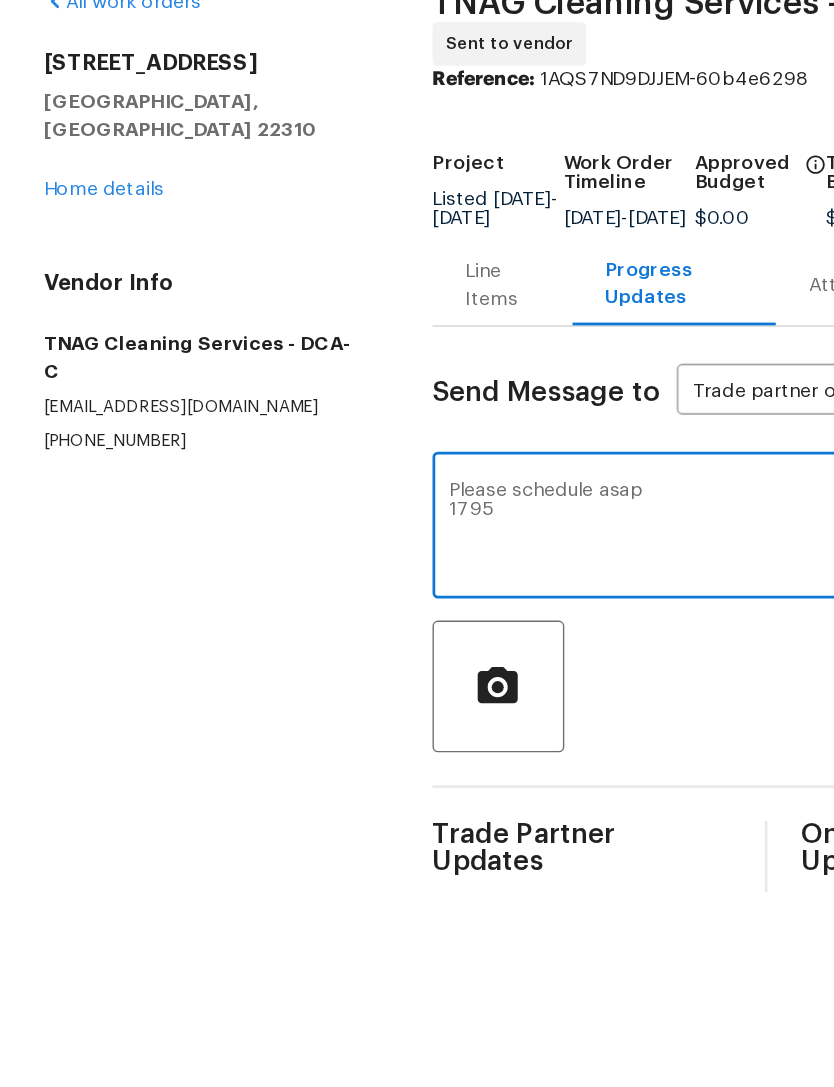 click on "Please schedule asap
1795" at bounding box center (463, 488) 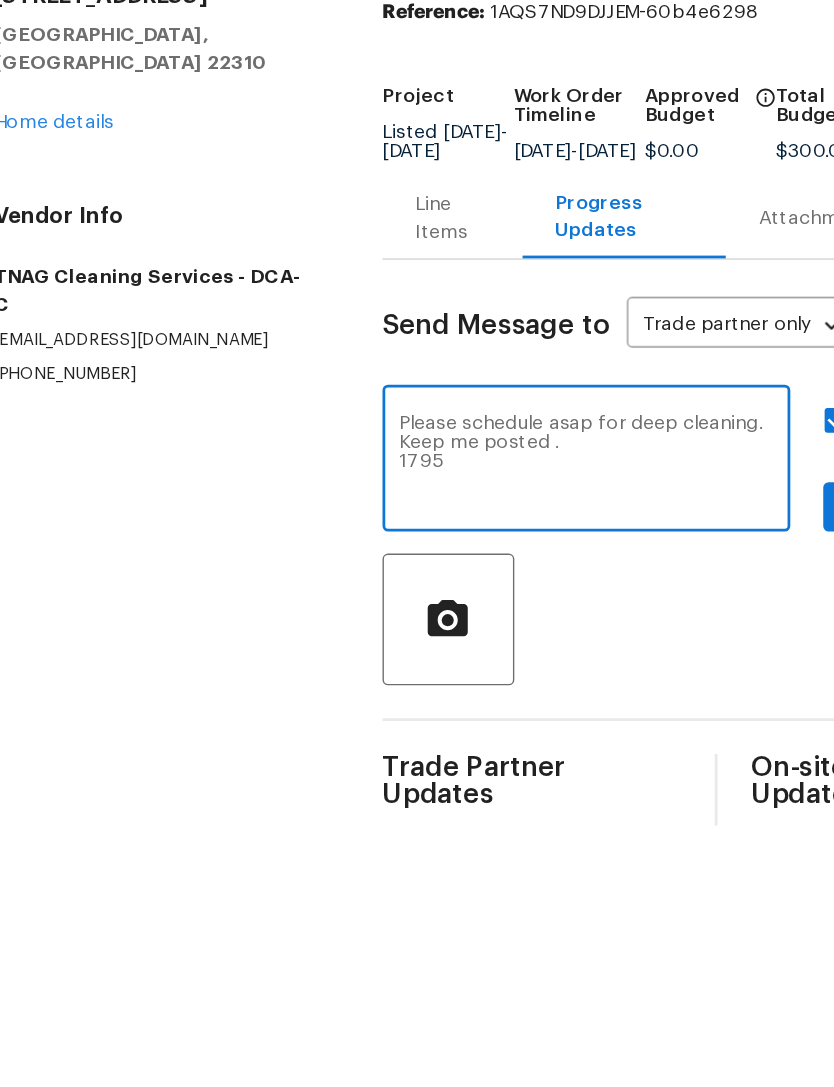 click on "Please schedule asap for deep cleaning. Keep me posted .
1795" at bounding box center [463, 488] 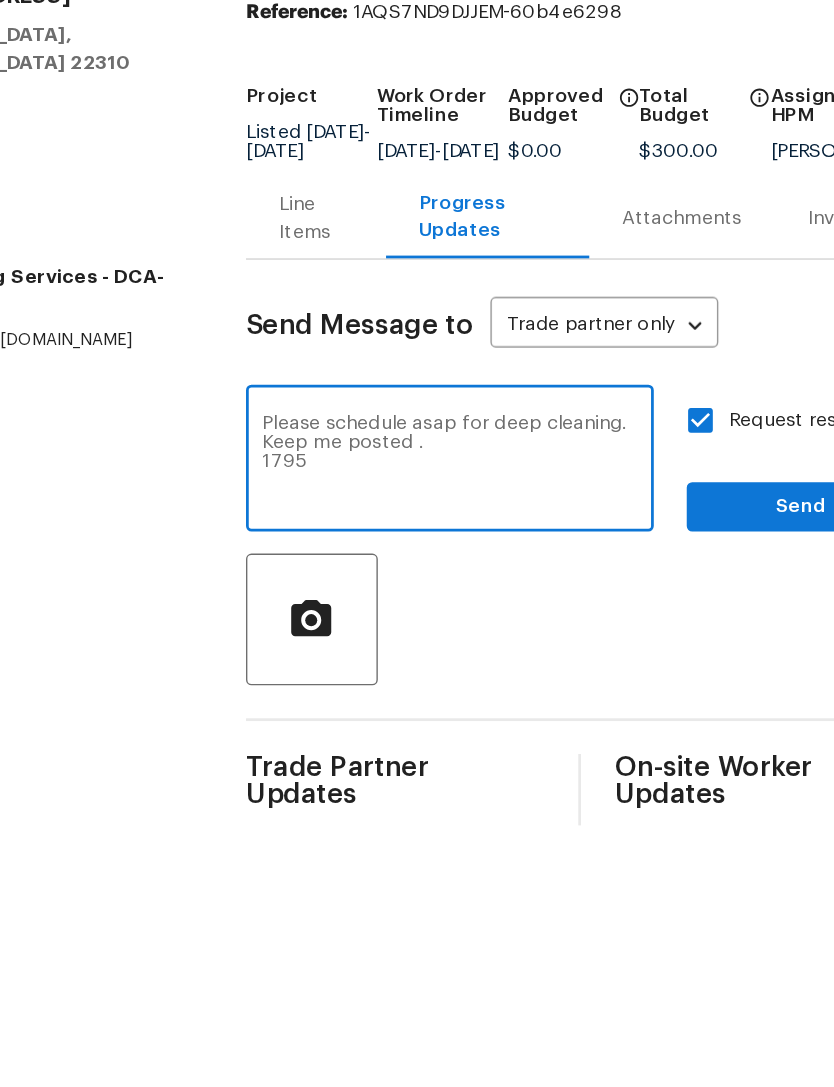 type on "Please schedule asap for deep cleaning. Keep me posted .
1795" 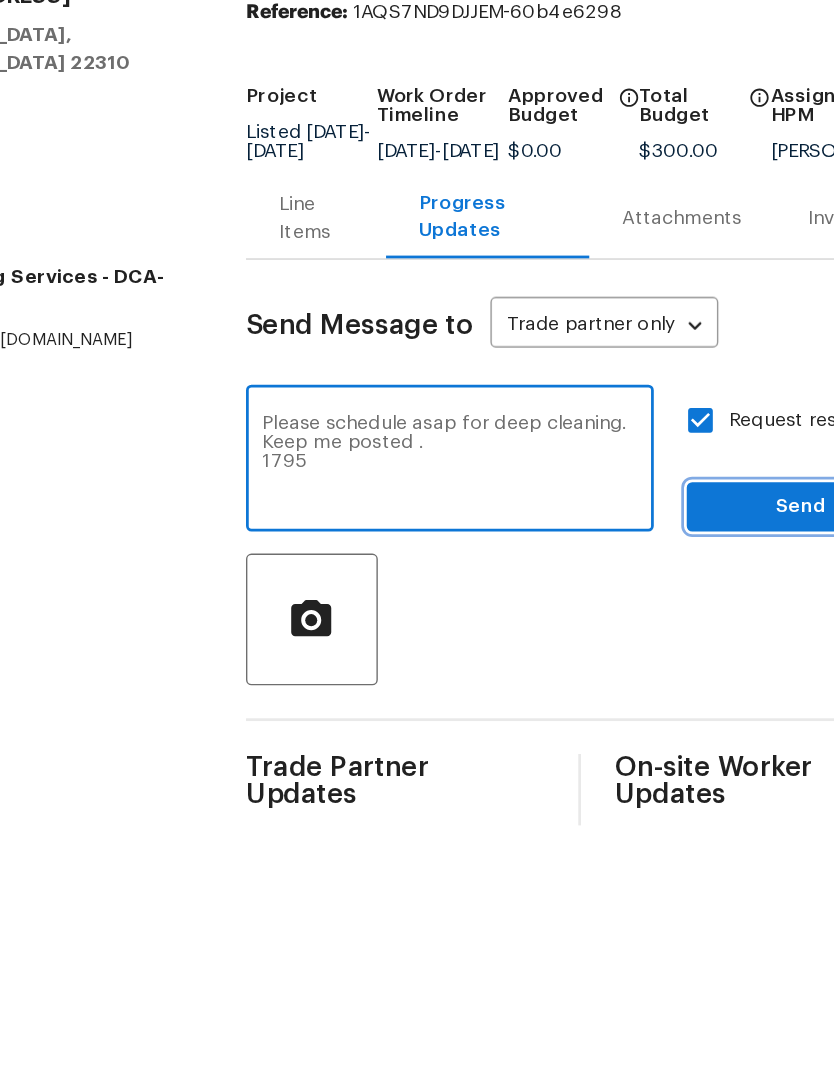 click on "Send" at bounding box center (719, 521) 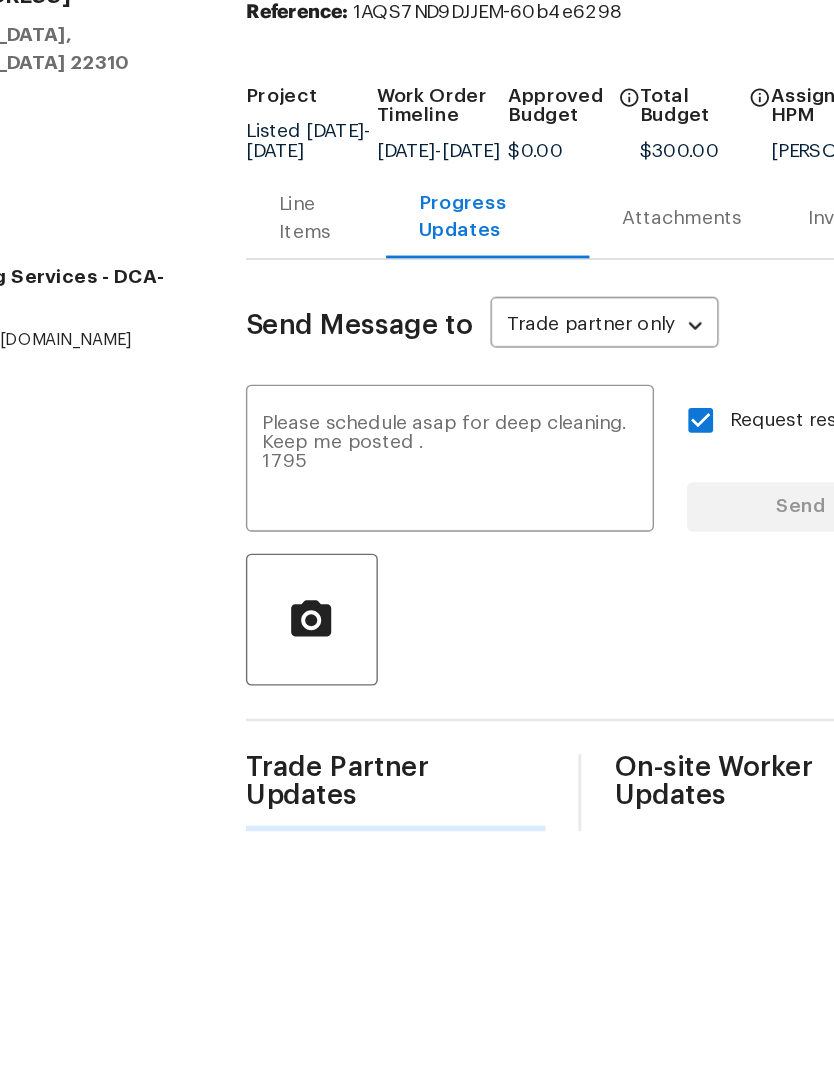 type 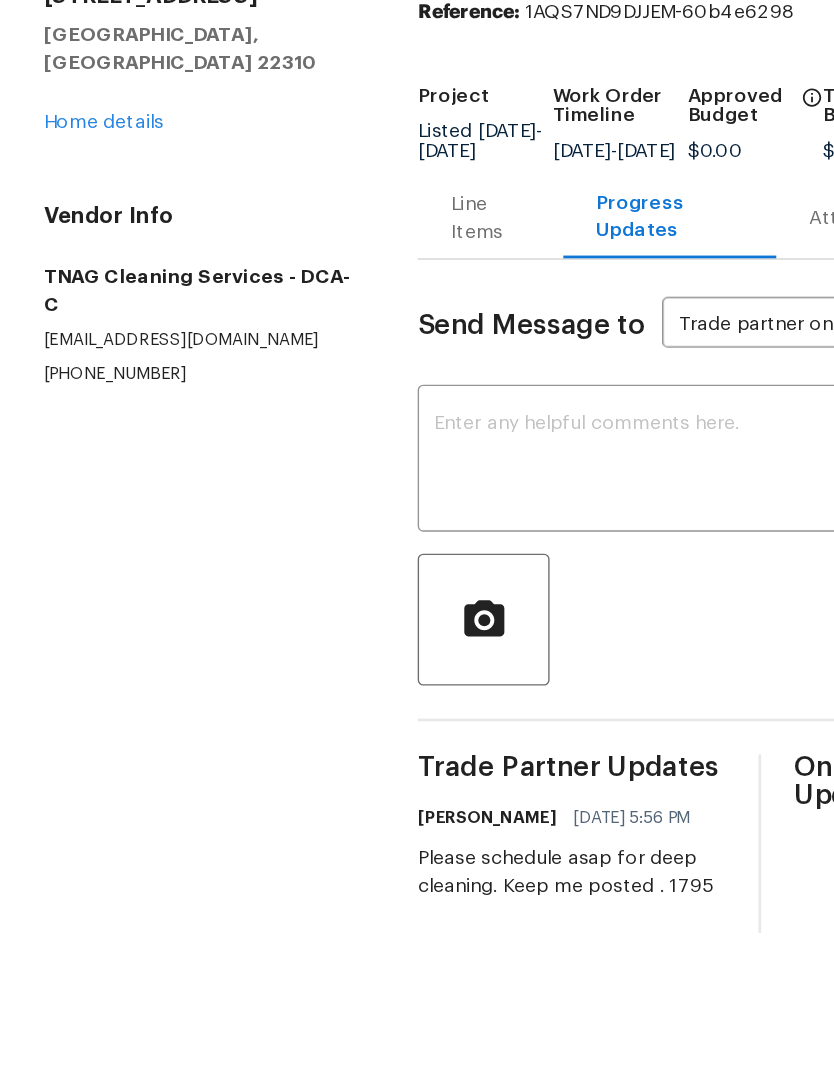 click on "Home details" at bounding box center [75, 241] 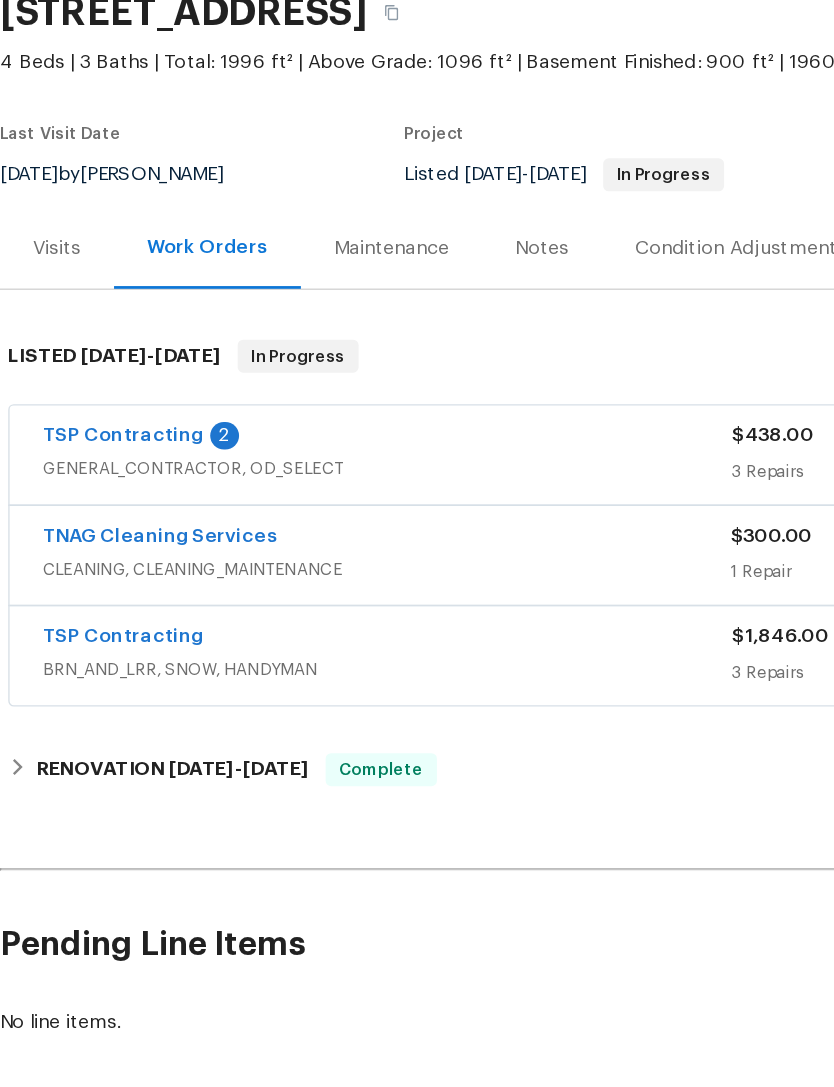 click on "TSP Contracting" at bounding box center [89, 469] 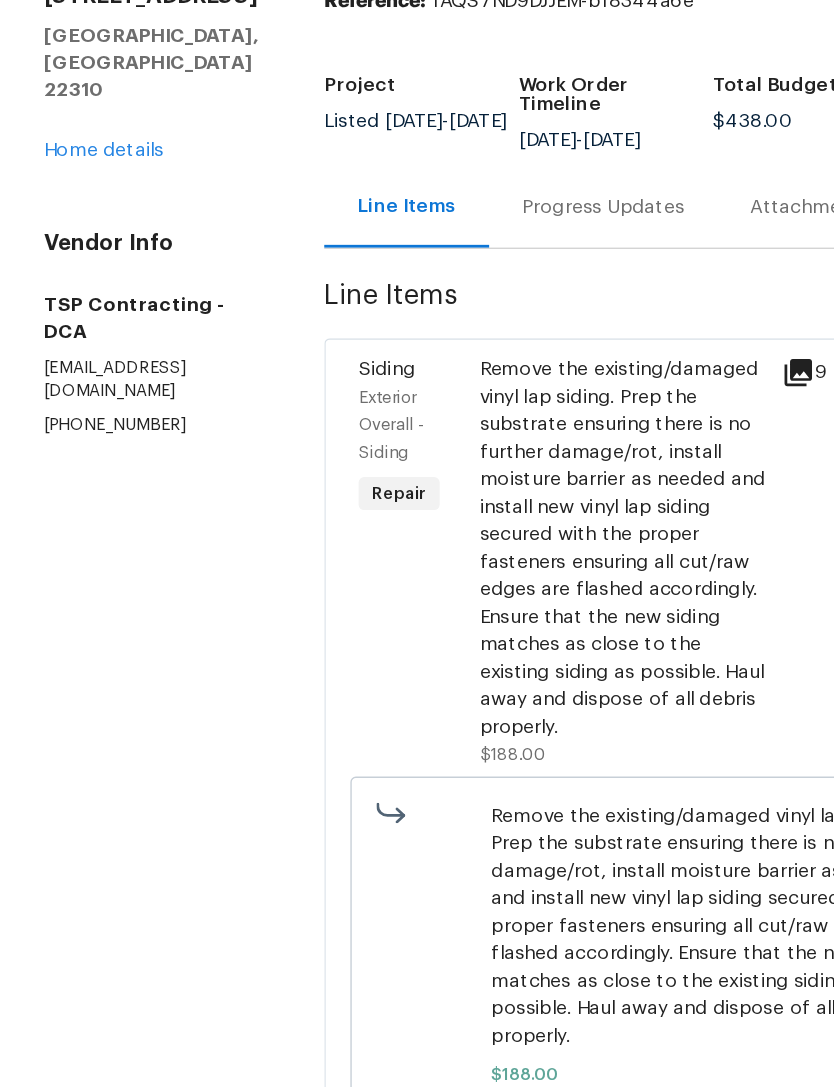 click on "Progress Updates" at bounding box center [439, 303] 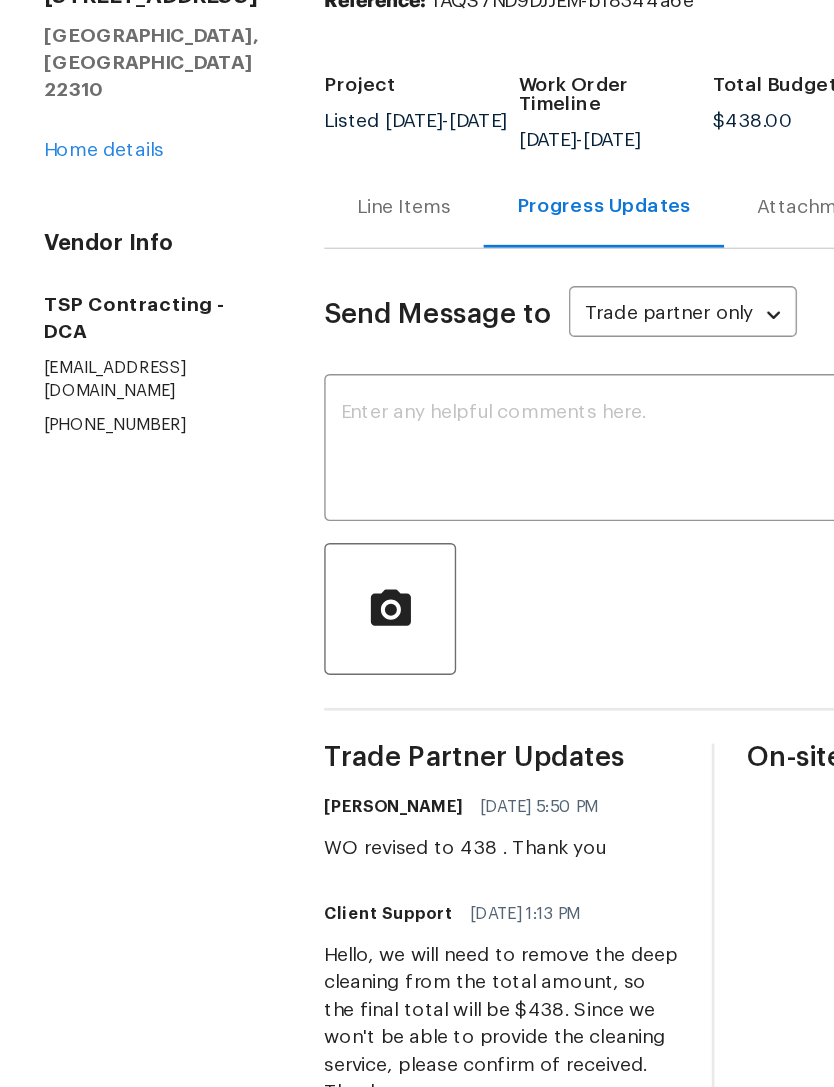 scroll, scrollTop: 0, scrollLeft: 0, axis: both 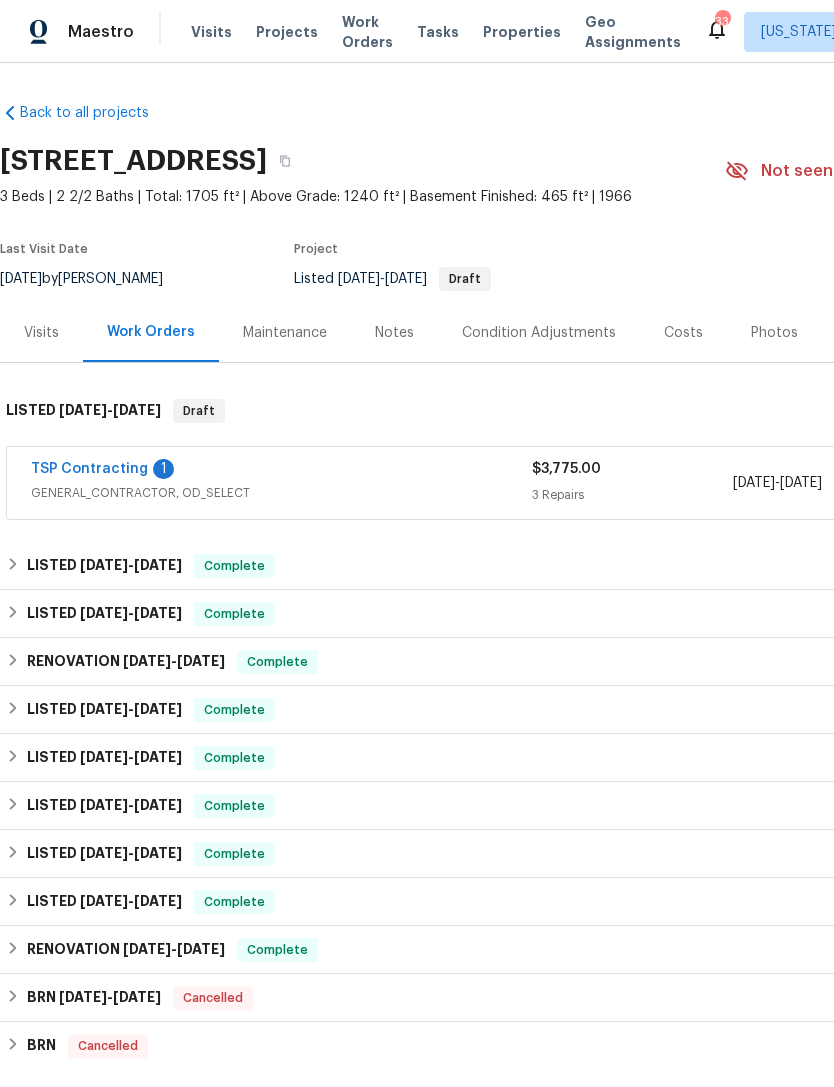 click on "TSP Contracting" at bounding box center (89, 469) 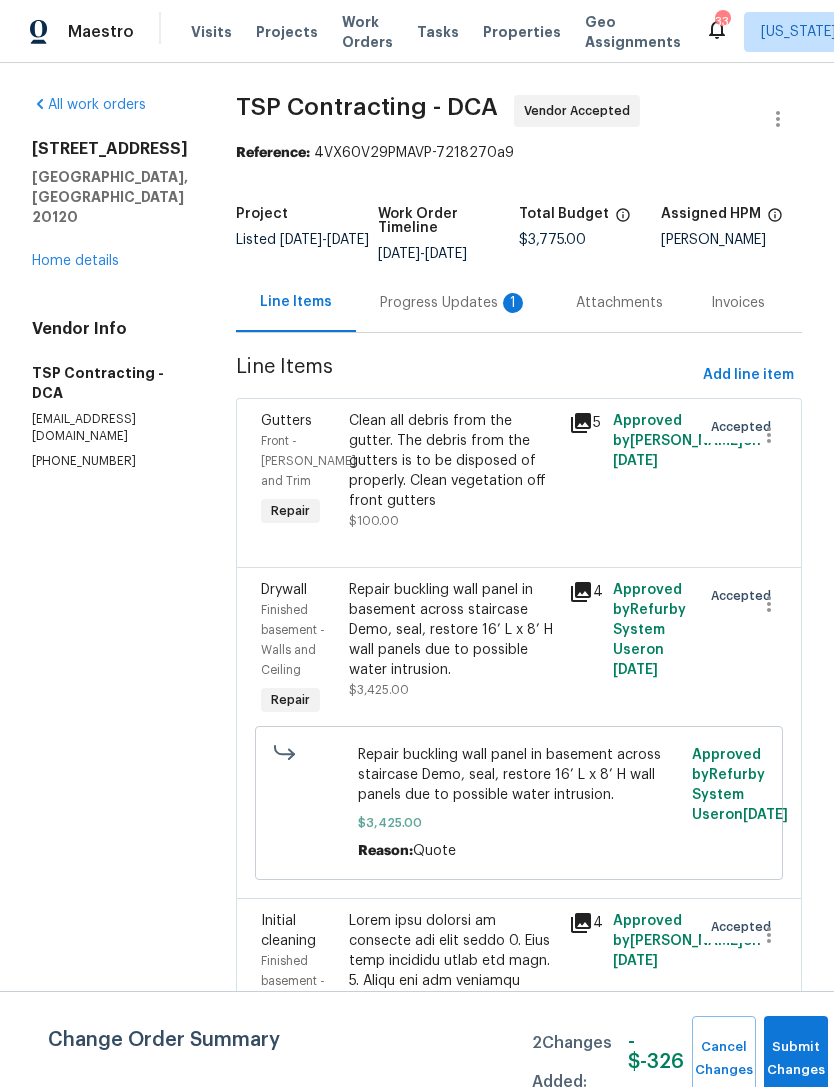 click on "Progress Updates 1" at bounding box center (454, 303) 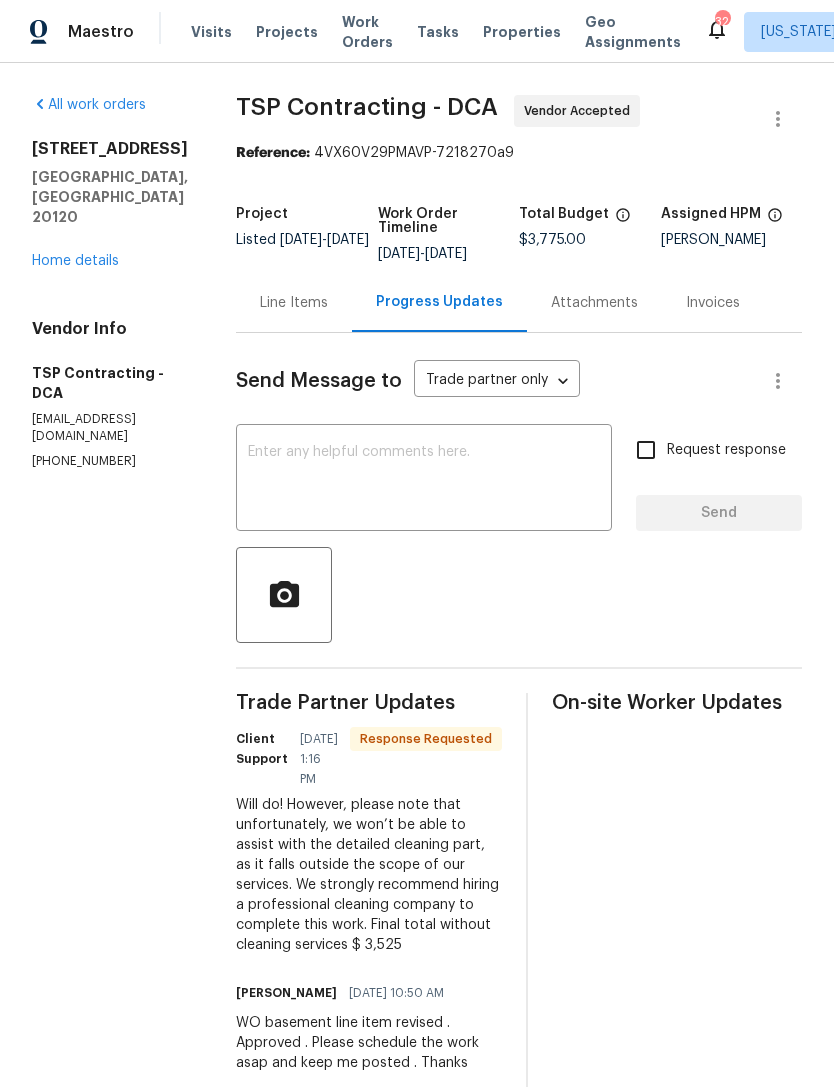 scroll, scrollTop: 0, scrollLeft: 0, axis: both 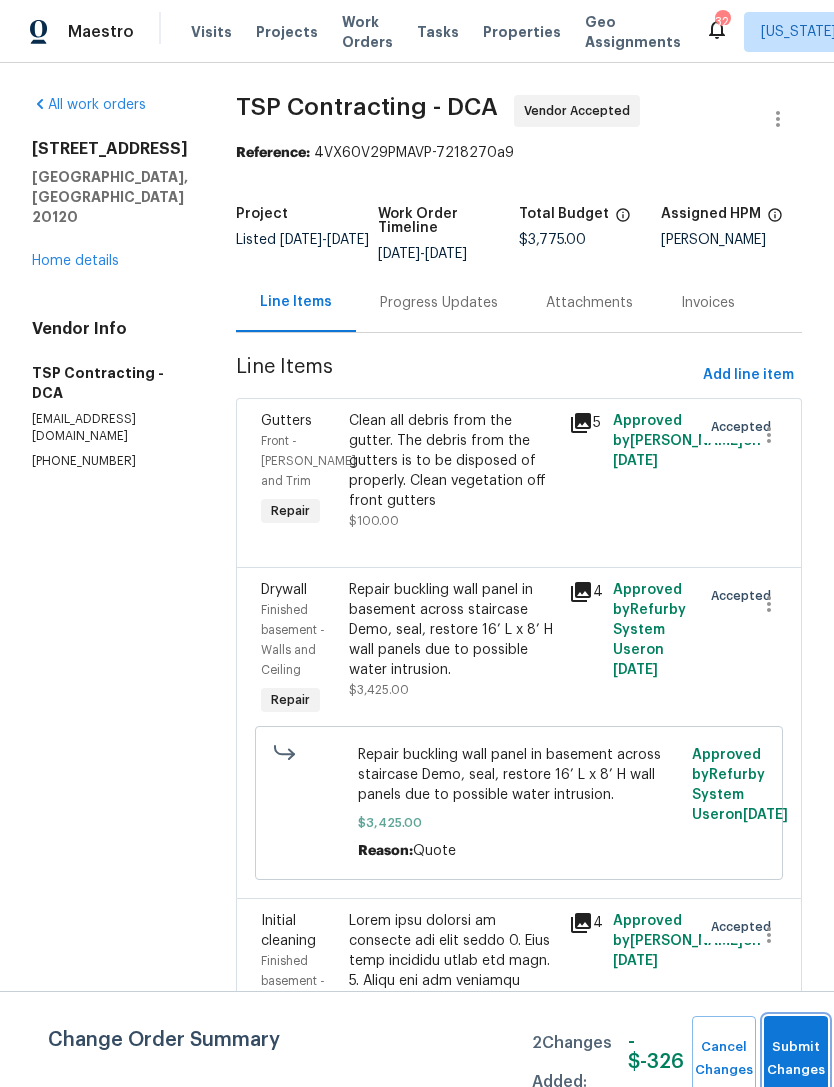 click on "Submit Changes" at bounding box center [796, 1059] 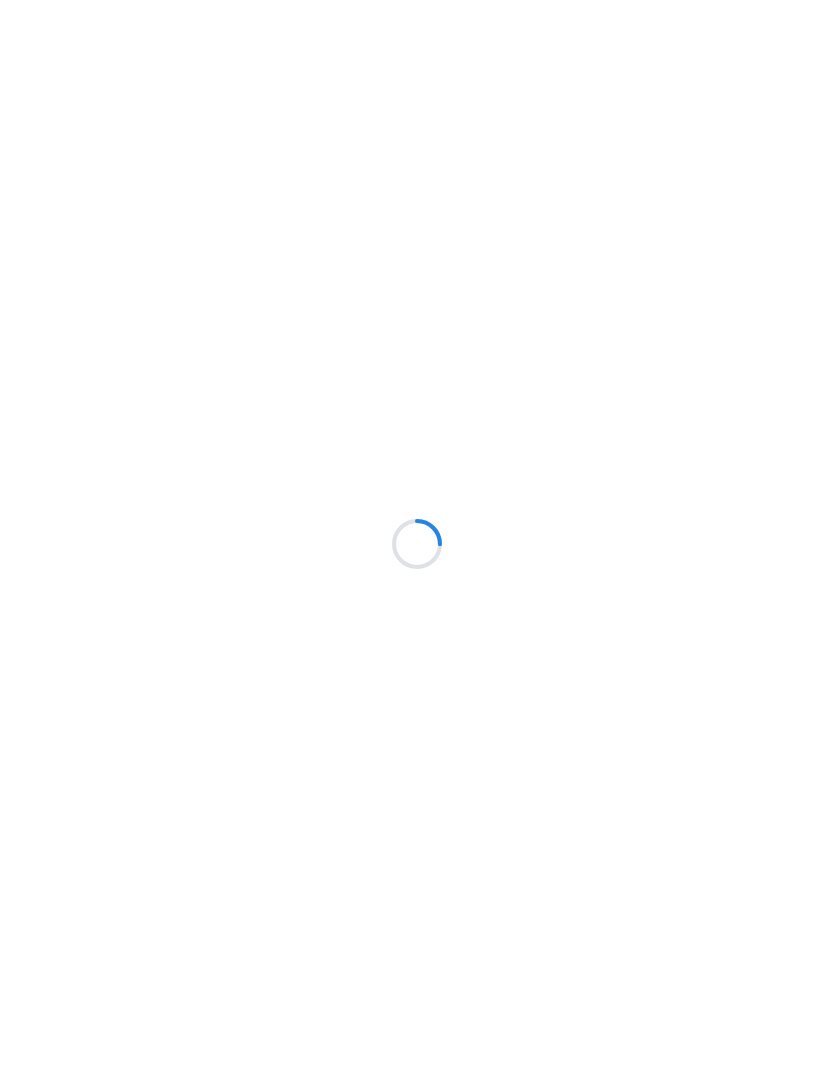 scroll, scrollTop: 0, scrollLeft: 0, axis: both 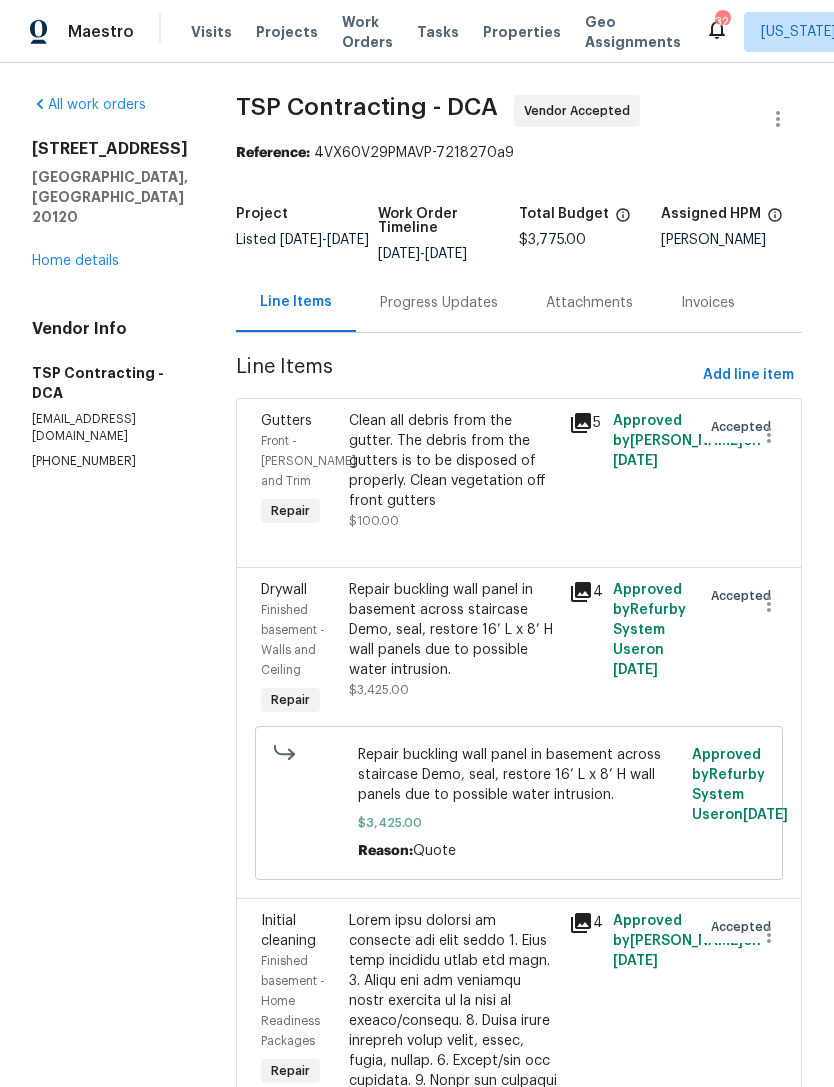 click on "Progress Updates" at bounding box center (439, 303) 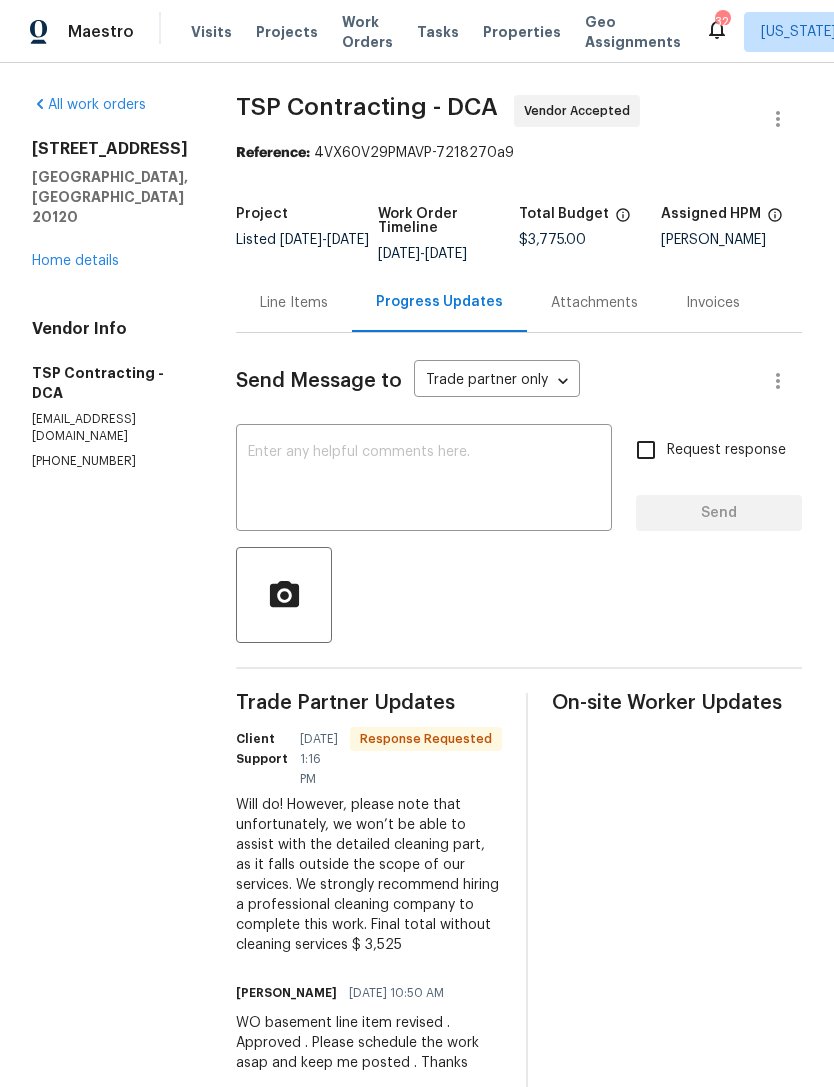 click at bounding box center [424, 480] 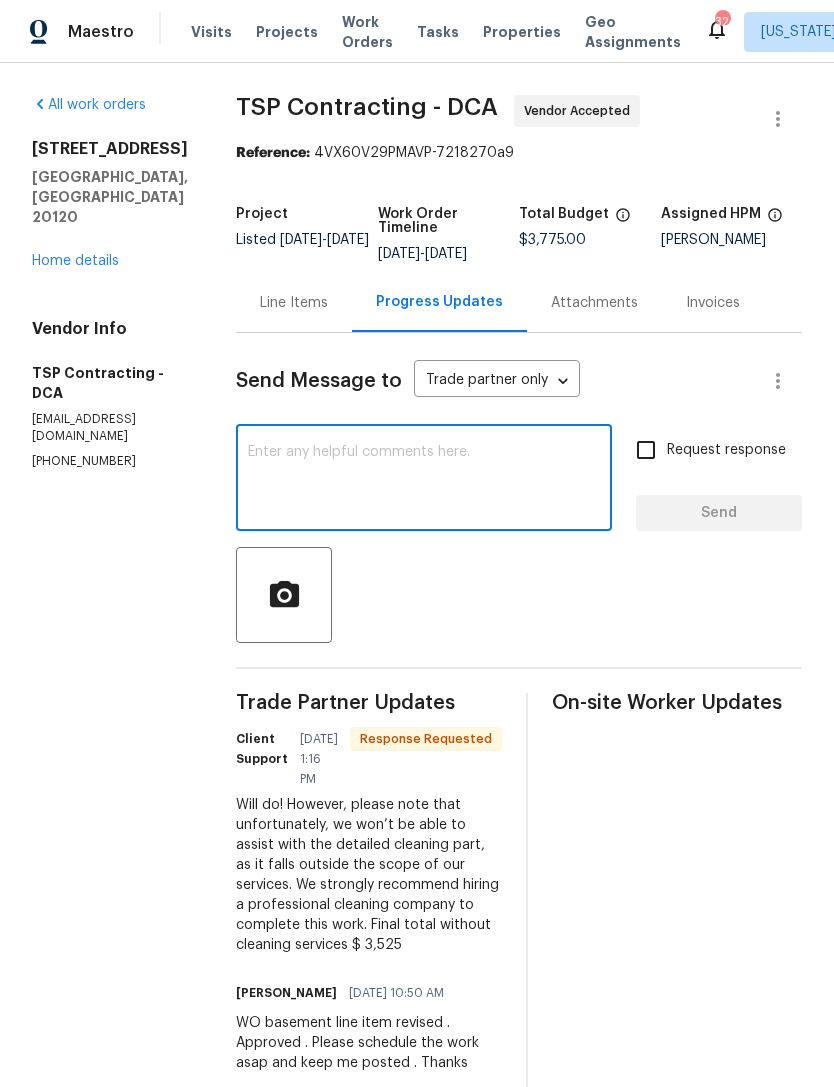 scroll, scrollTop: 0, scrollLeft: 0, axis: both 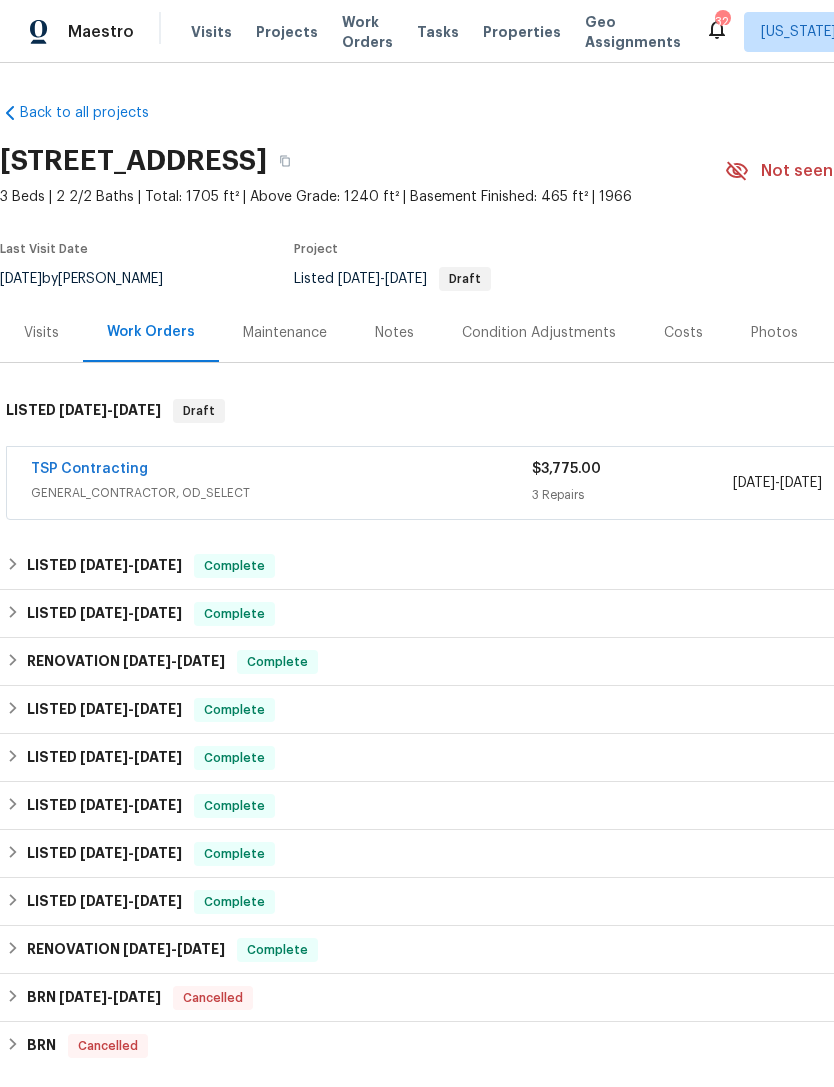 click on "GENERAL_CONTRACTOR, OD_SELECT" at bounding box center (281, 493) 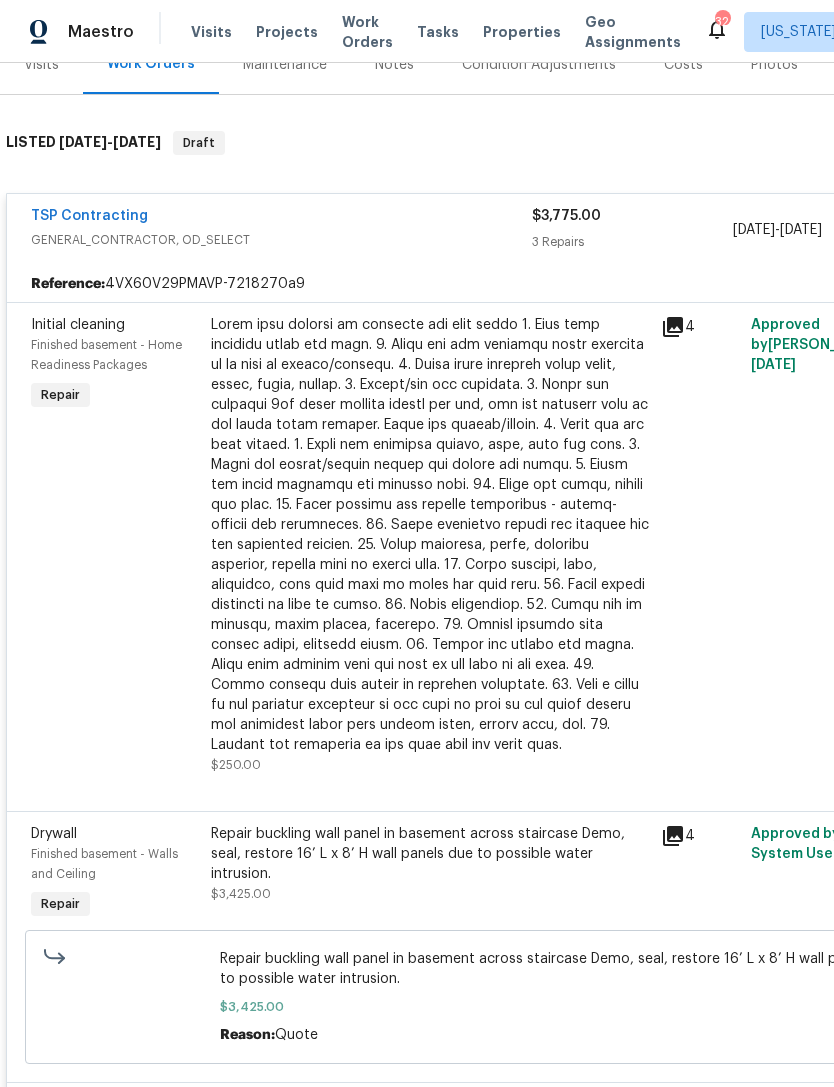 scroll, scrollTop: 269, scrollLeft: 0, axis: vertical 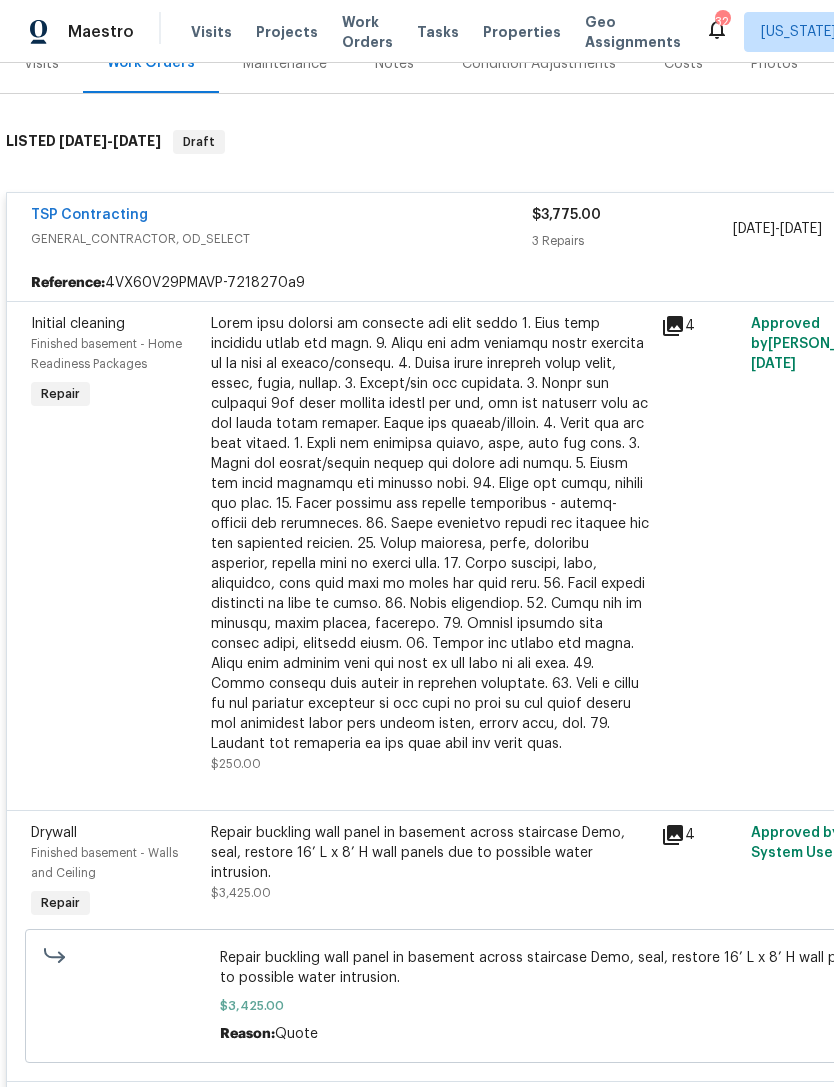 click at bounding box center (430, 534) 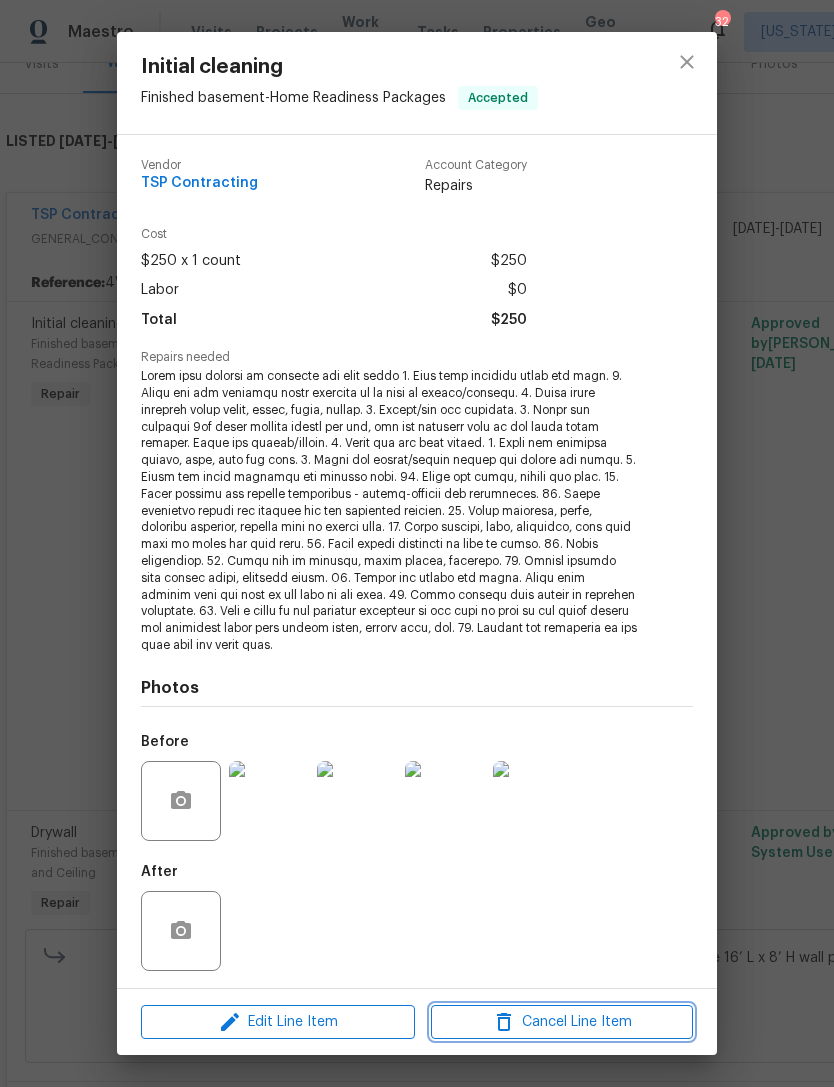 click on "Cancel Line Item" at bounding box center (562, 1022) 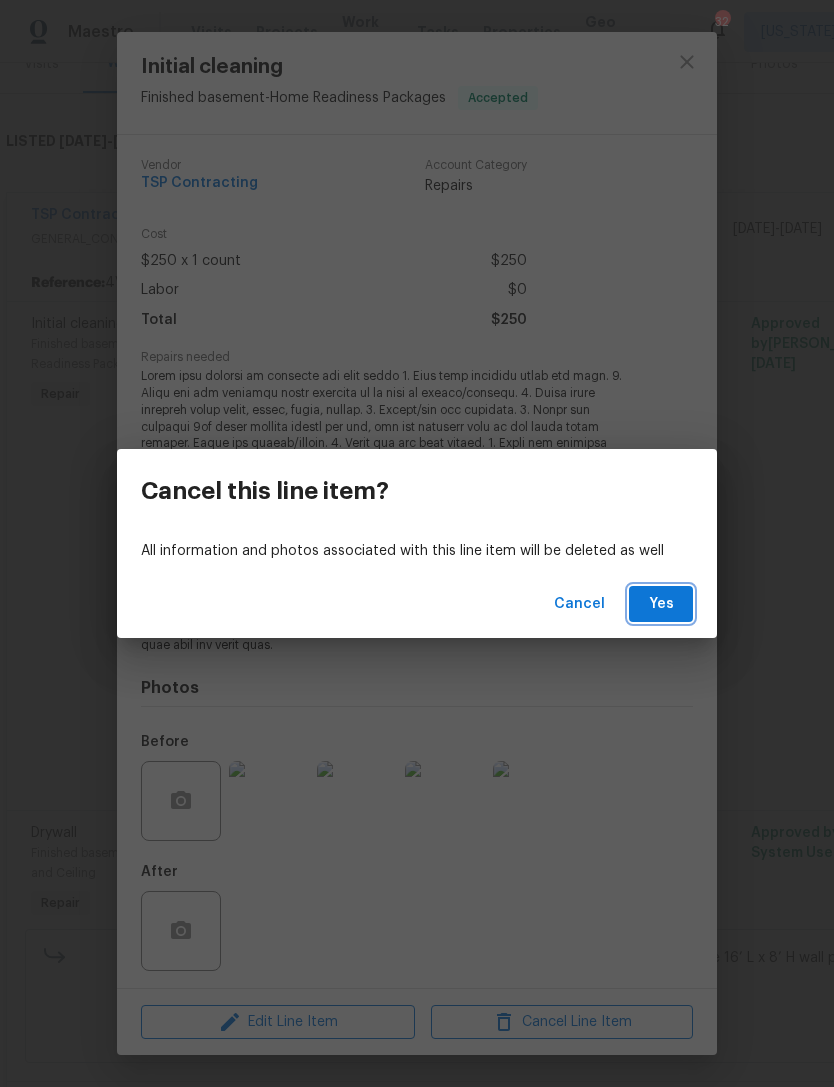 click on "Yes" at bounding box center [661, 604] 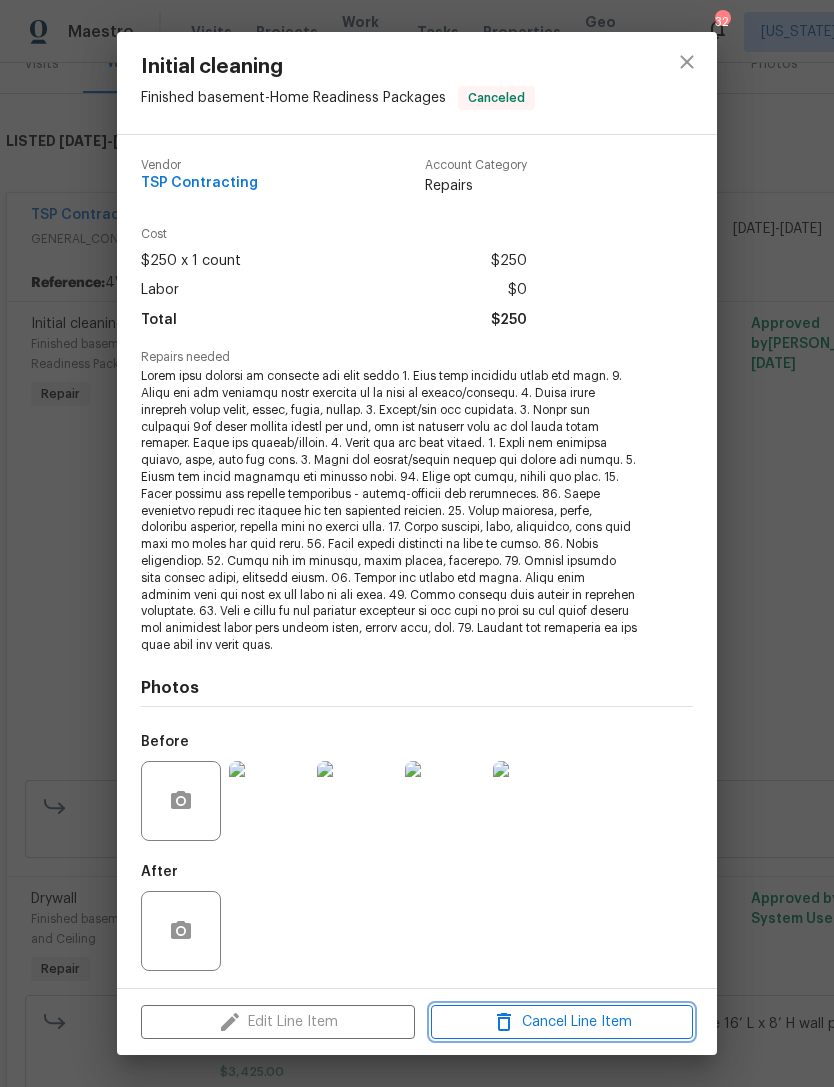 click on "Cancel Line Item" at bounding box center [562, 1022] 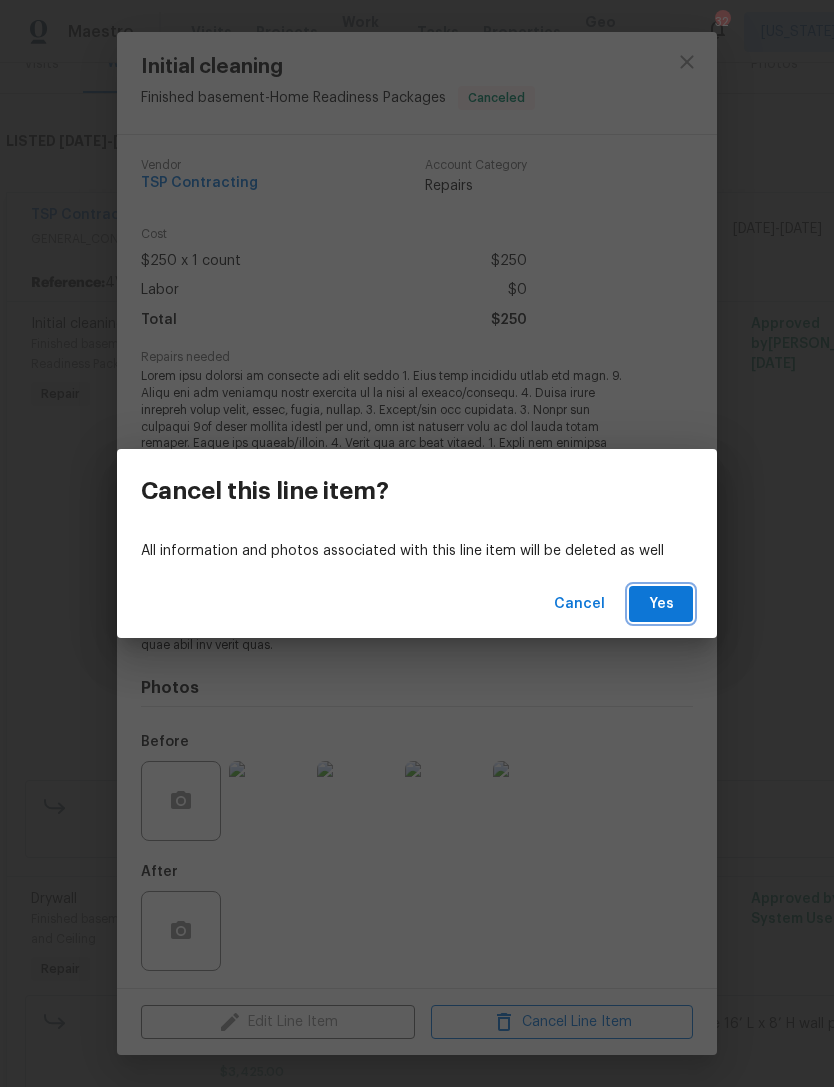 click on "Yes" at bounding box center [661, 604] 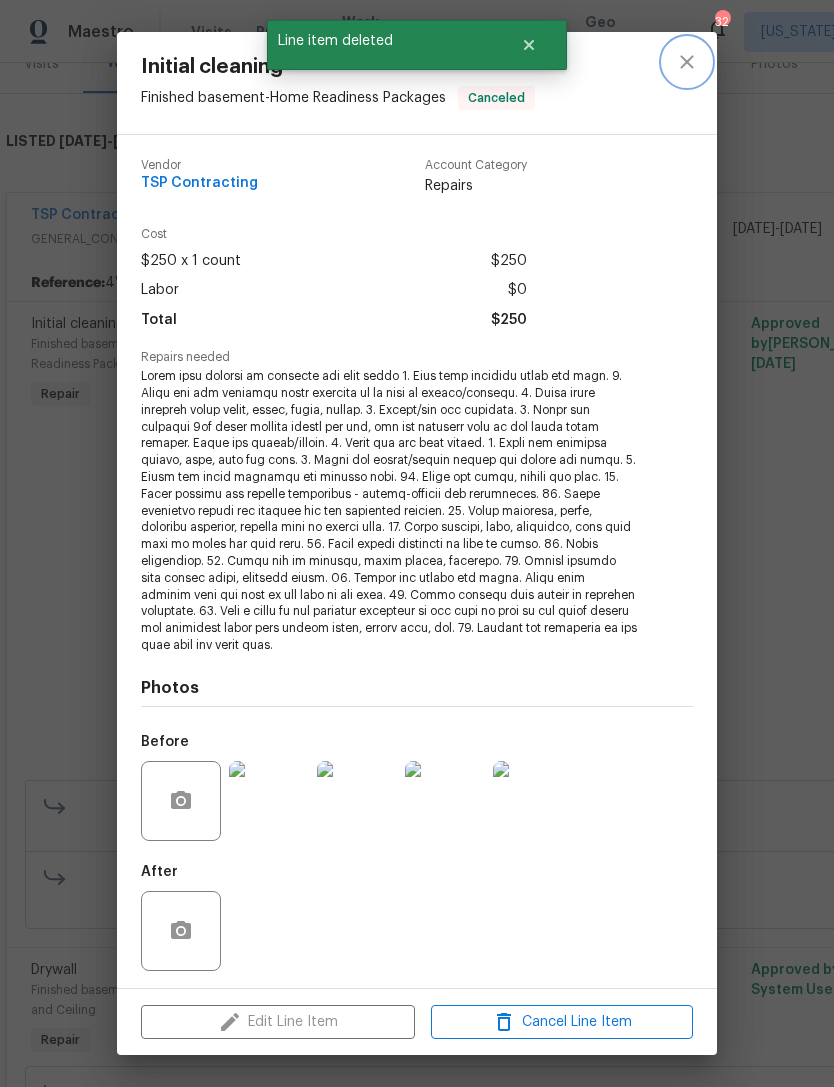 click 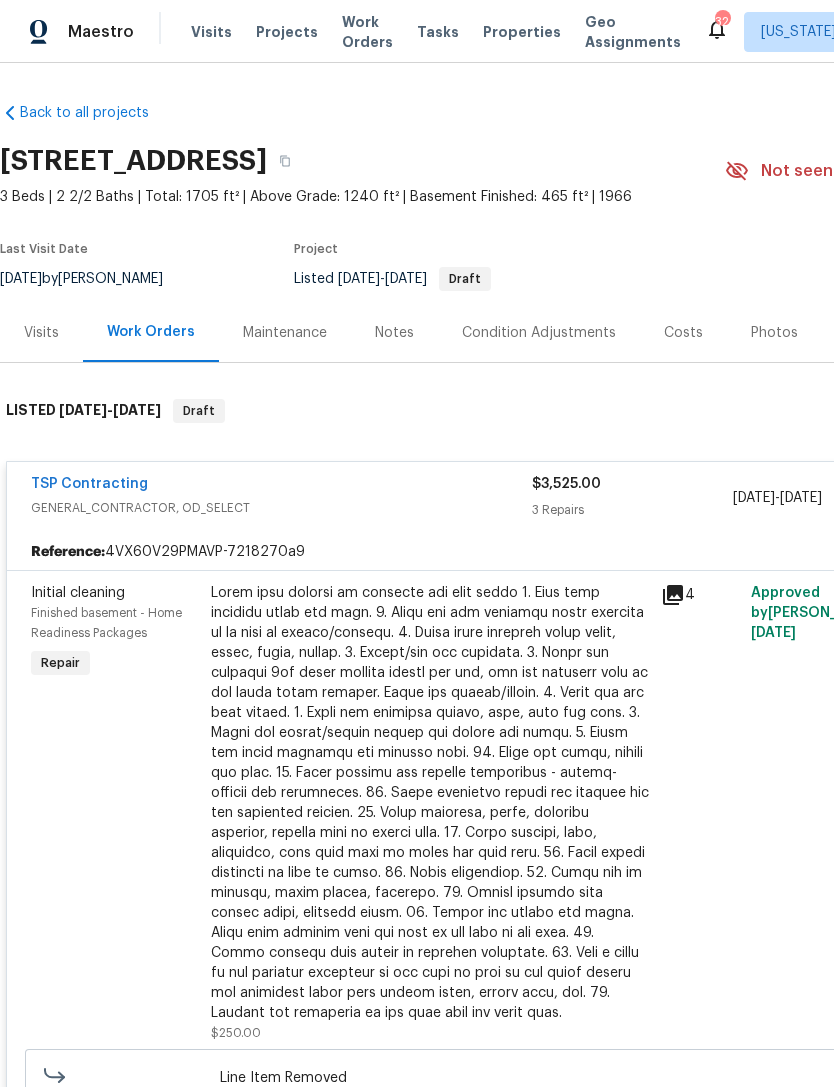 scroll, scrollTop: 0, scrollLeft: 0, axis: both 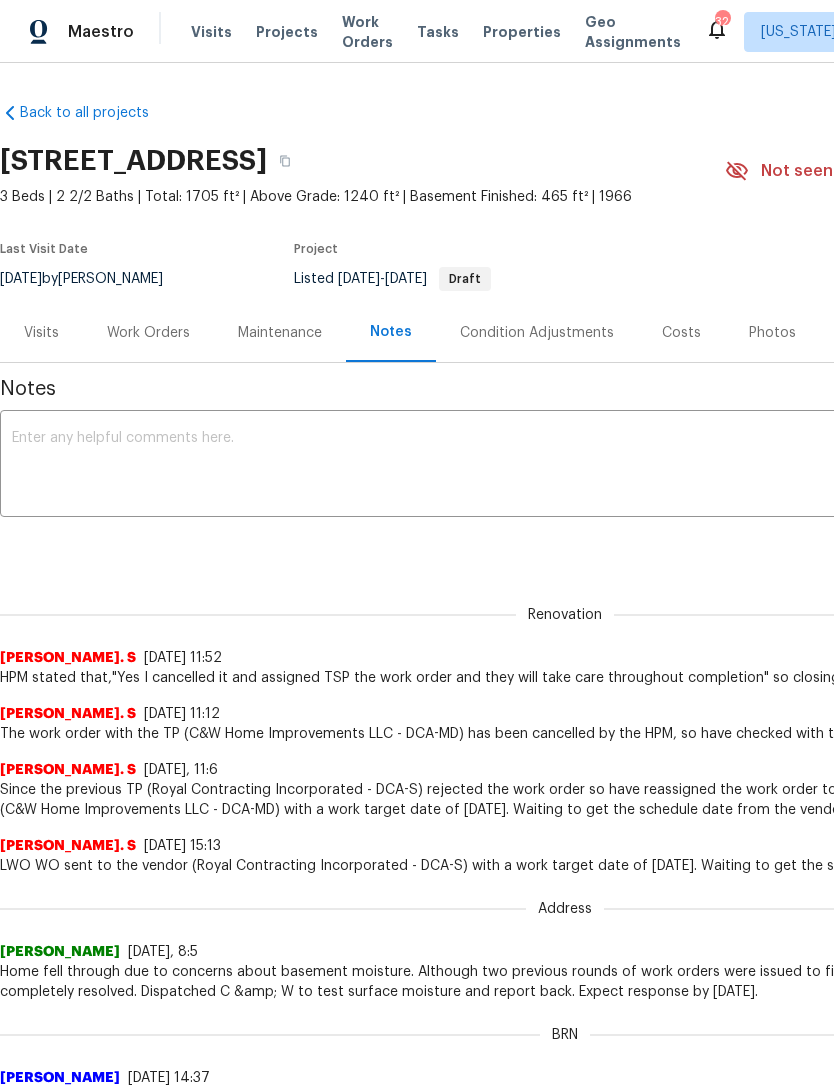 click on "Work Orders" at bounding box center (148, 333) 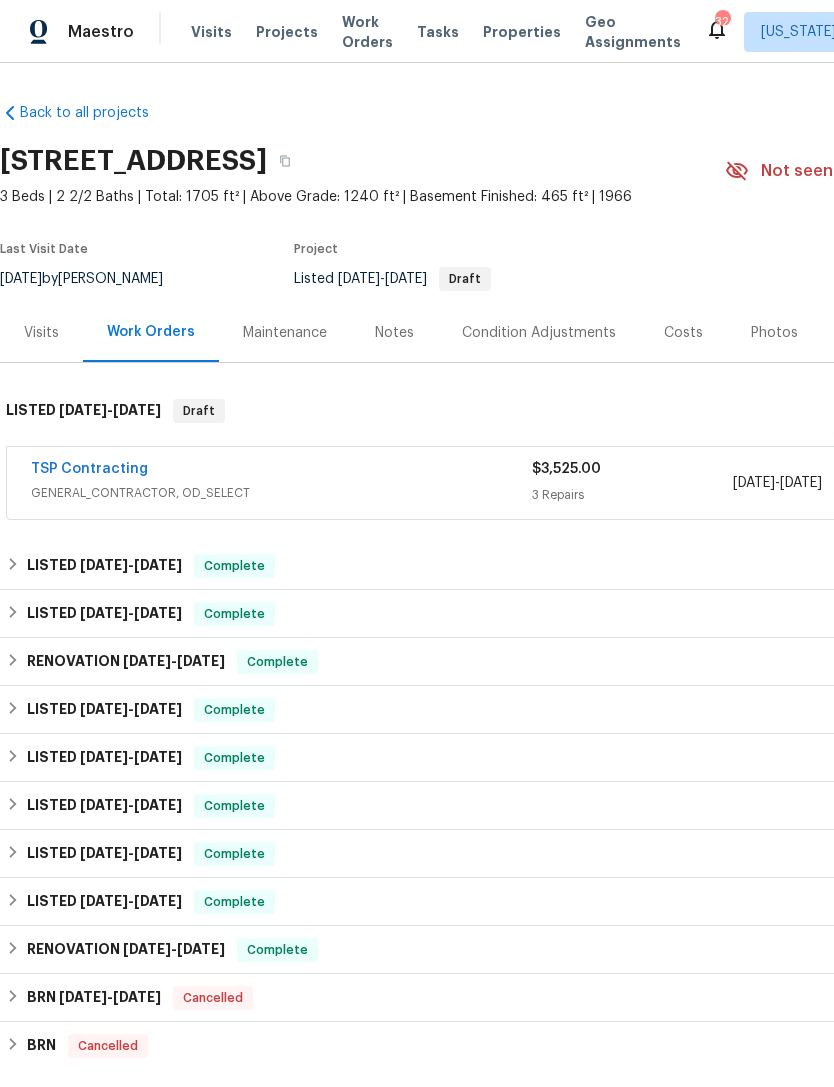 click on "TSP Contracting" at bounding box center [89, 469] 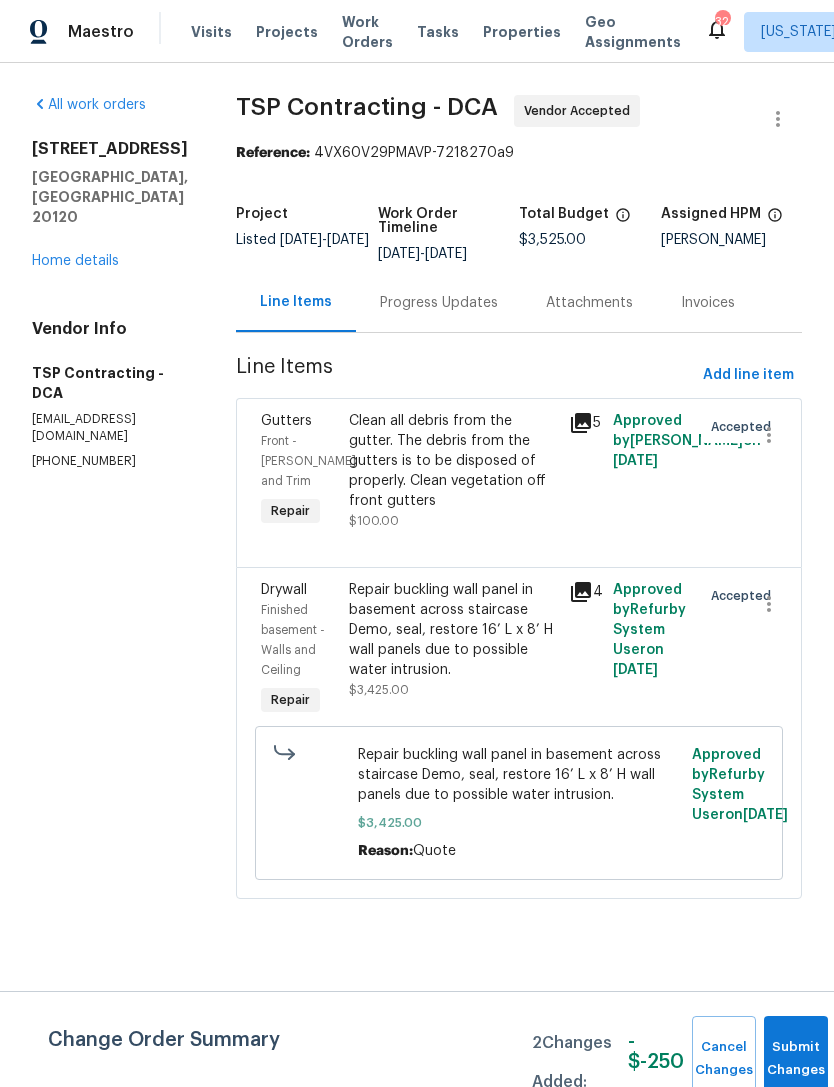 click on "Progress Updates" at bounding box center [439, 303] 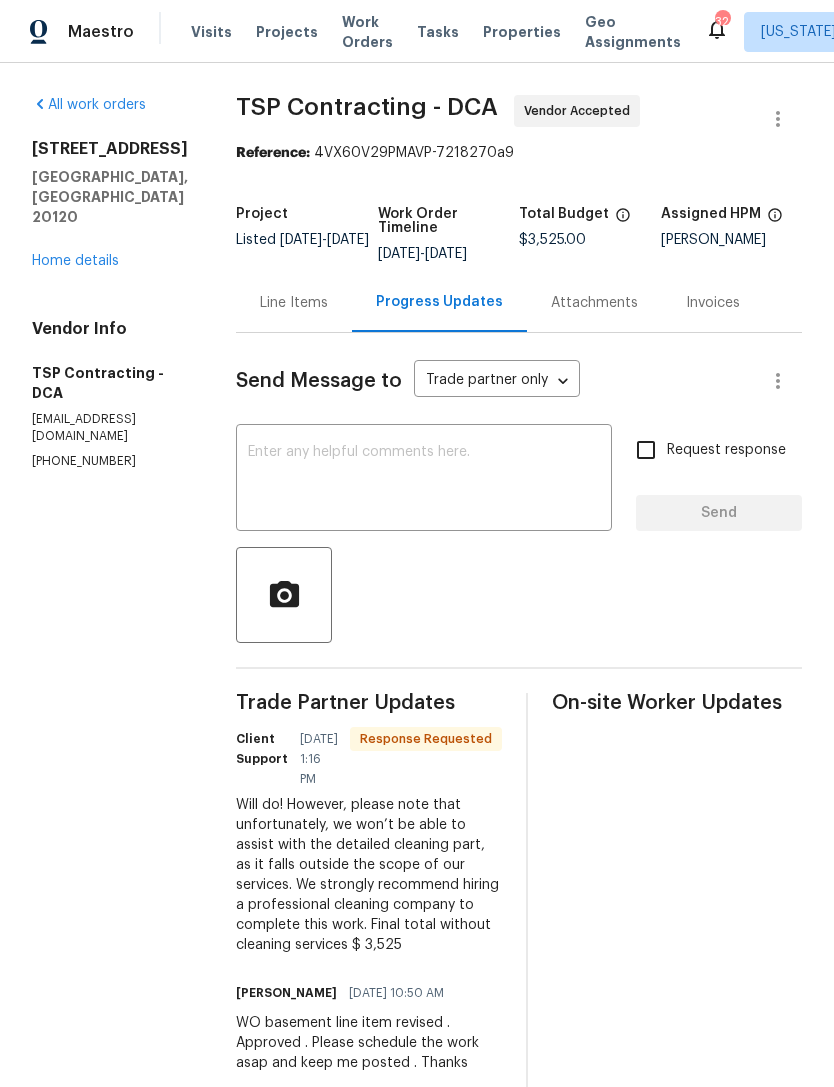 click on "Line Items" at bounding box center [294, 303] 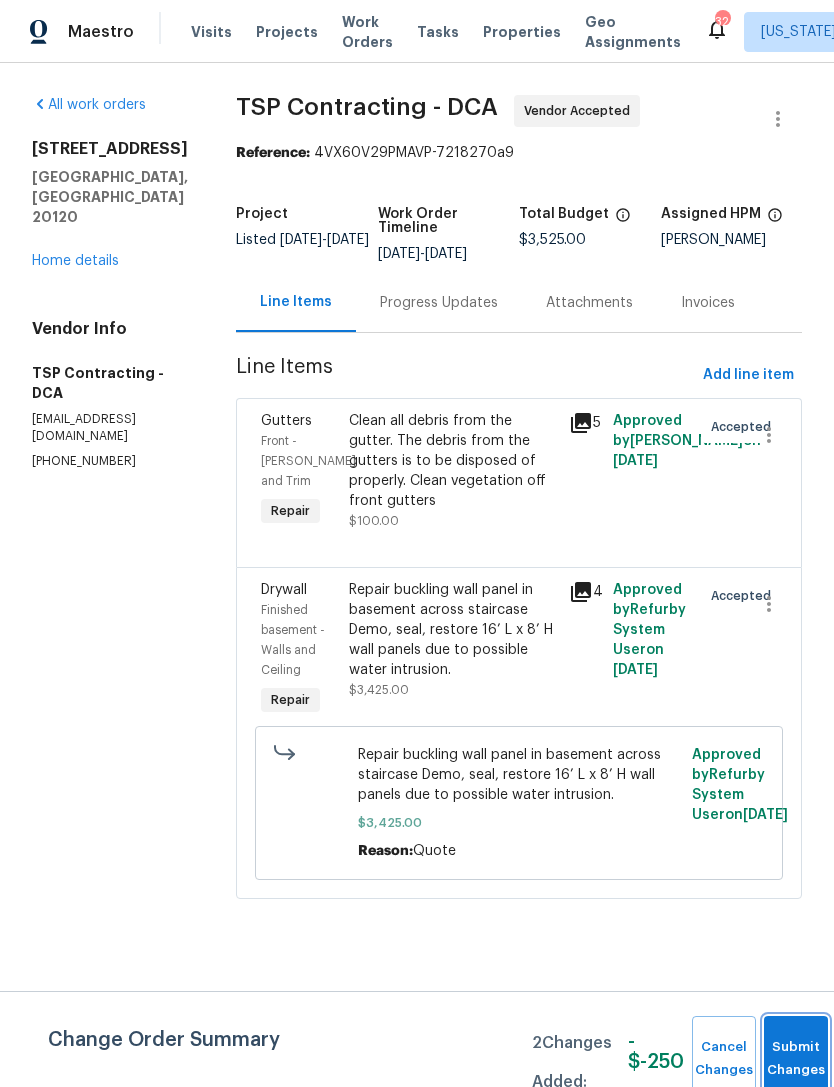 click on "Submit Changes" at bounding box center (796, 1059) 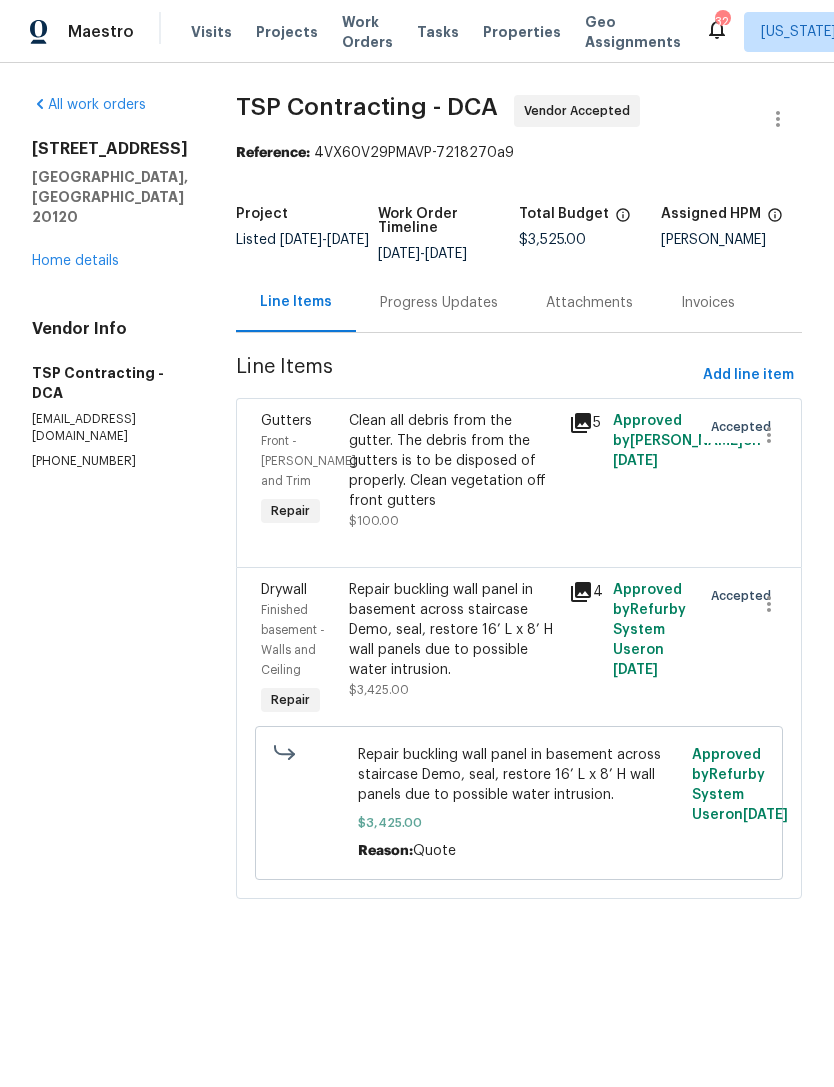 click on "Progress Updates" at bounding box center [439, 303] 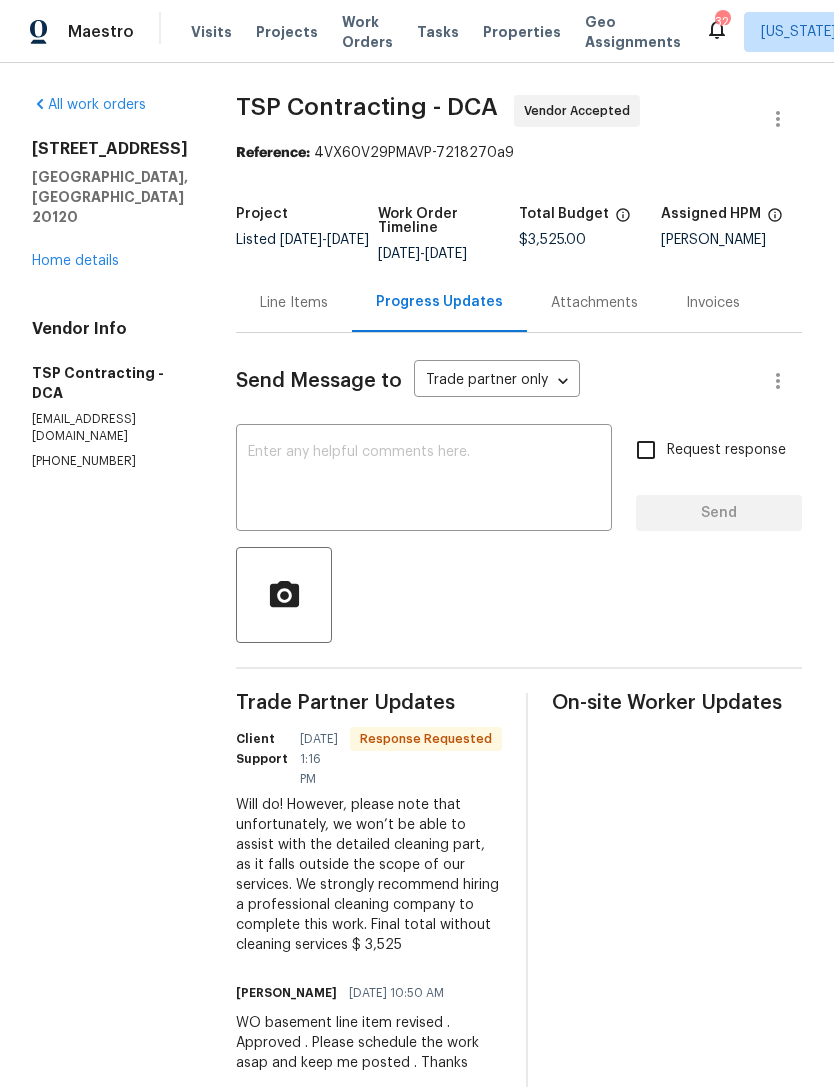 click at bounding box center [424, 480] 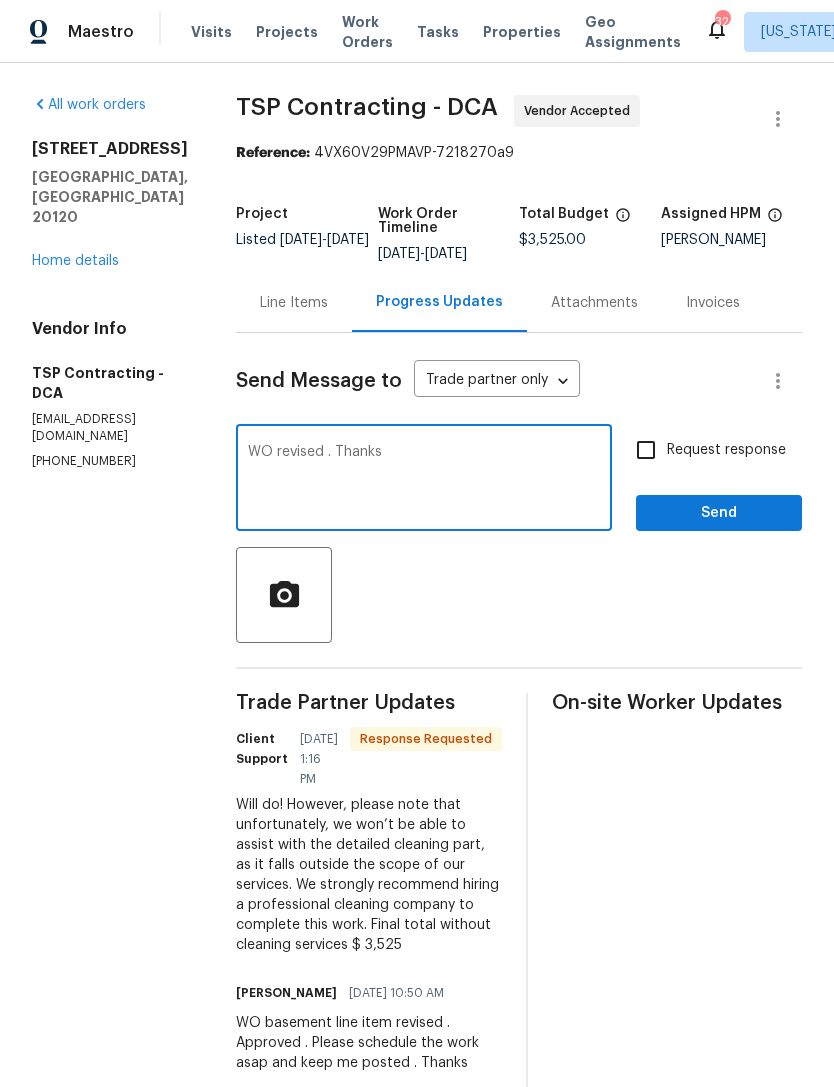 type on "WO revised . Thanks" 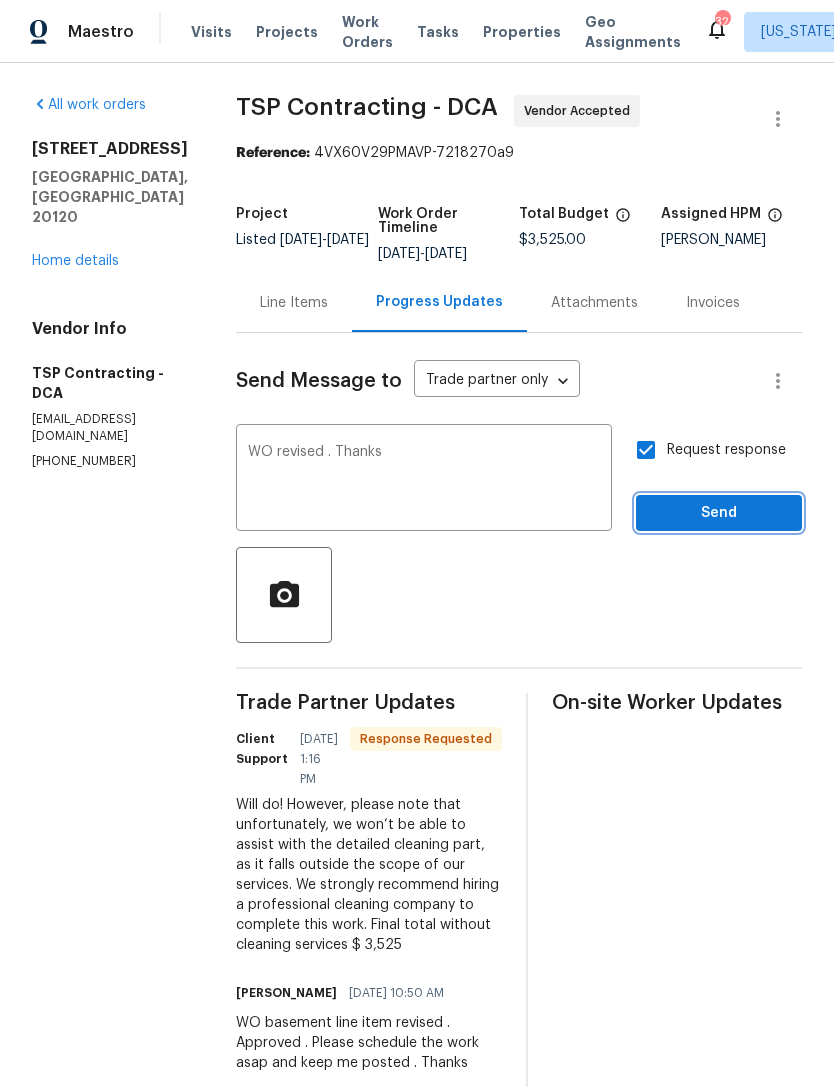 click on "Send" at bounding box center (719, 513) 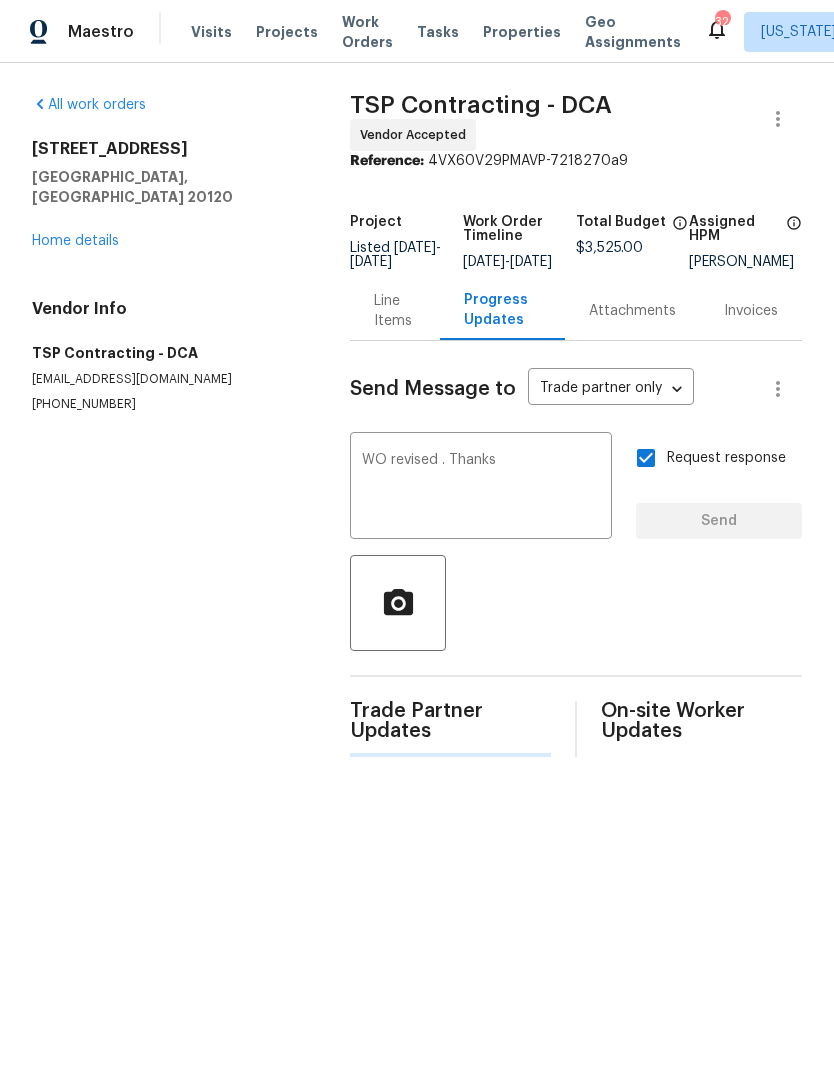 type 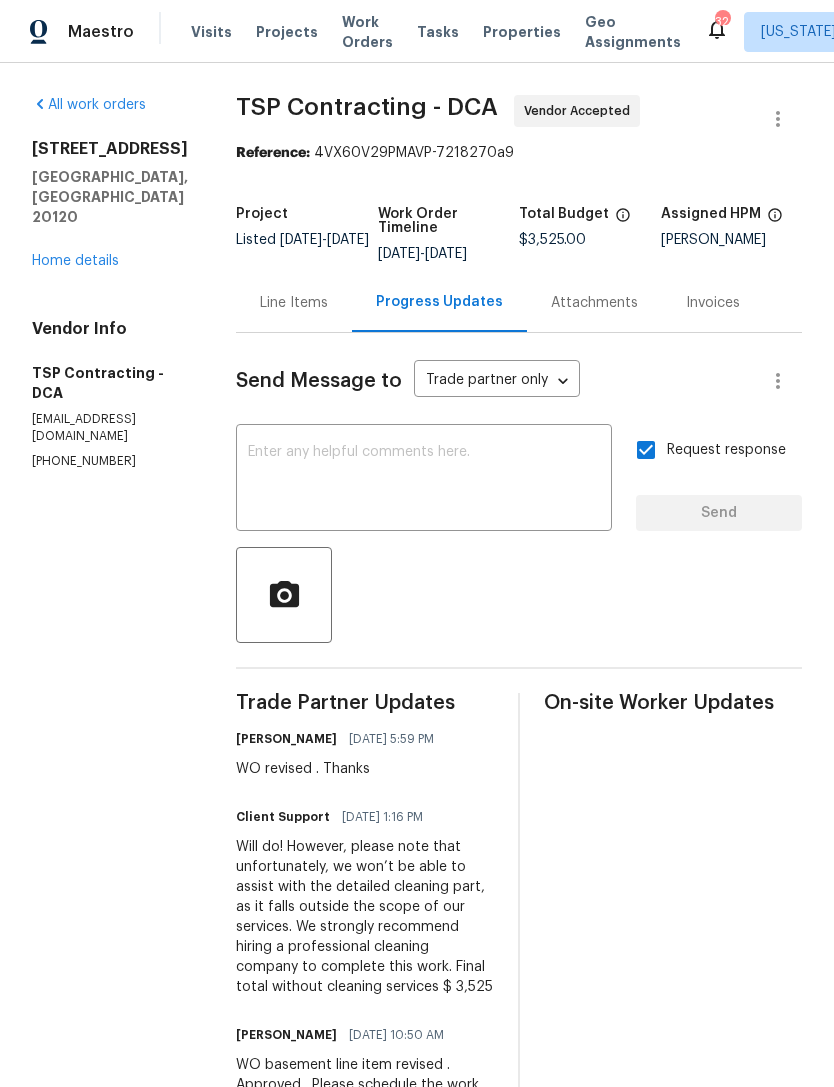 click on "Home details" at bounding box center (75, 261) 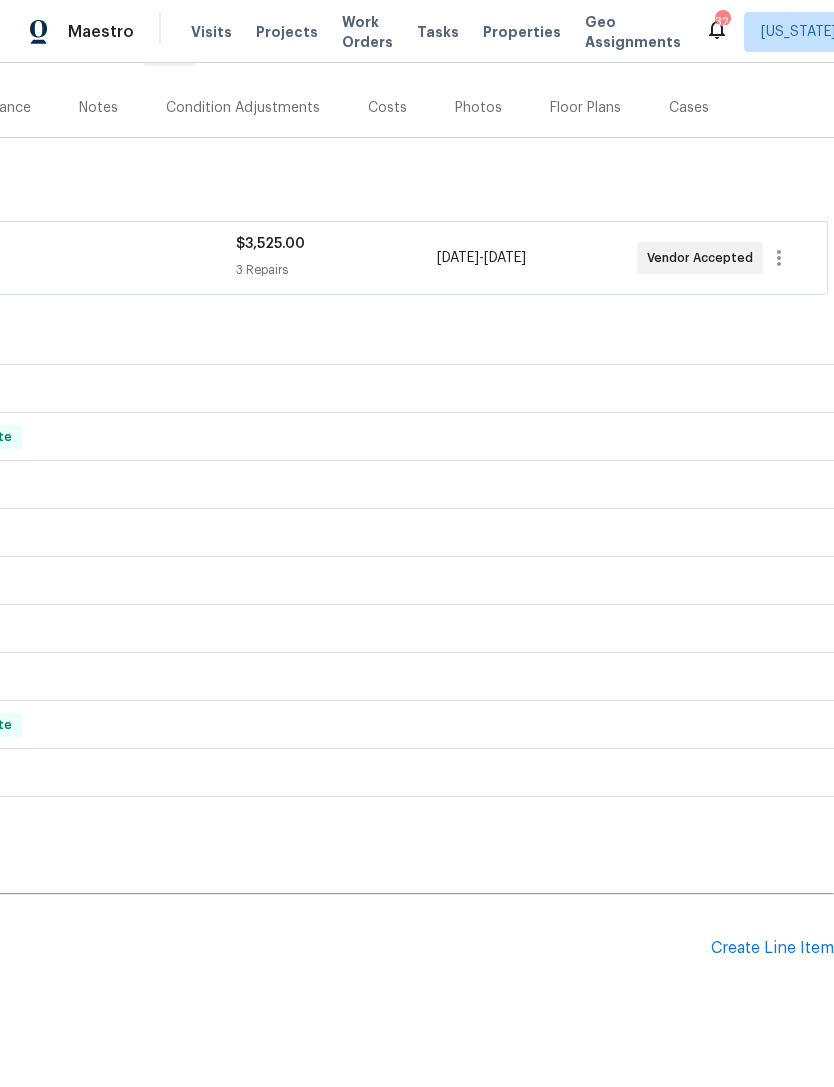 scroll, scrollTop: 224, scrollLeft: 296, axis: both 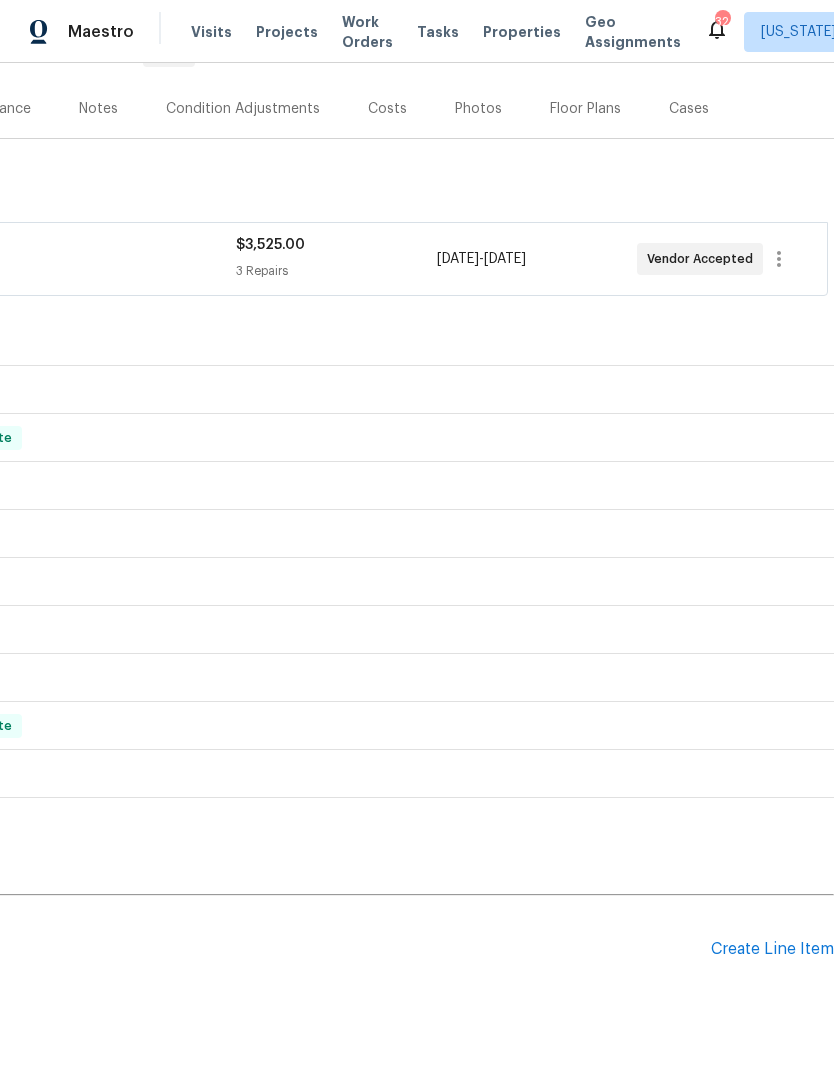 click on "Create Line Item" at bounding box center [772, 949] 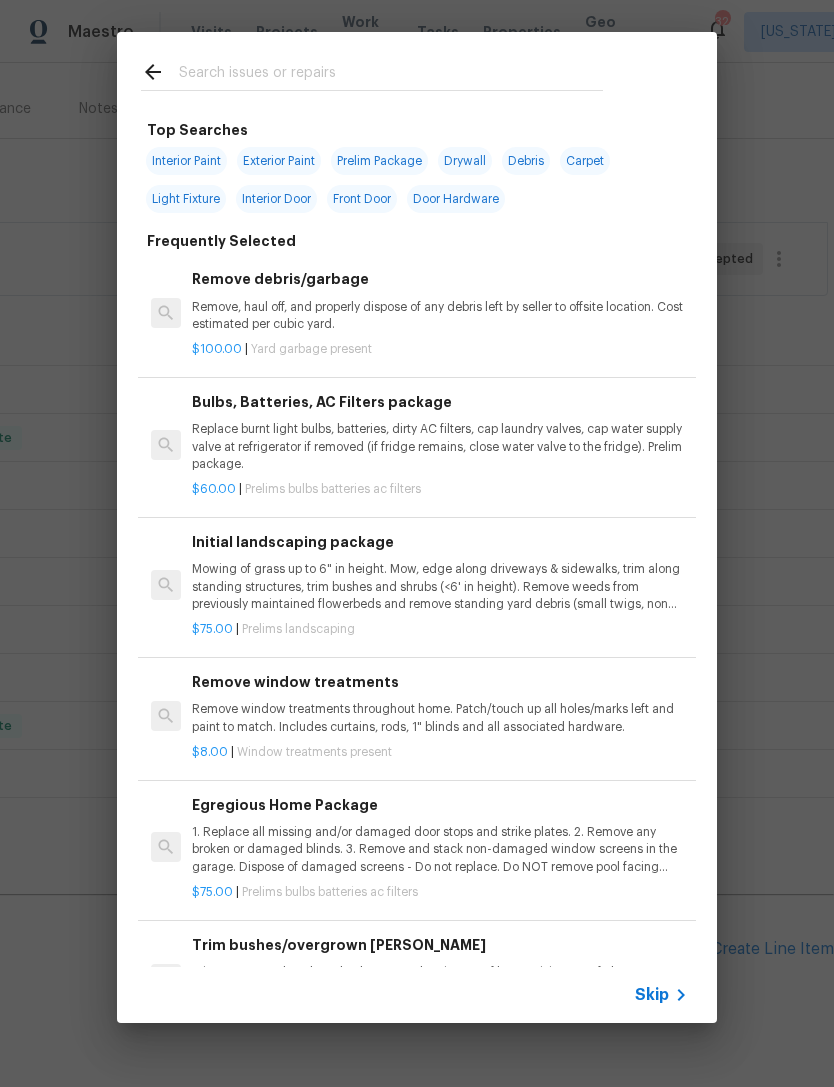 click at bounding box center [391, 75] 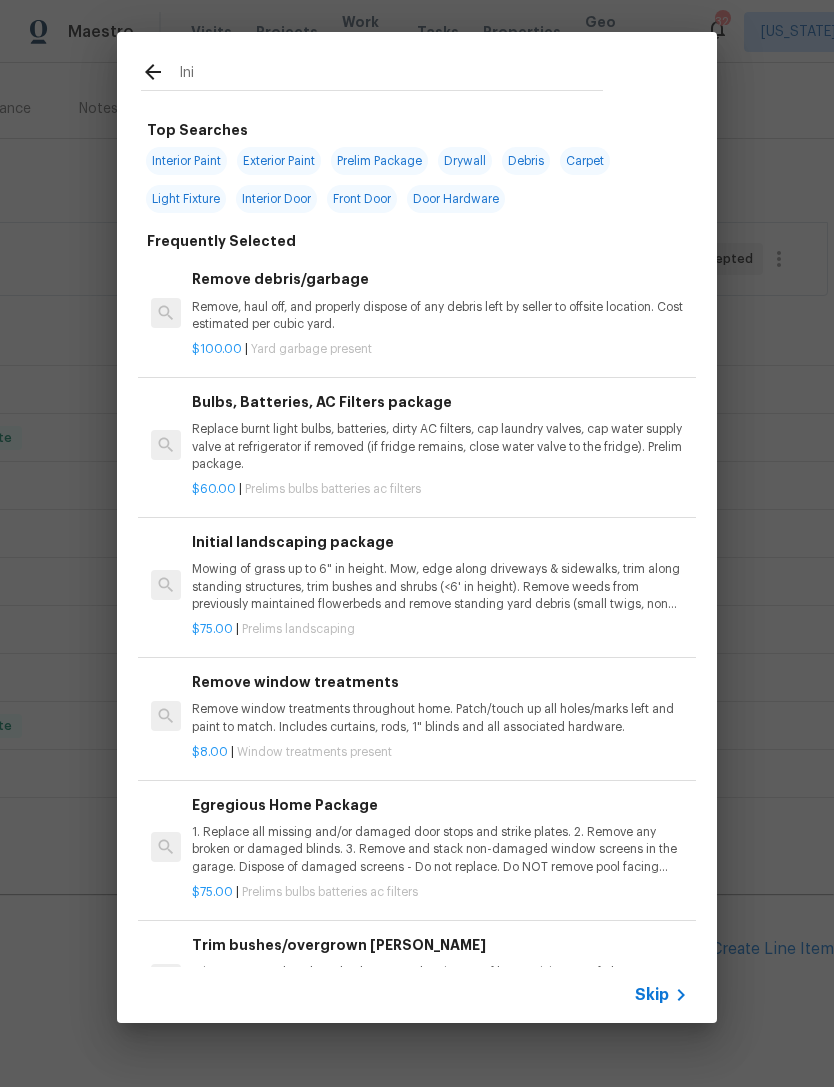 type on "Init" 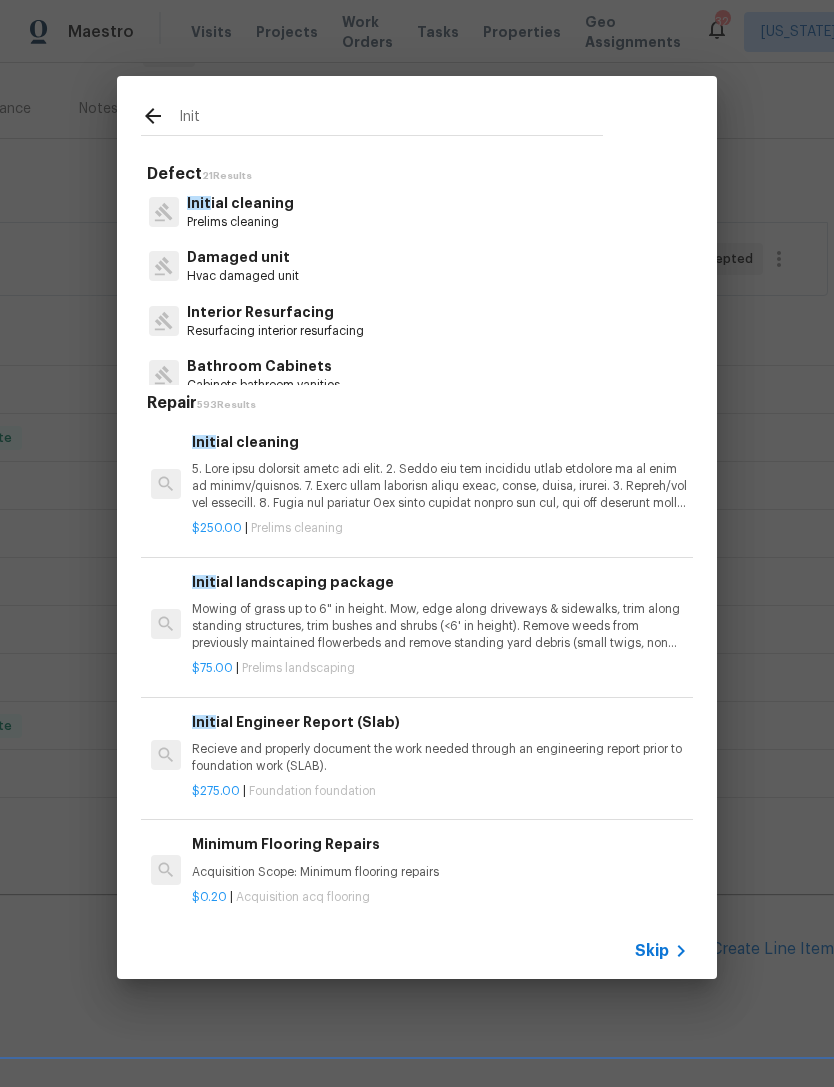 click at bounding box center (440, 486) 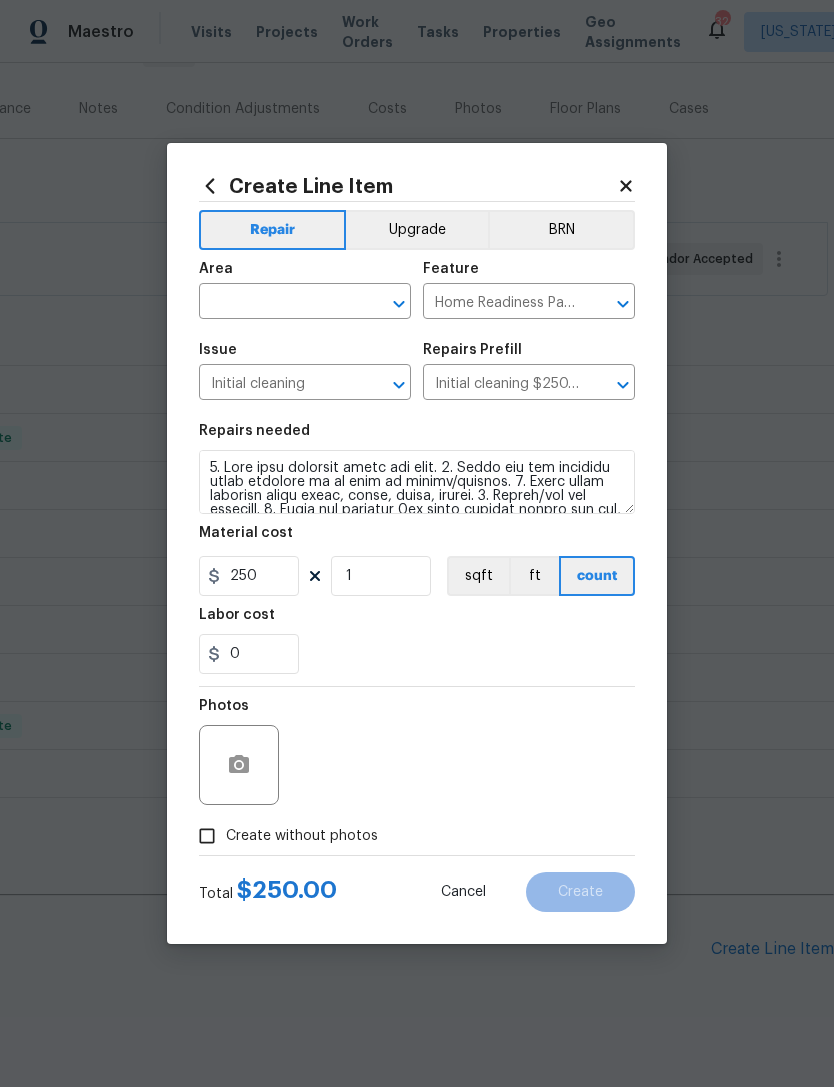 click 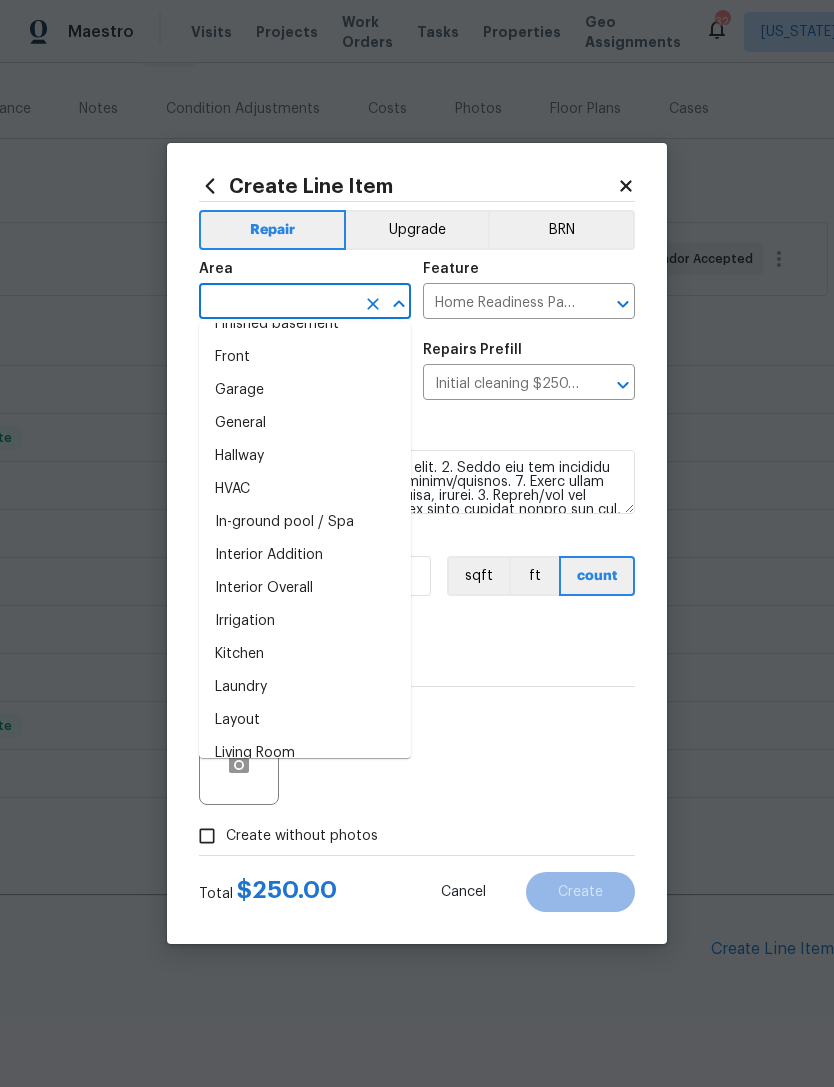 scroll, scrollTop: 582, scrollLeft: 0, axis: vertical 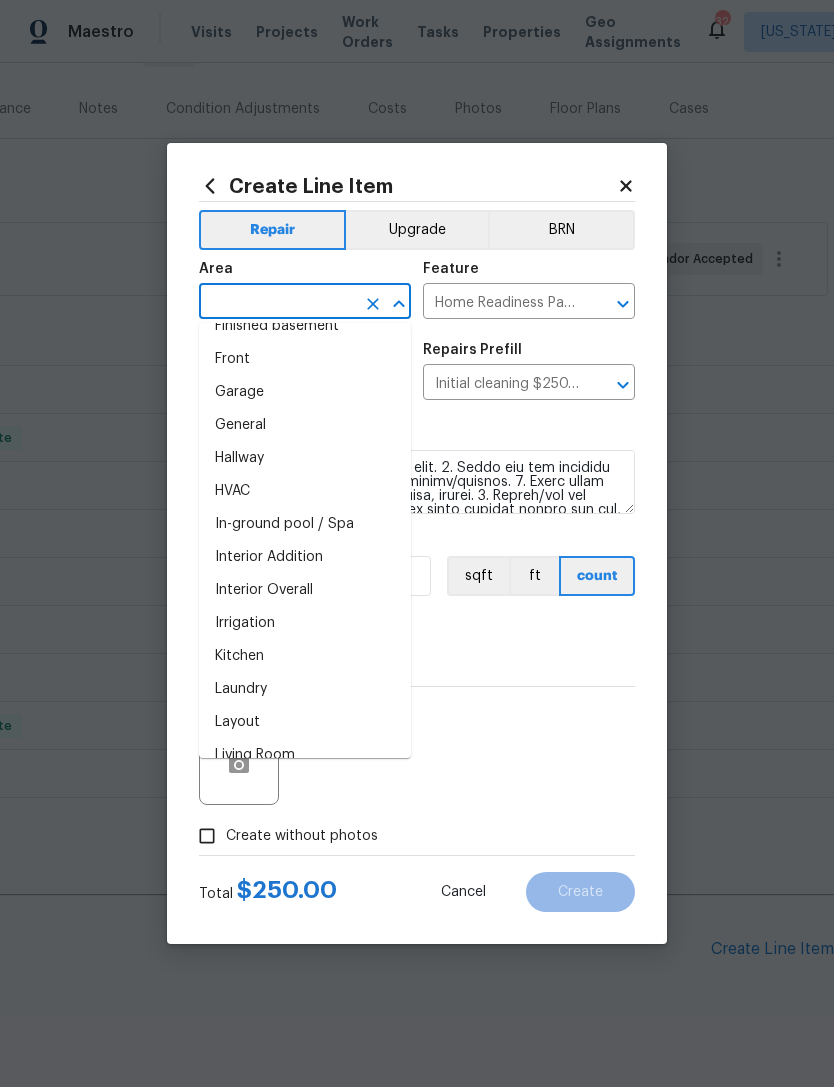 click on "Interior Overall" at bounding box center (305, 590) 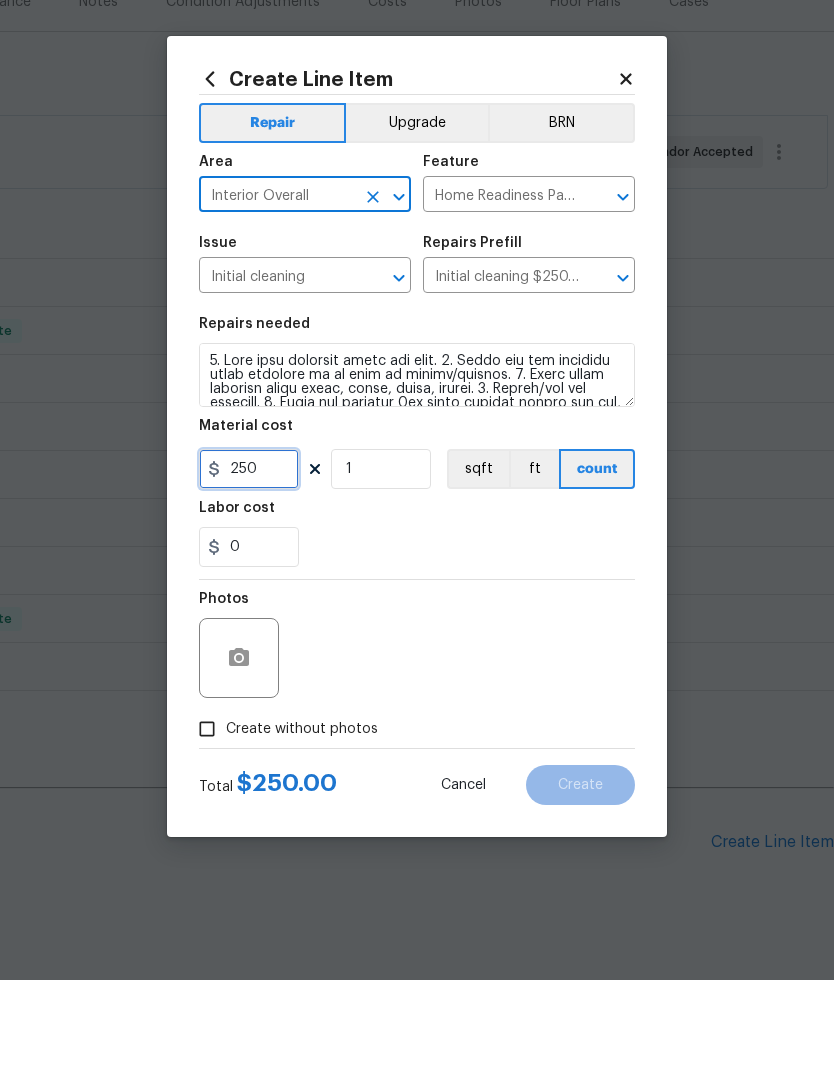 click on "250" at bounding box center [249, 576] 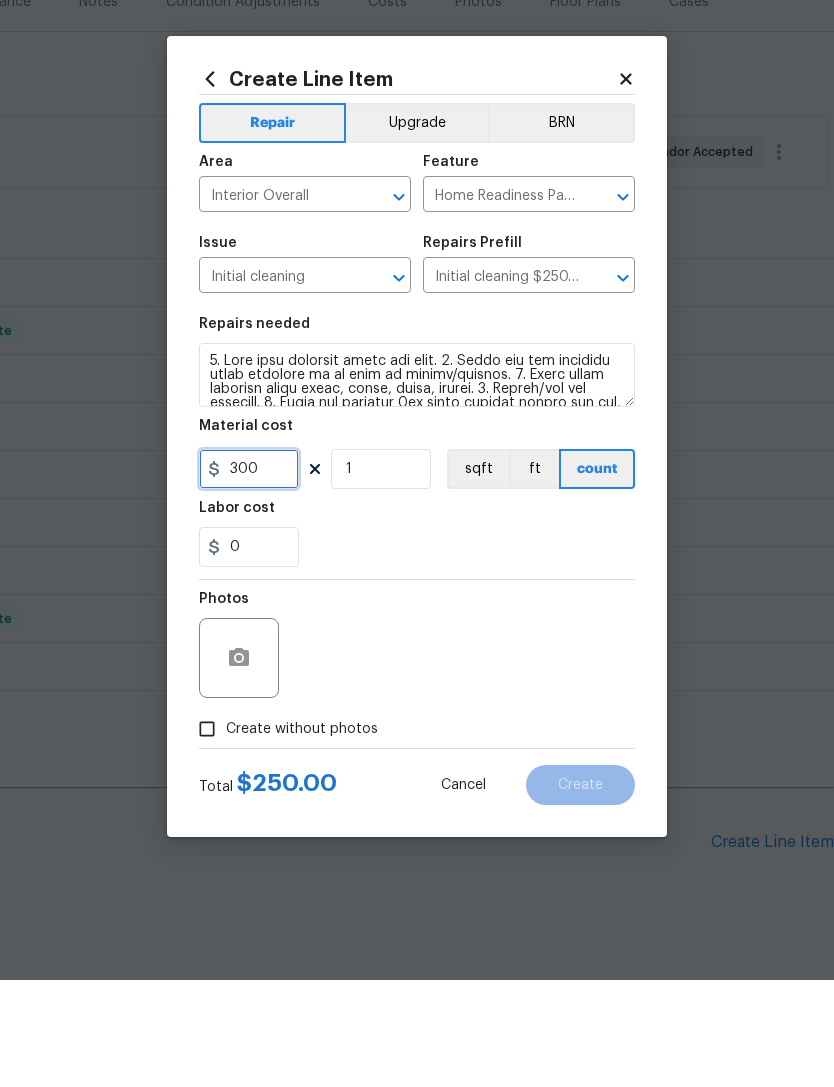 type on "300" 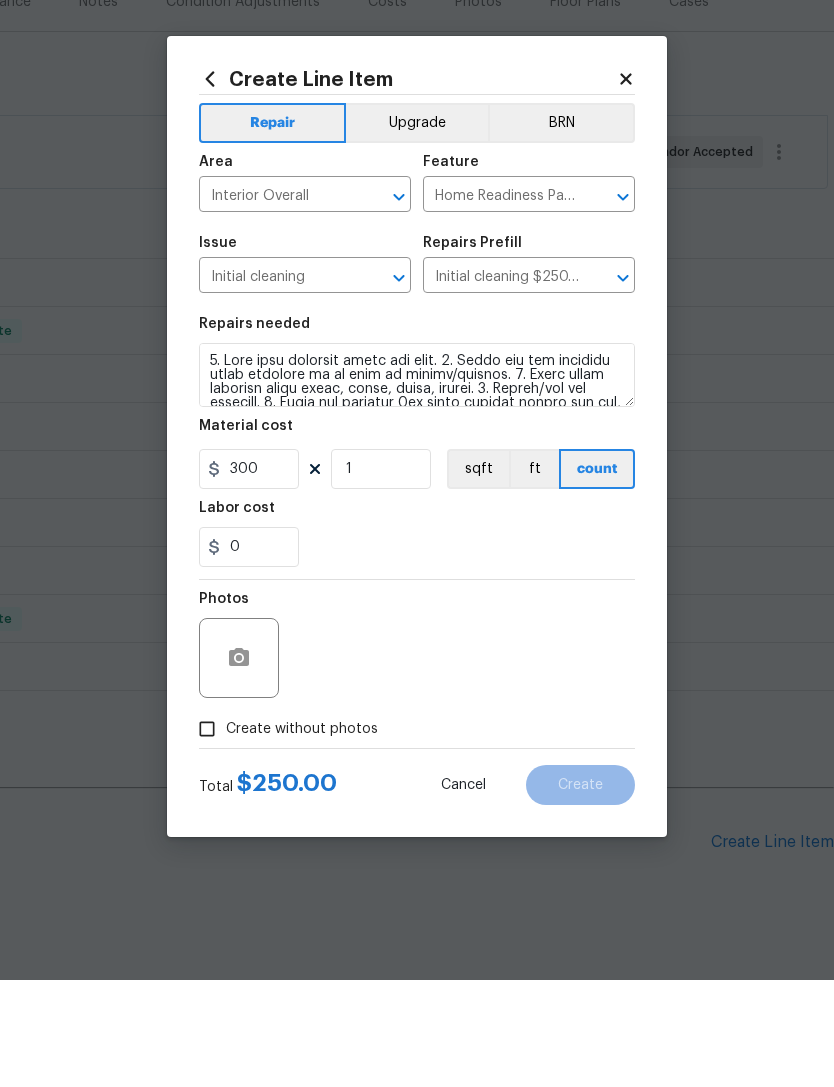 click on "Photos" at bounding box center [417, 752] 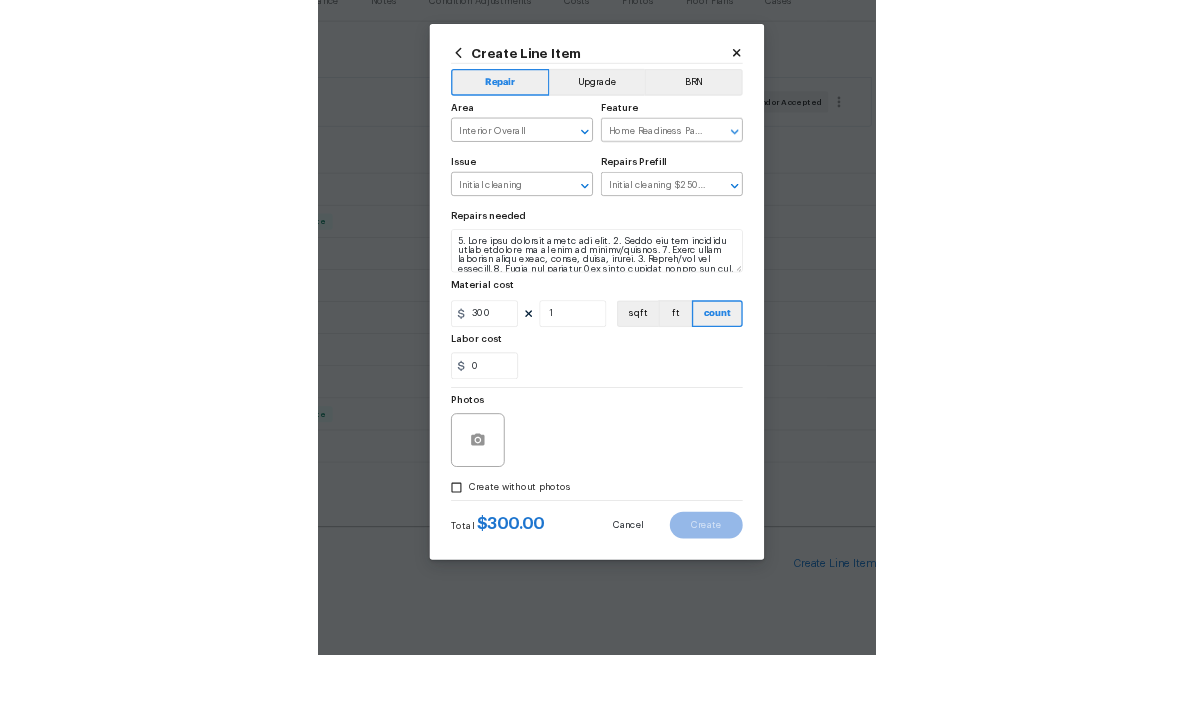 scroll, scrollTop: 64, scrollLeft: 0, axis: vertical 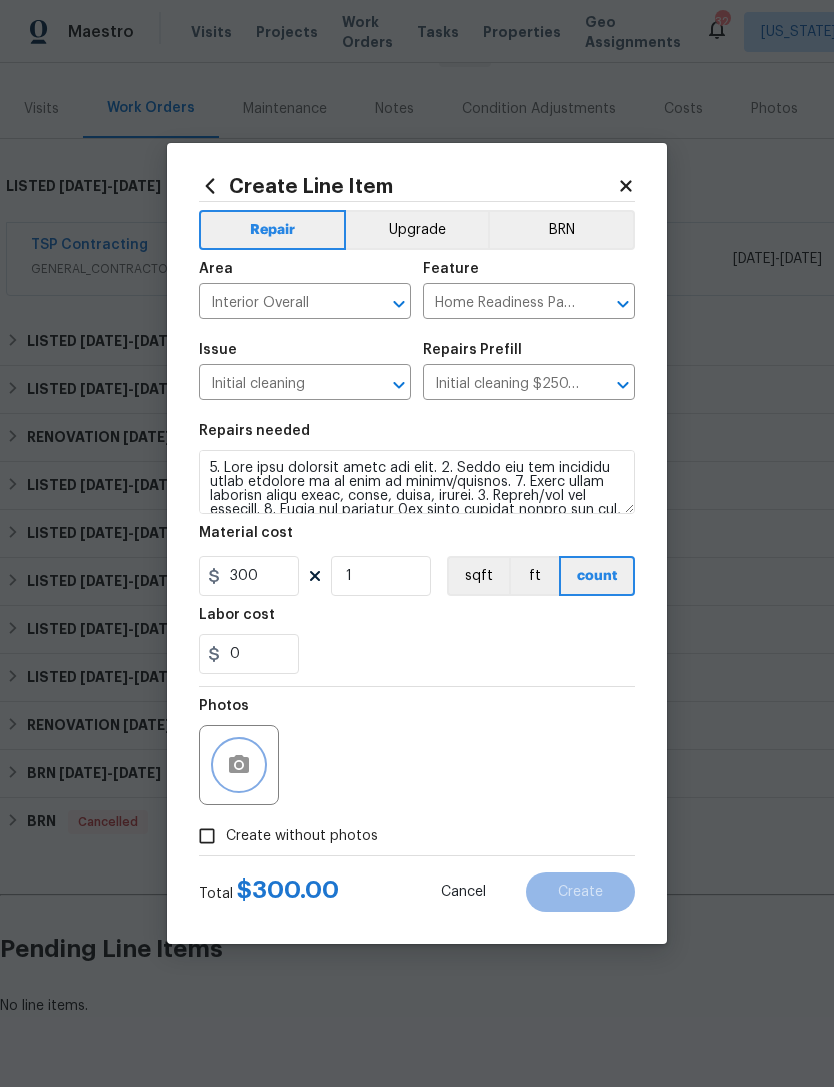 click 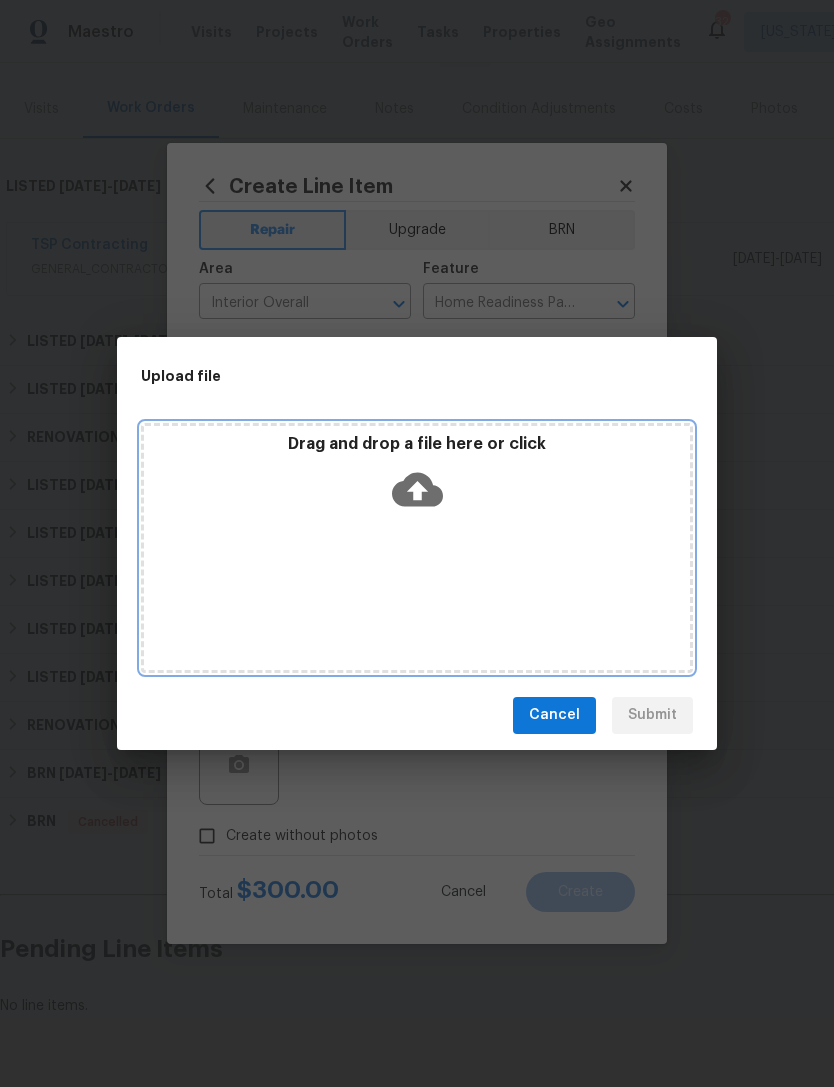click 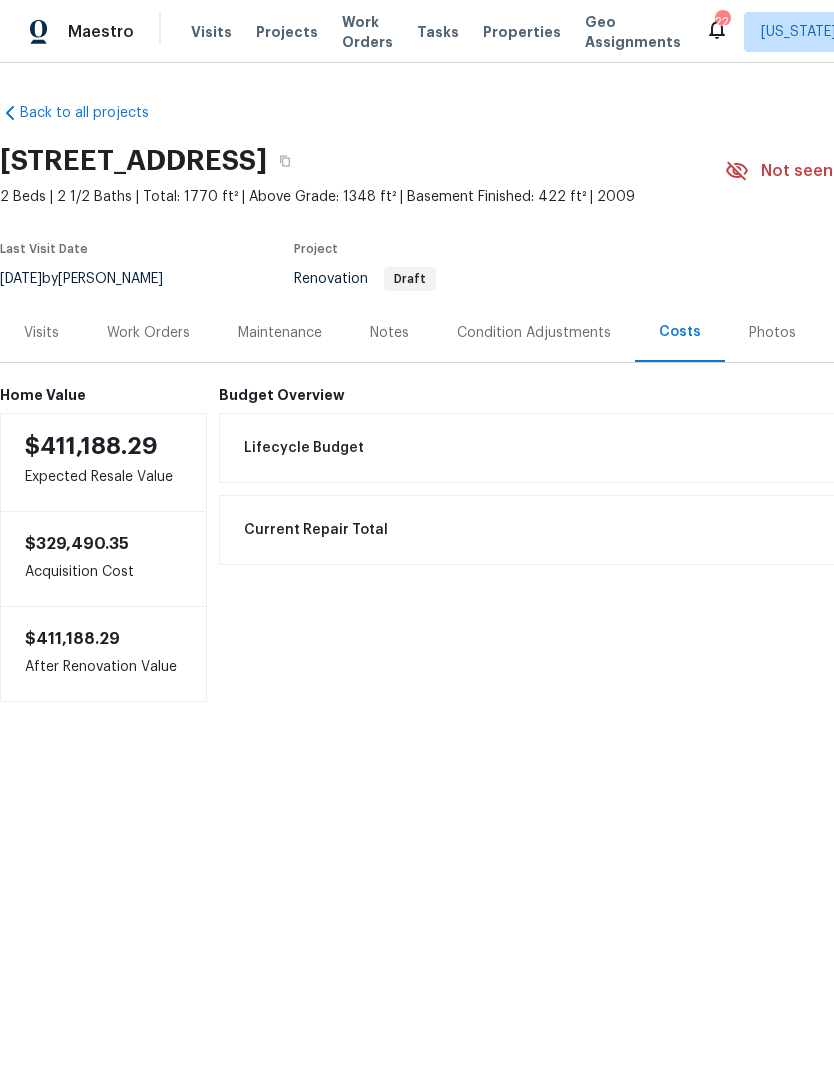 scroll, scrollTop: 0, scrollLeft: 0, axis: both 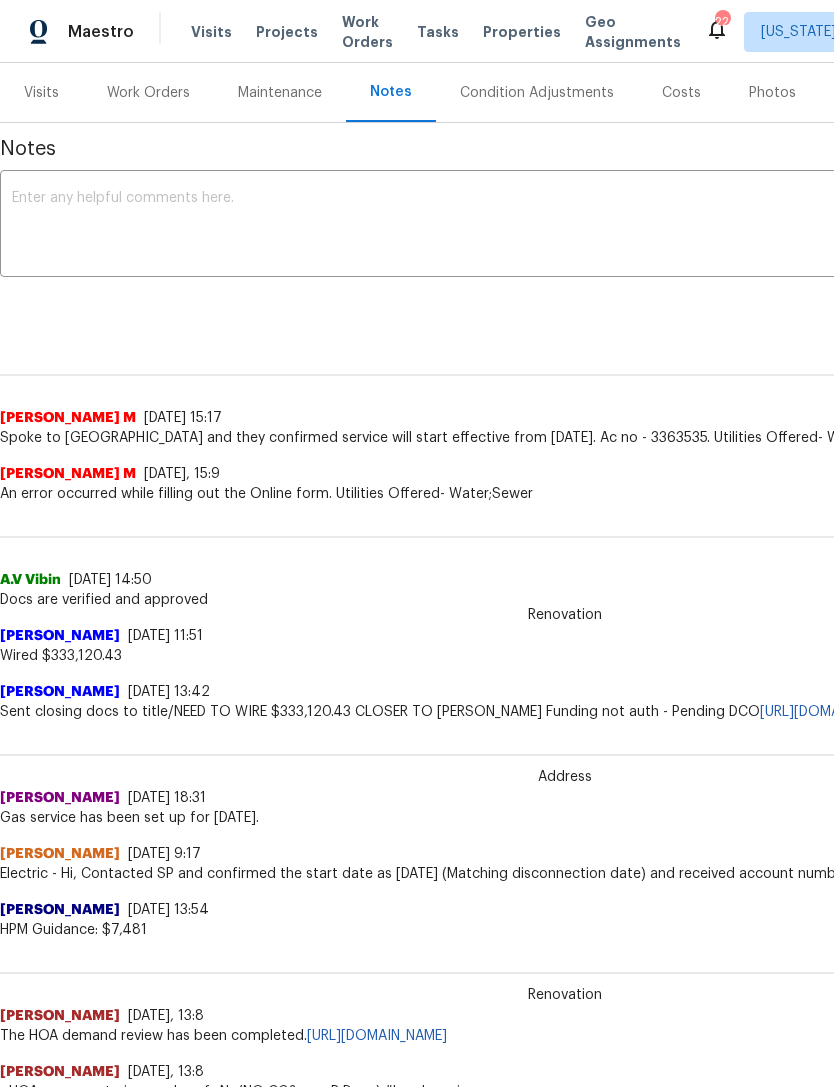 click on "Projects" at bounding box center (287, 32) 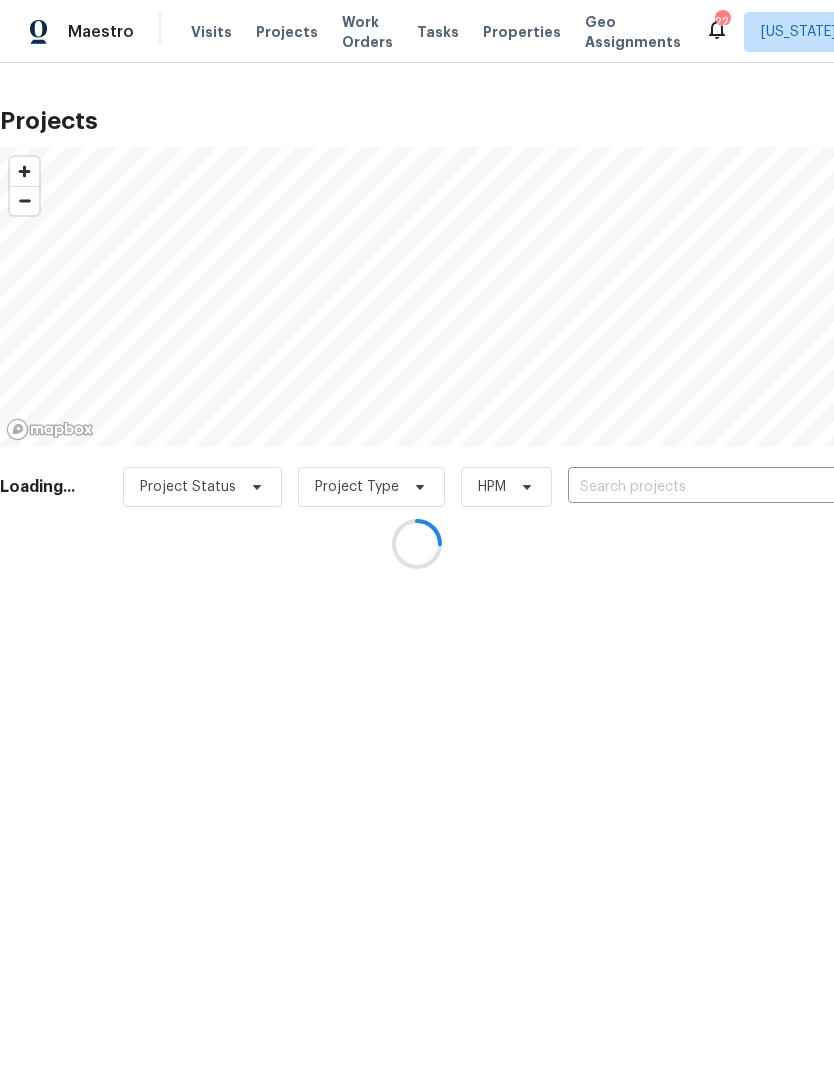 click at bounding box center (417, 543) 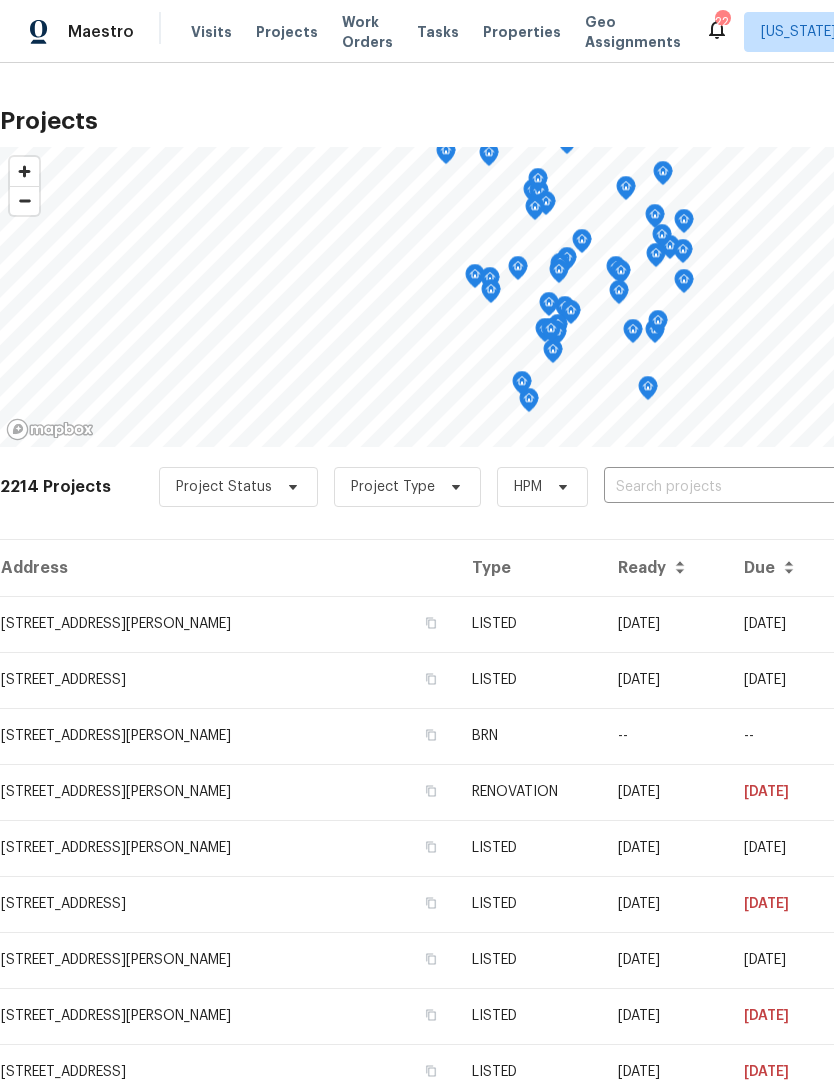 click at bounding box center [718, 487] 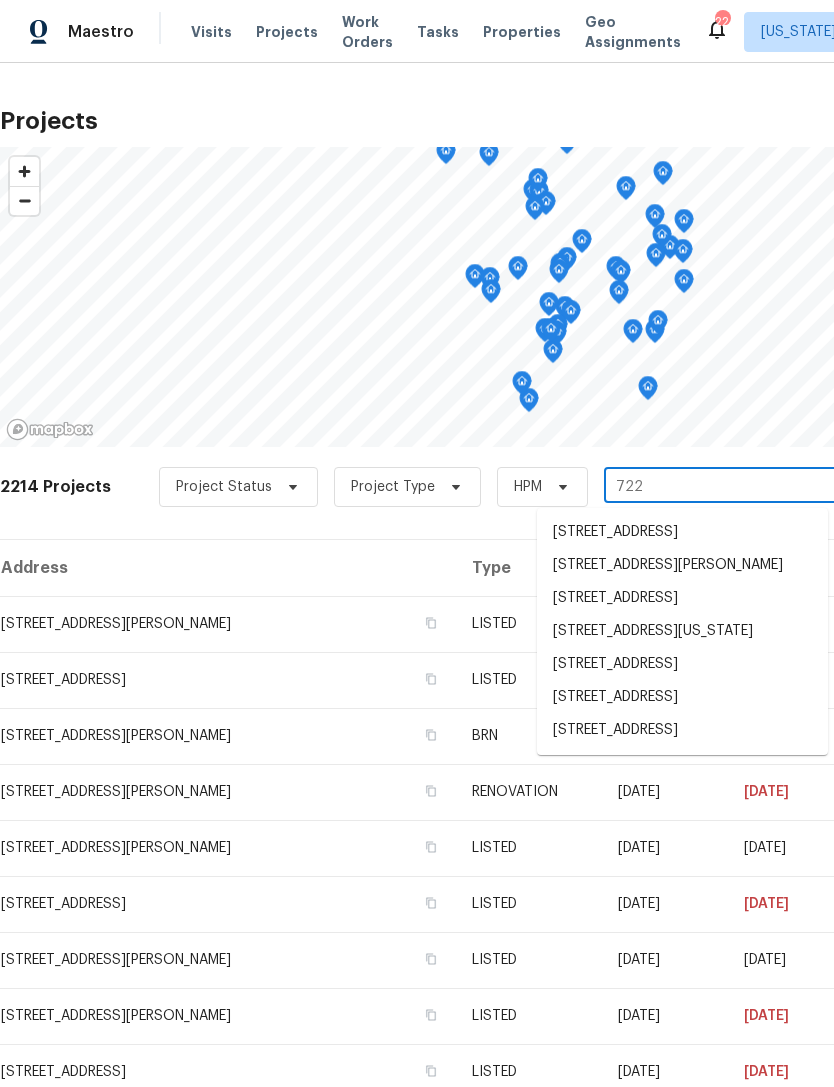 type on "7227" 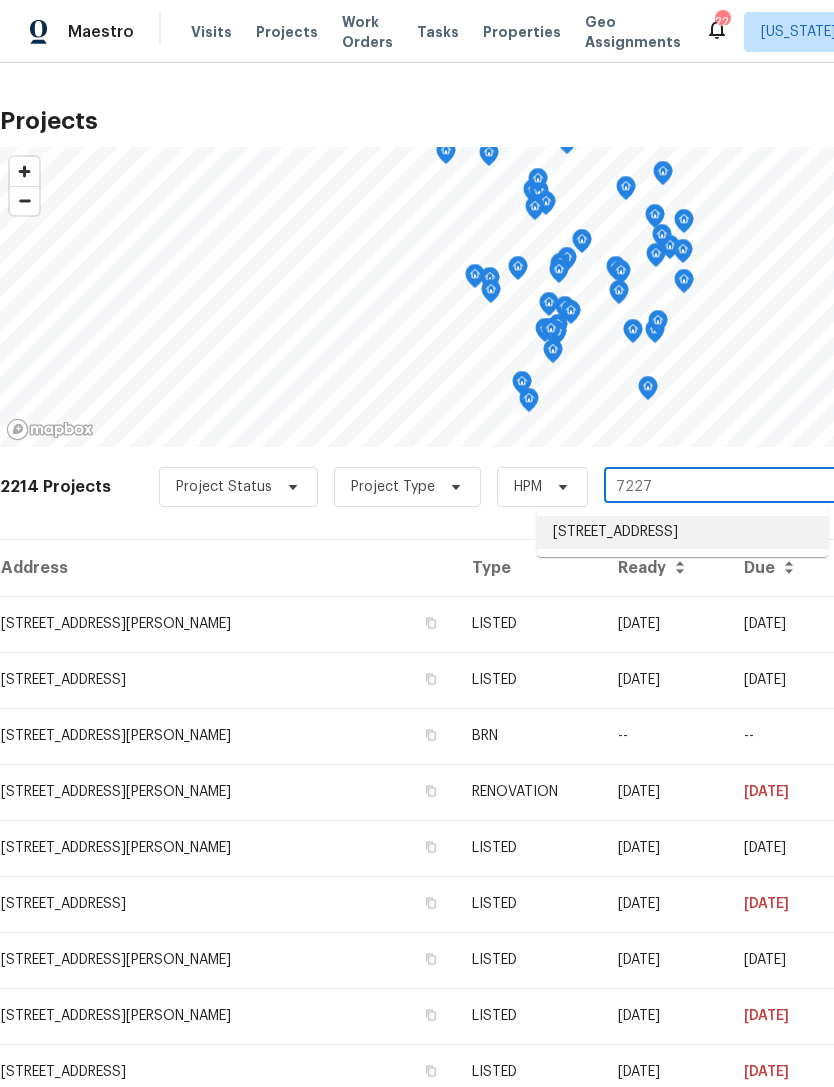 click on "[STREET_ADDRESS]" at bounding box center [682, 532] 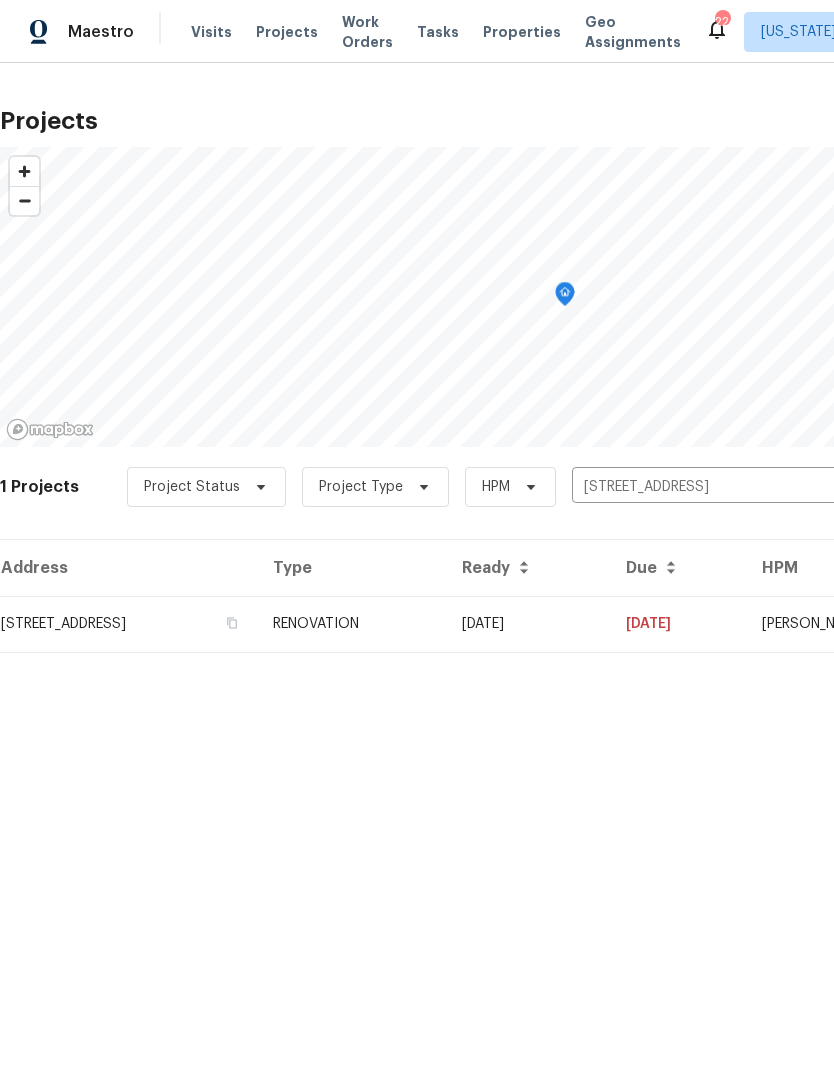click on "[DATE]" at bounding box center [528, 624] 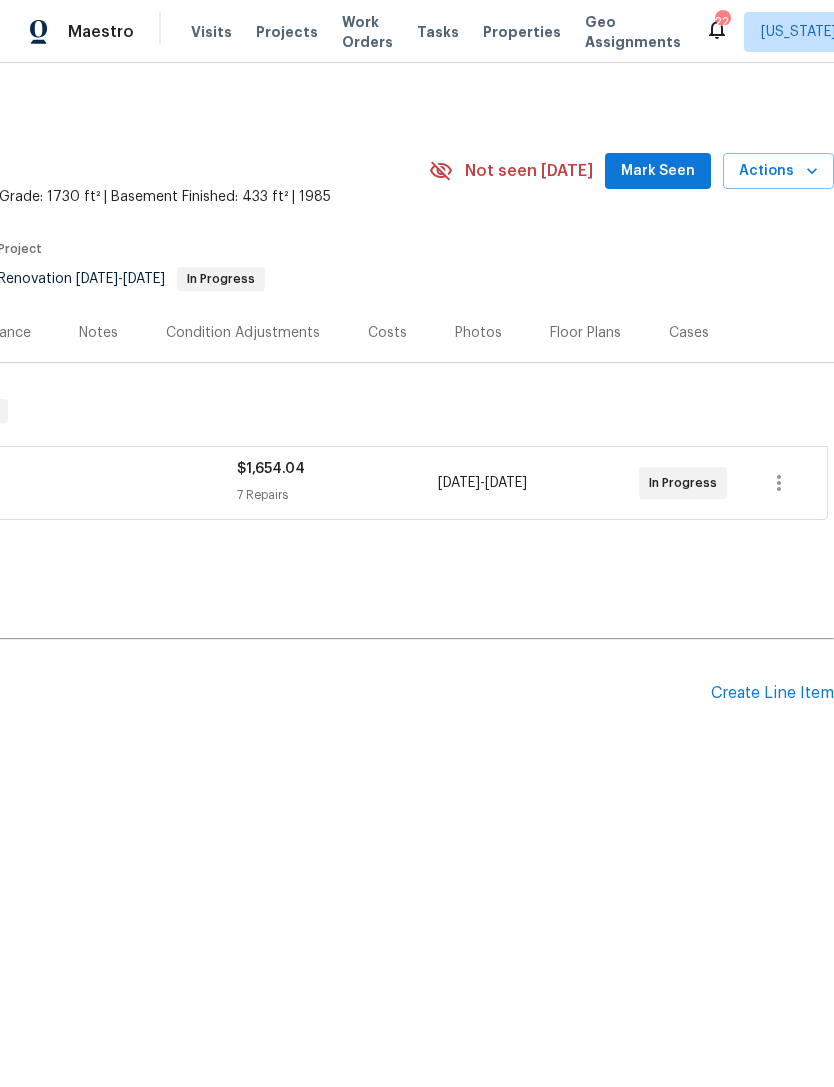 scroll, scrollTop: 0, scrollLeft: 296, axis: horizontal 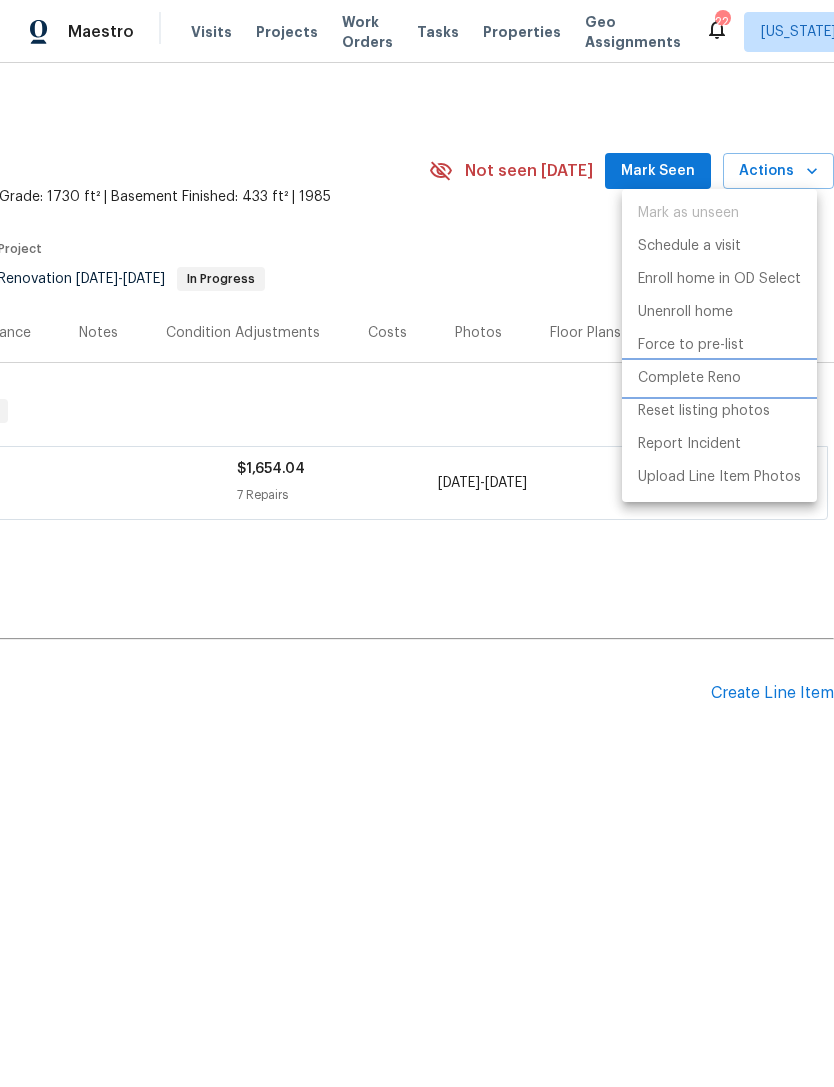 click on "Complete Reno" at bounding box center (689, 378) 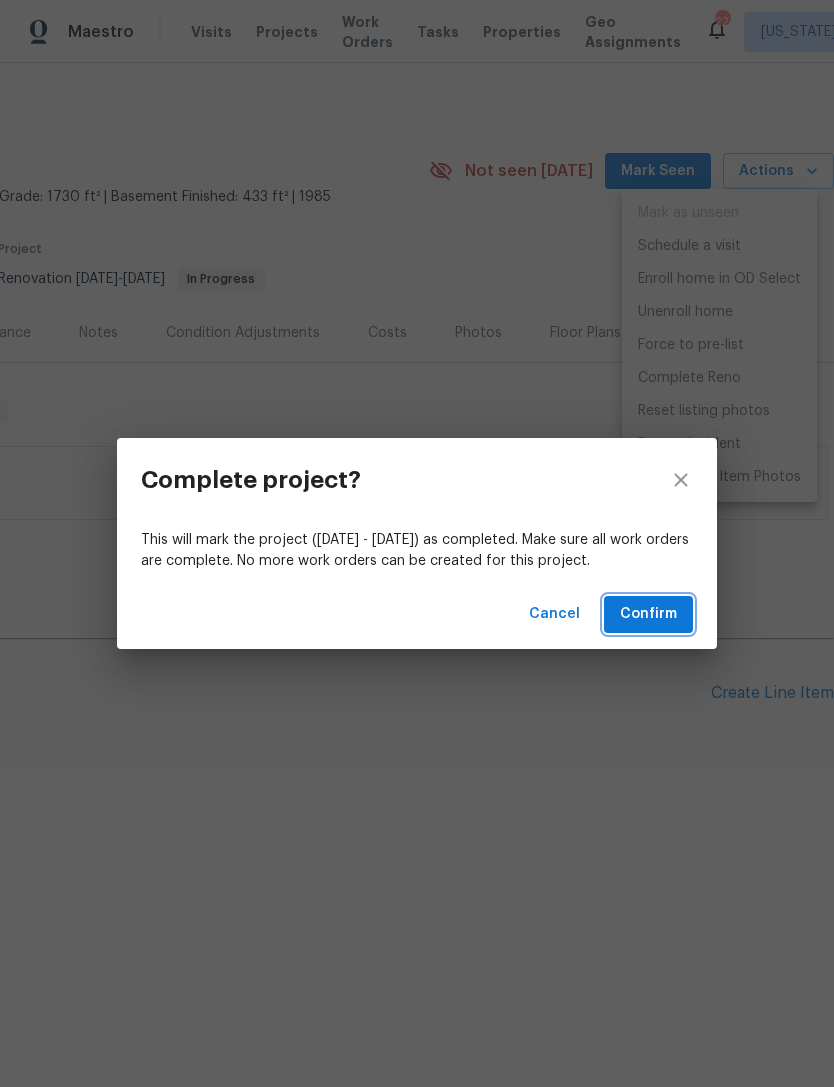 click on "Confirm" at bounding box center (648, 614) 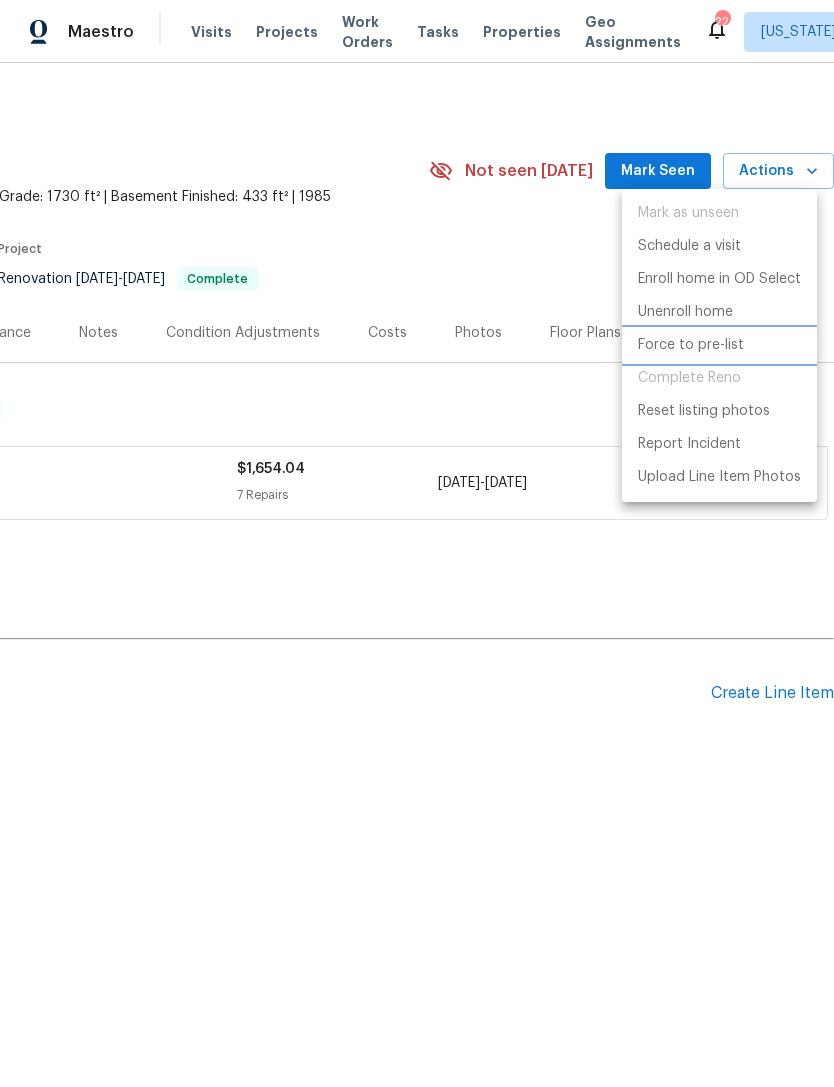 click on "Force to pre-list" at bounding box center (691, 345) 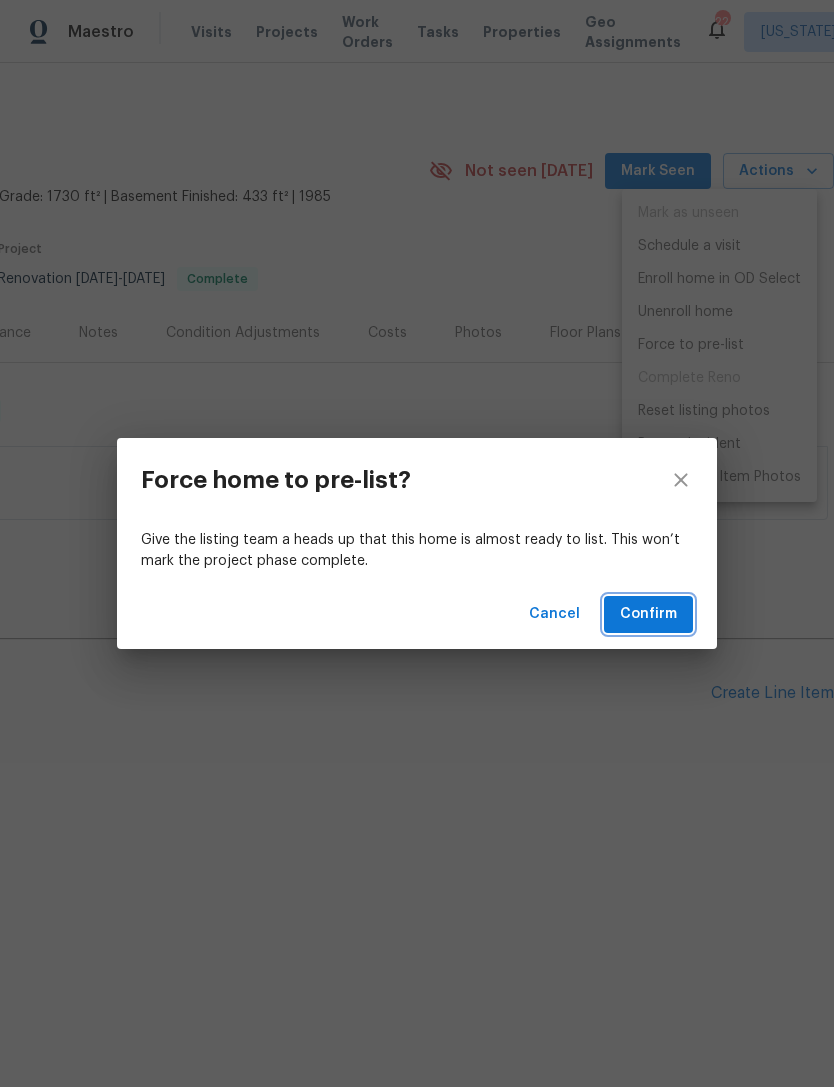 click on "Confirm" at bounding box center (648, 614) 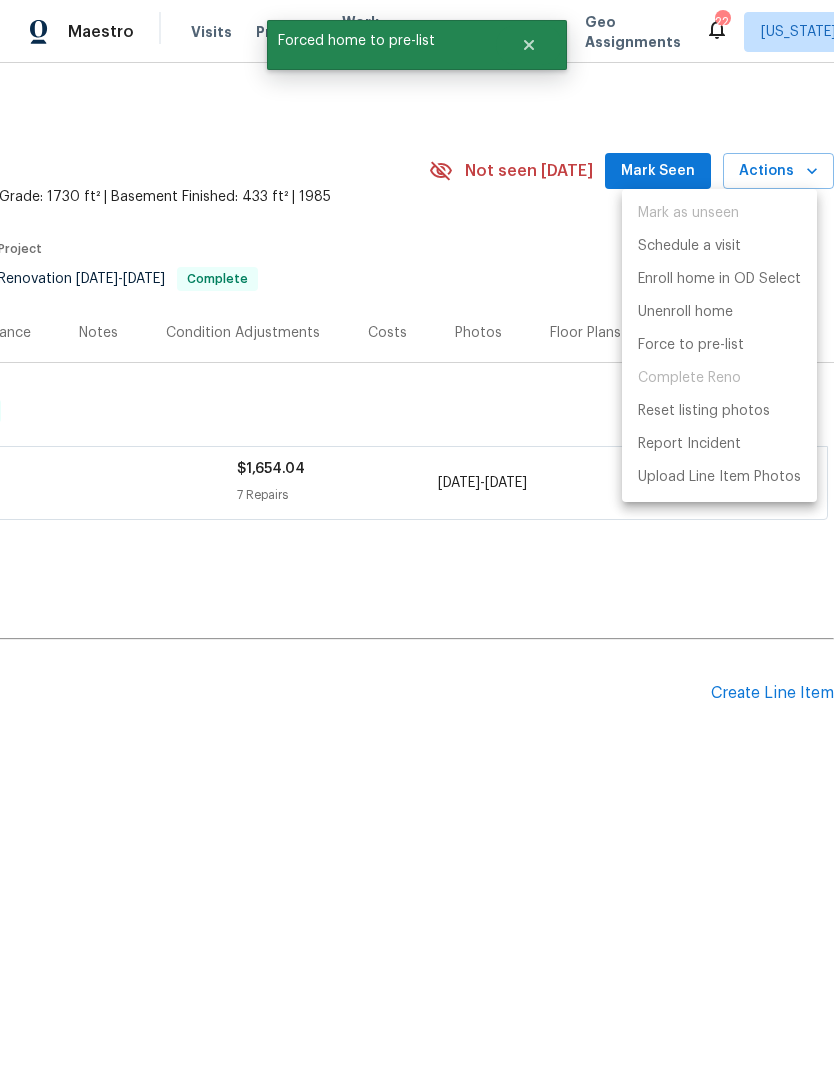 click at bounding box center (417, 543) 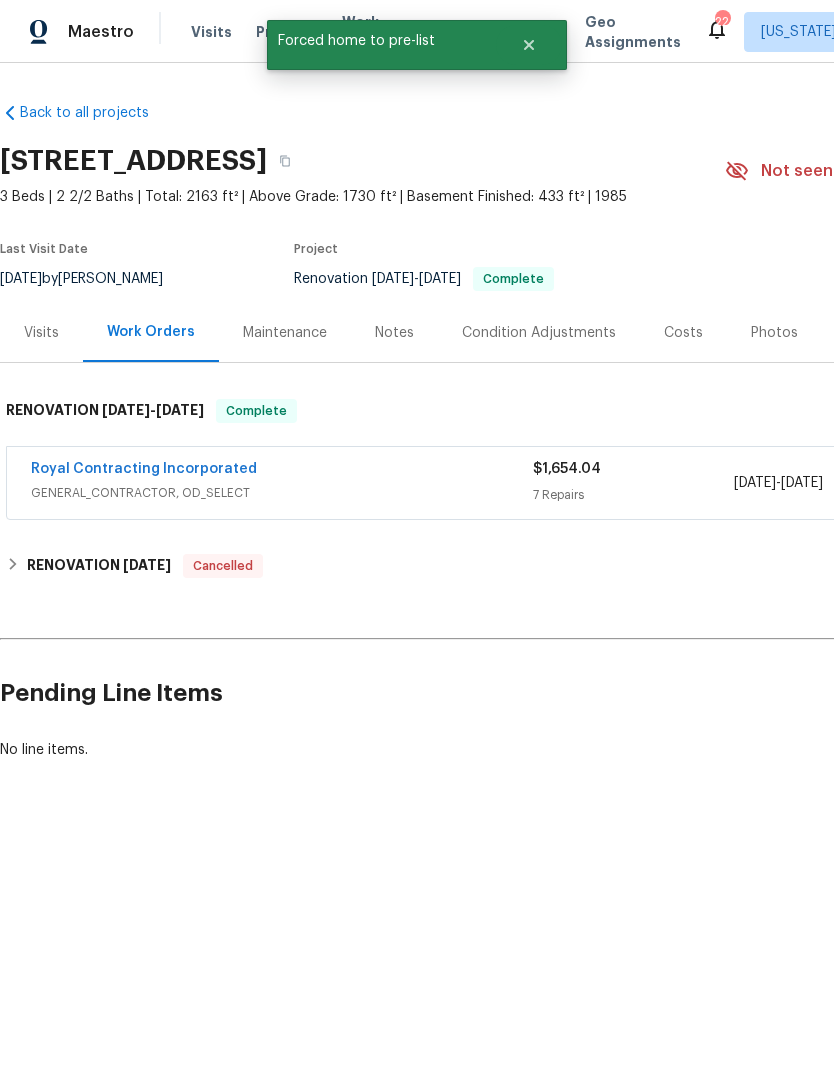 scroll, scrollTop: 0, scrollLeft: 0, axis: both 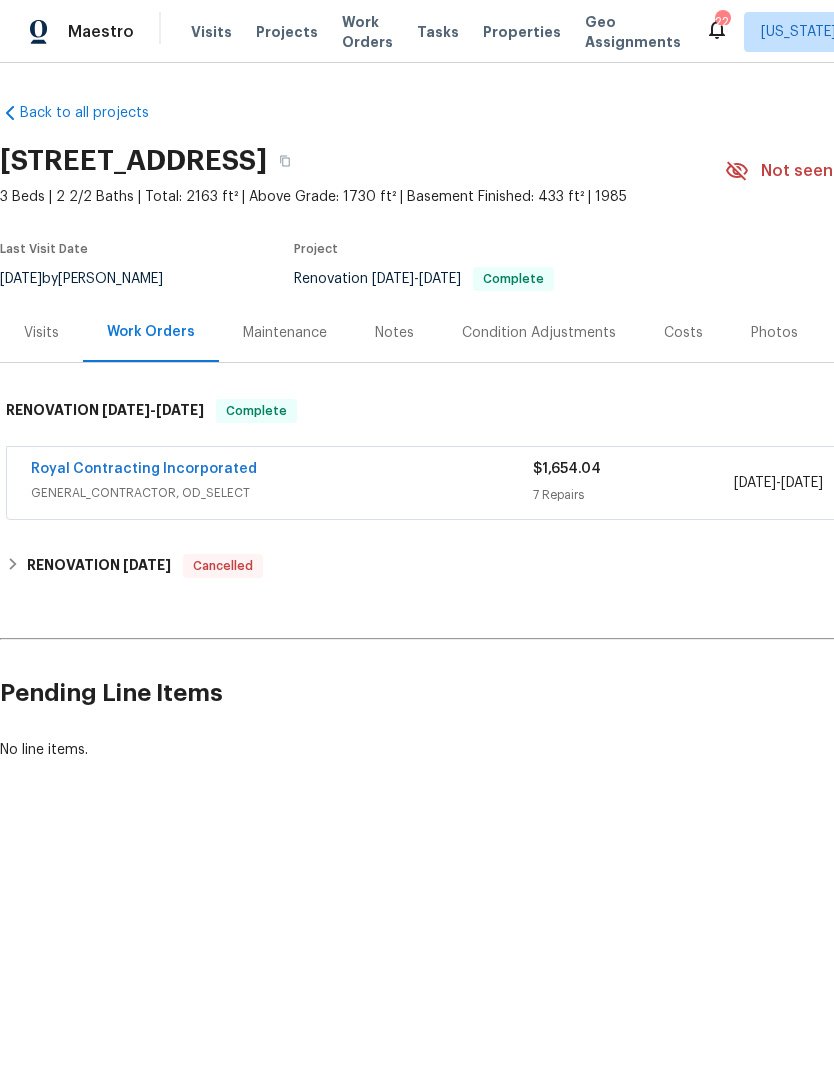 click on "Notes" at bounding box center (394, 333) 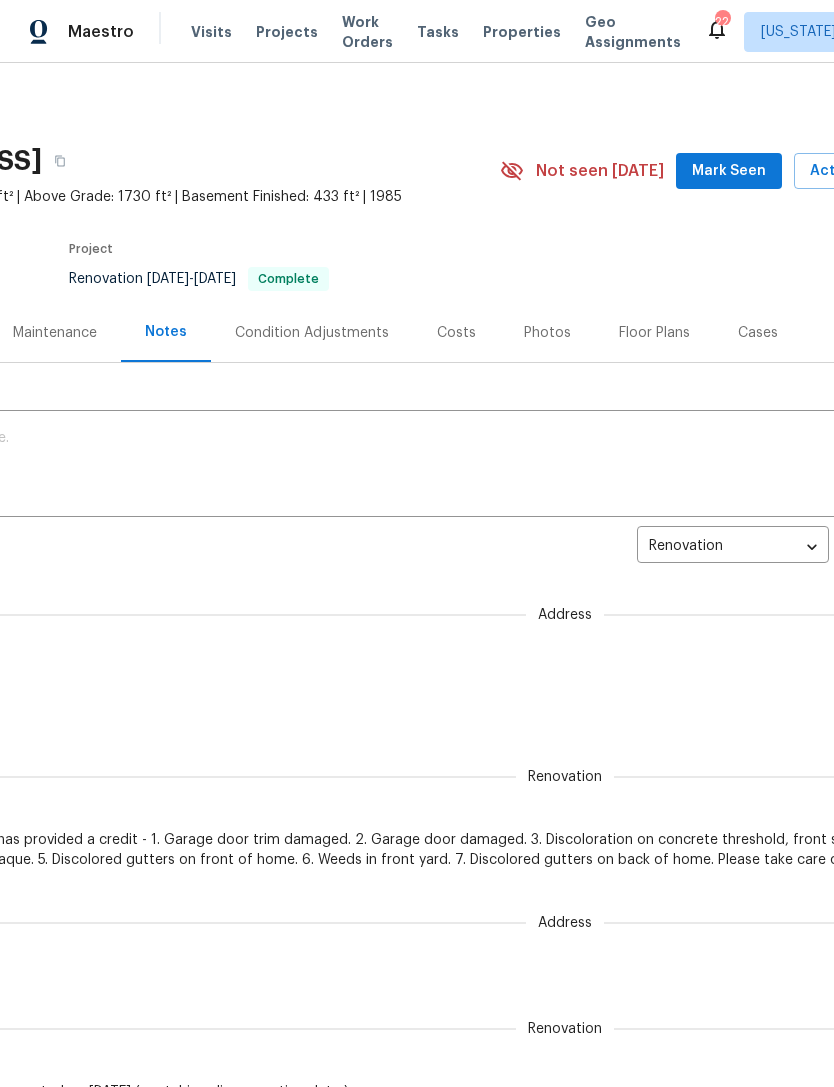 scroll, scrollTop: 0, scrollLeft: 228, axis: horizontal 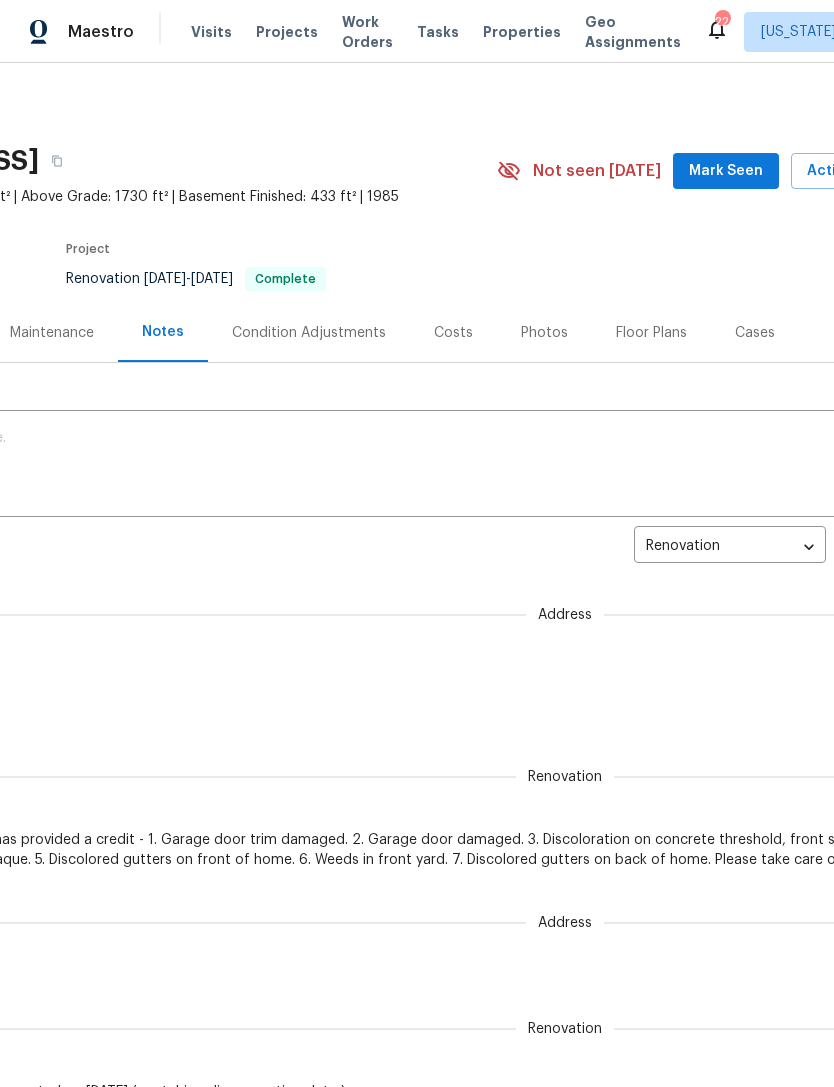 click on "Condition Adjustments" at bounding box center [309, 332] 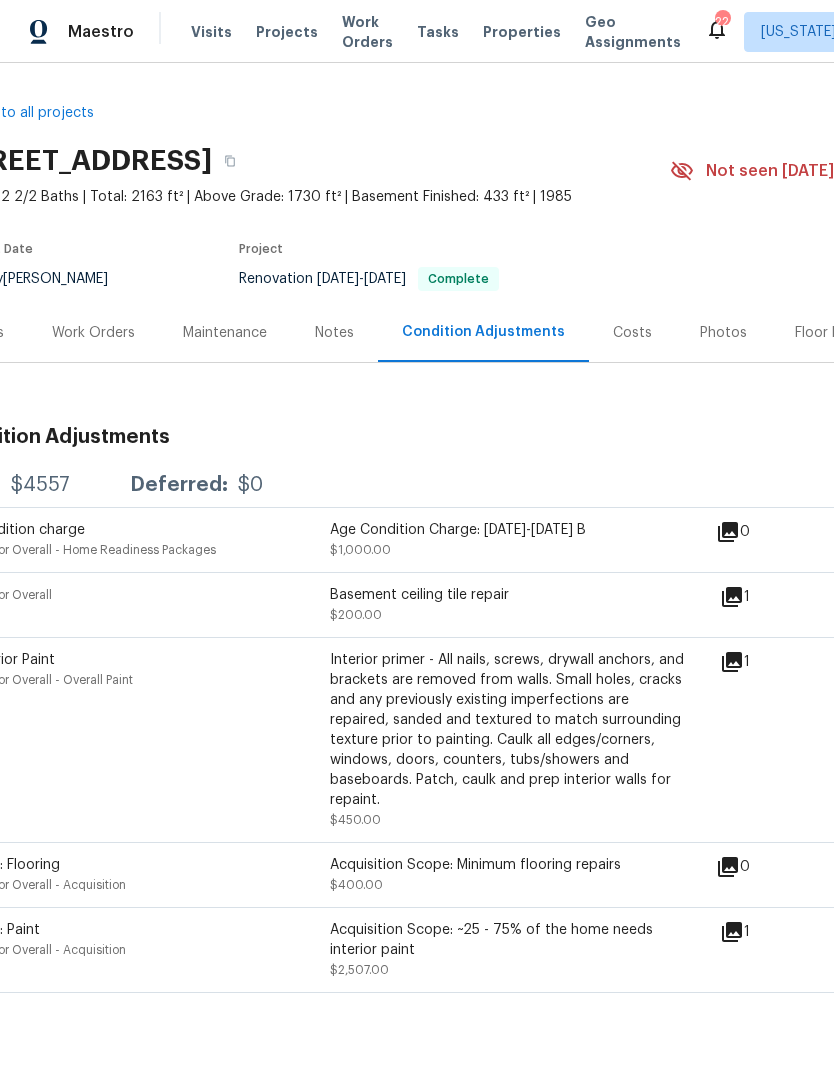 scroll, scrollTop: 0, scrollLeft: 46, axis: horizontal 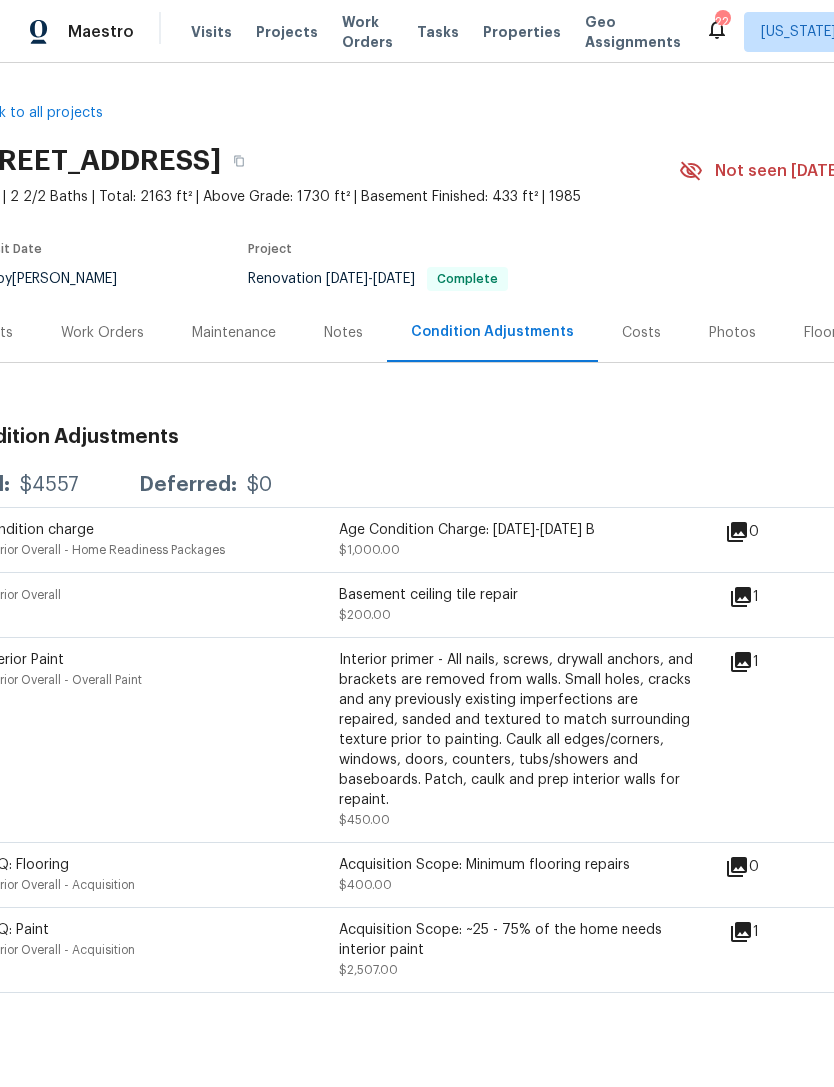 click 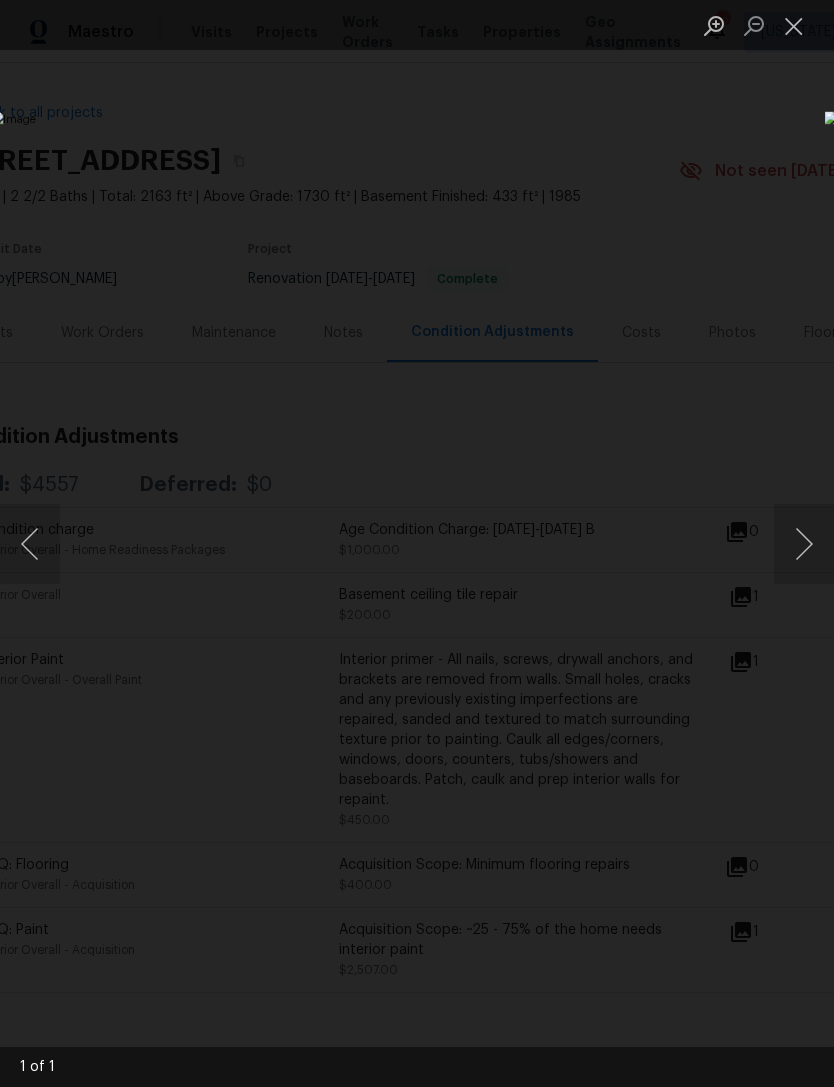 click at bounding box center (794, 25) 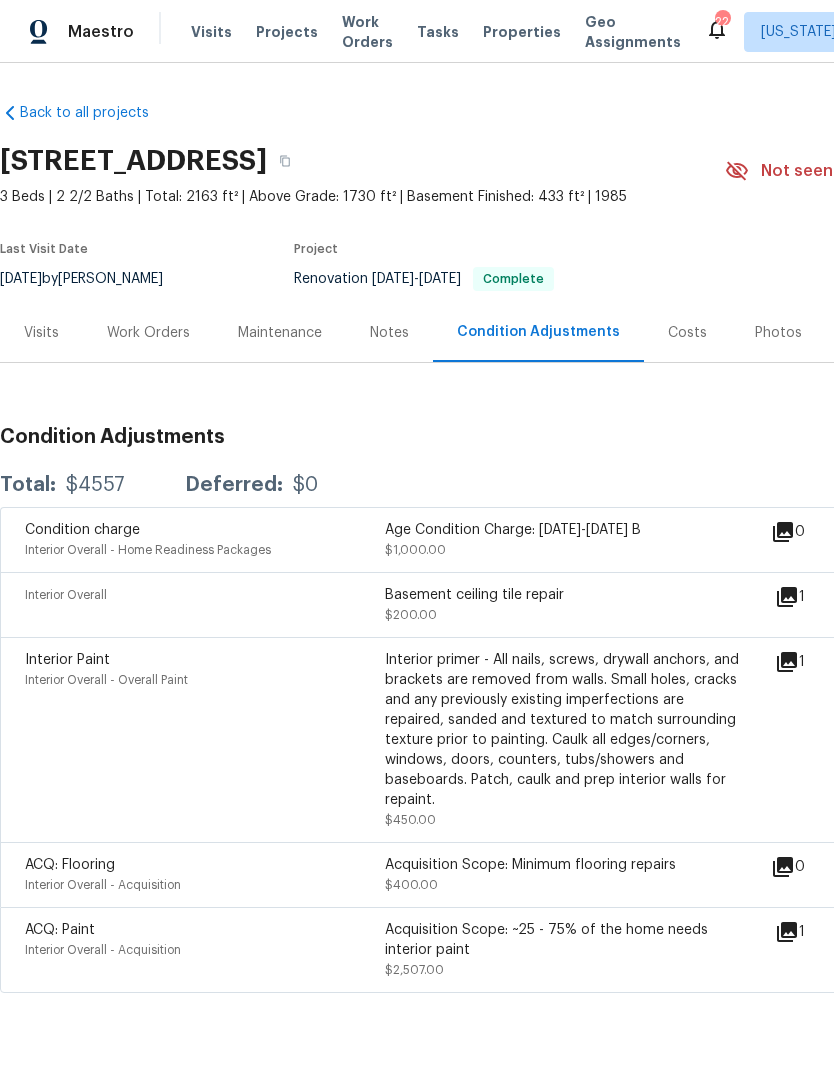 scroll, scrollTop: 0, scrollLeft: 0, axis: both 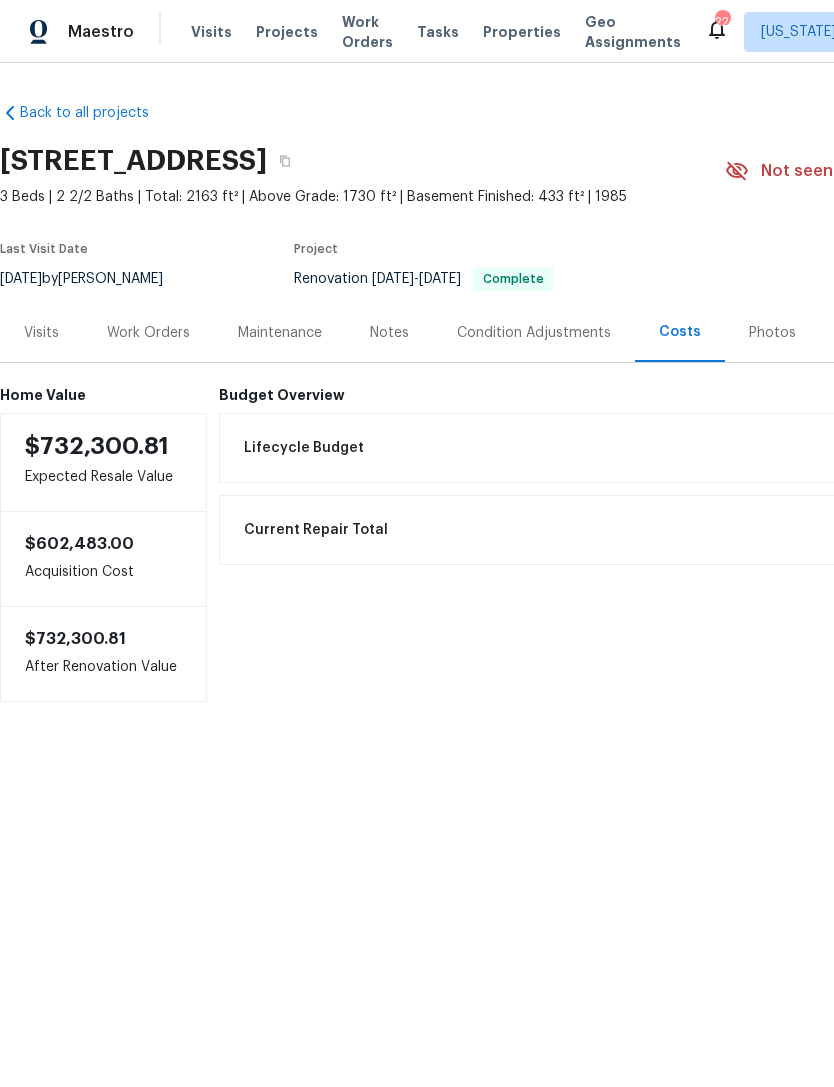 click on "Work Orders" at bounding box center [148, 333] 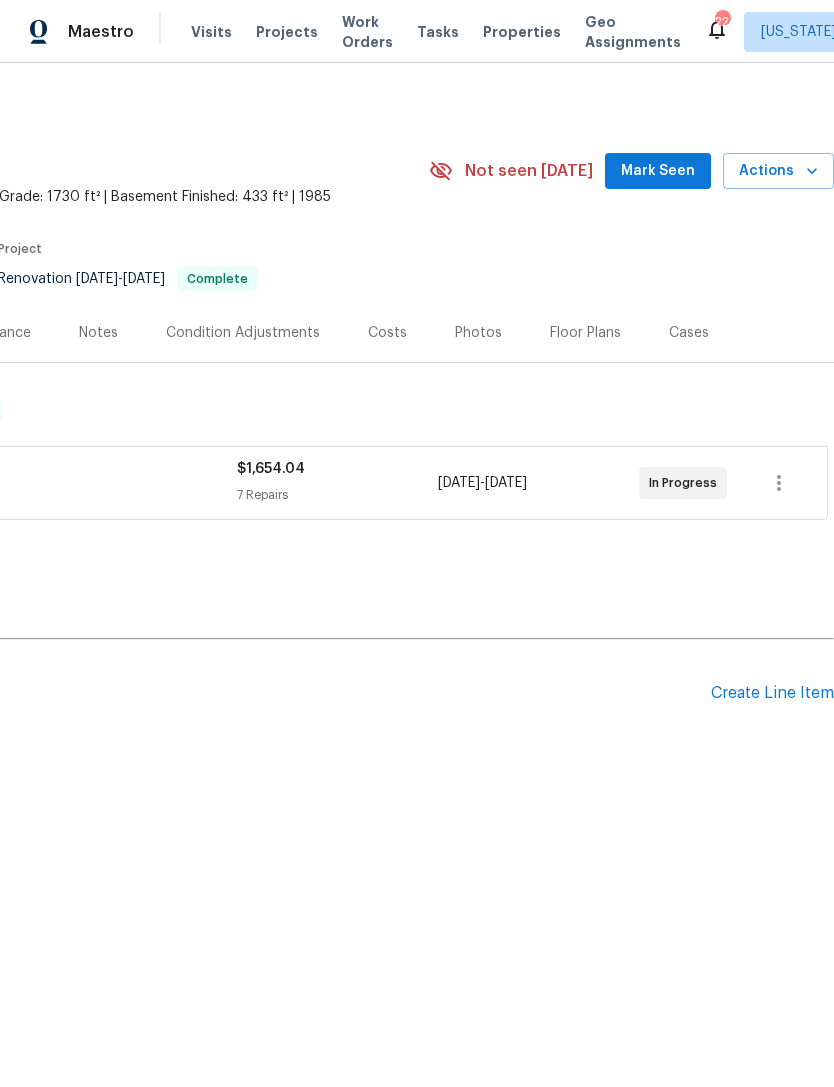 scroll, scrollTop: 0, scrollLeft: 296, axis: horizontal 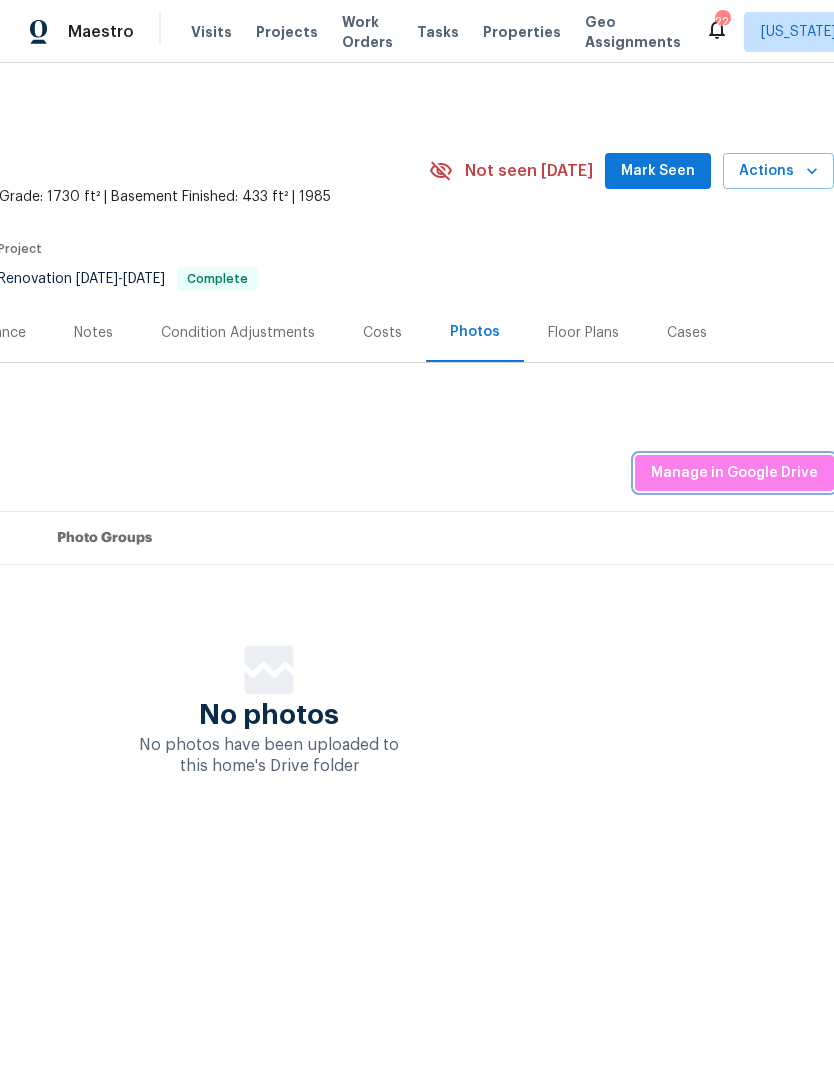 click on "Manage in Google Drive" at bounding box center [734, 473] 